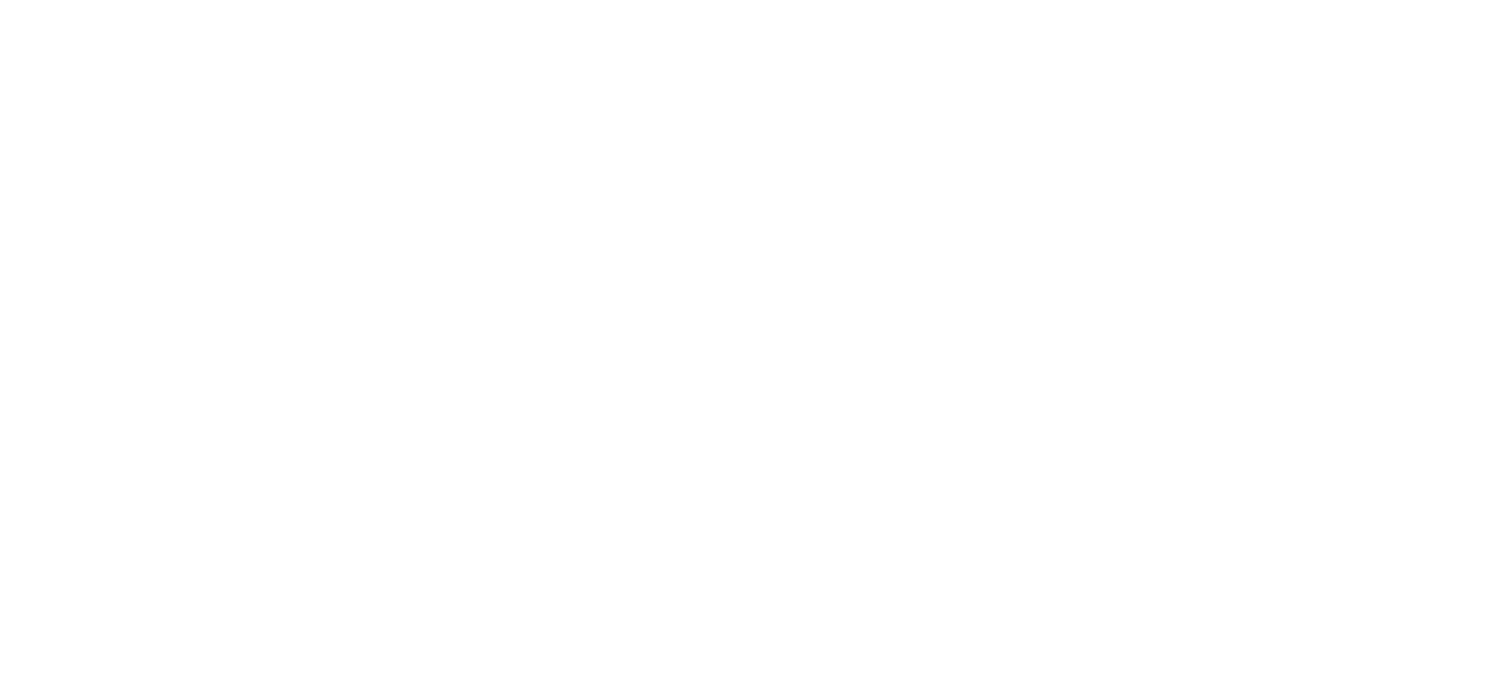 scroll, scrollTop: 0, scrollLeft: 0, axis: both 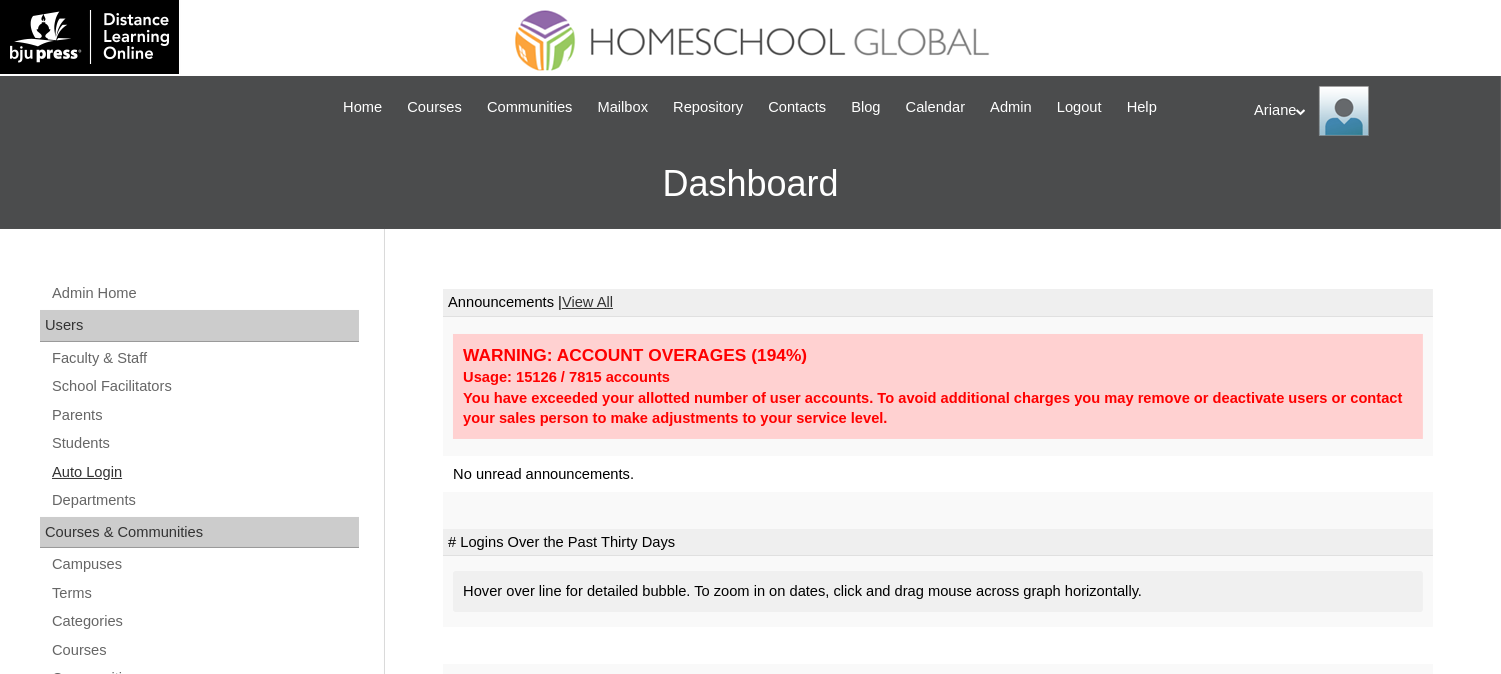 click on "Auto Login" at bounding box center (204, 472) 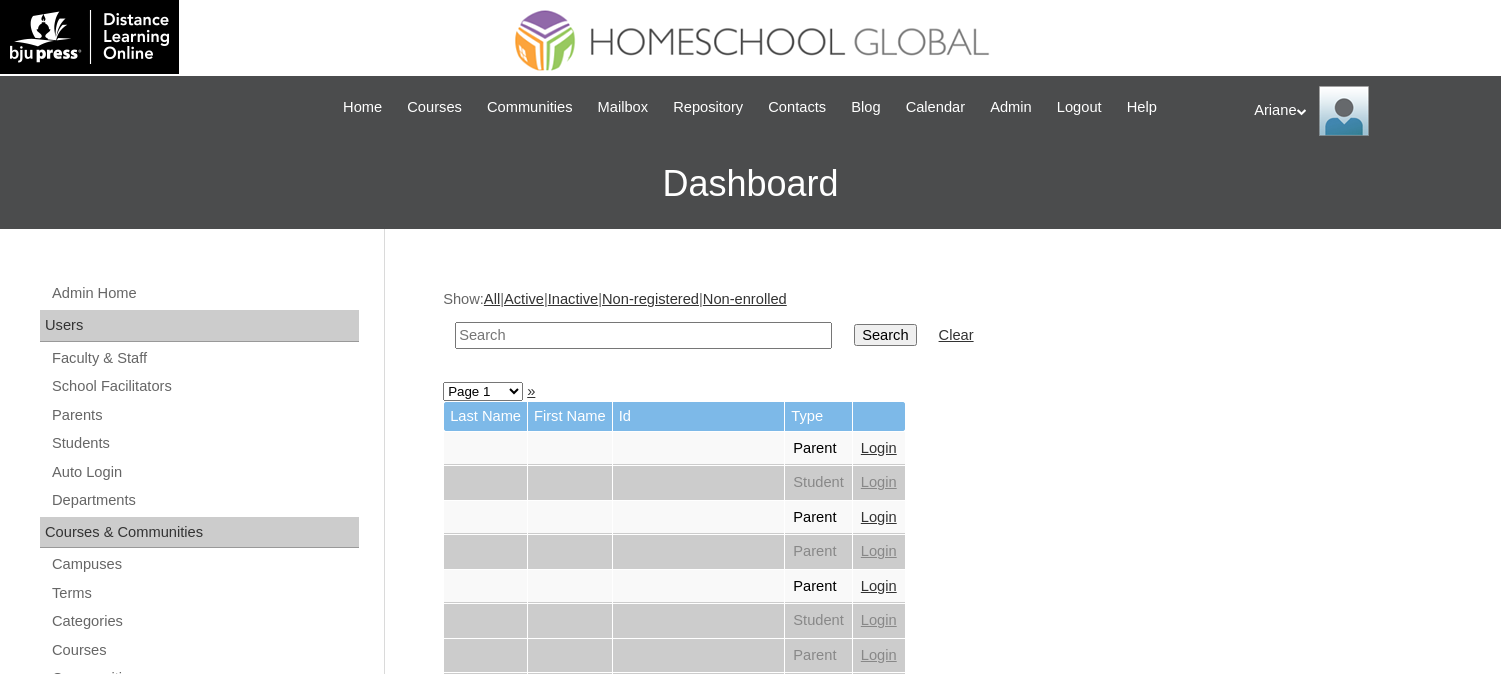 scroll, scrollTop: 0, scrollLeft: 0, axis: both 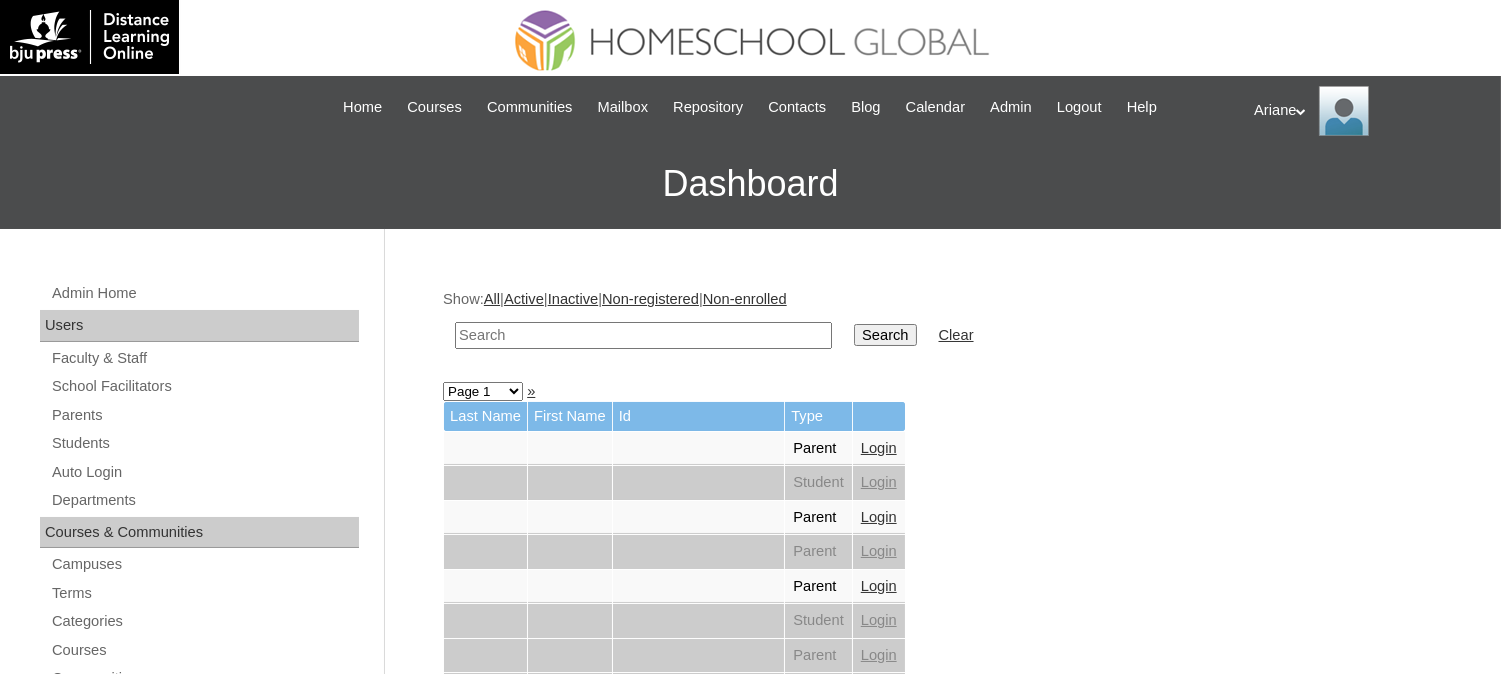 click at bounding box center (643, 335) 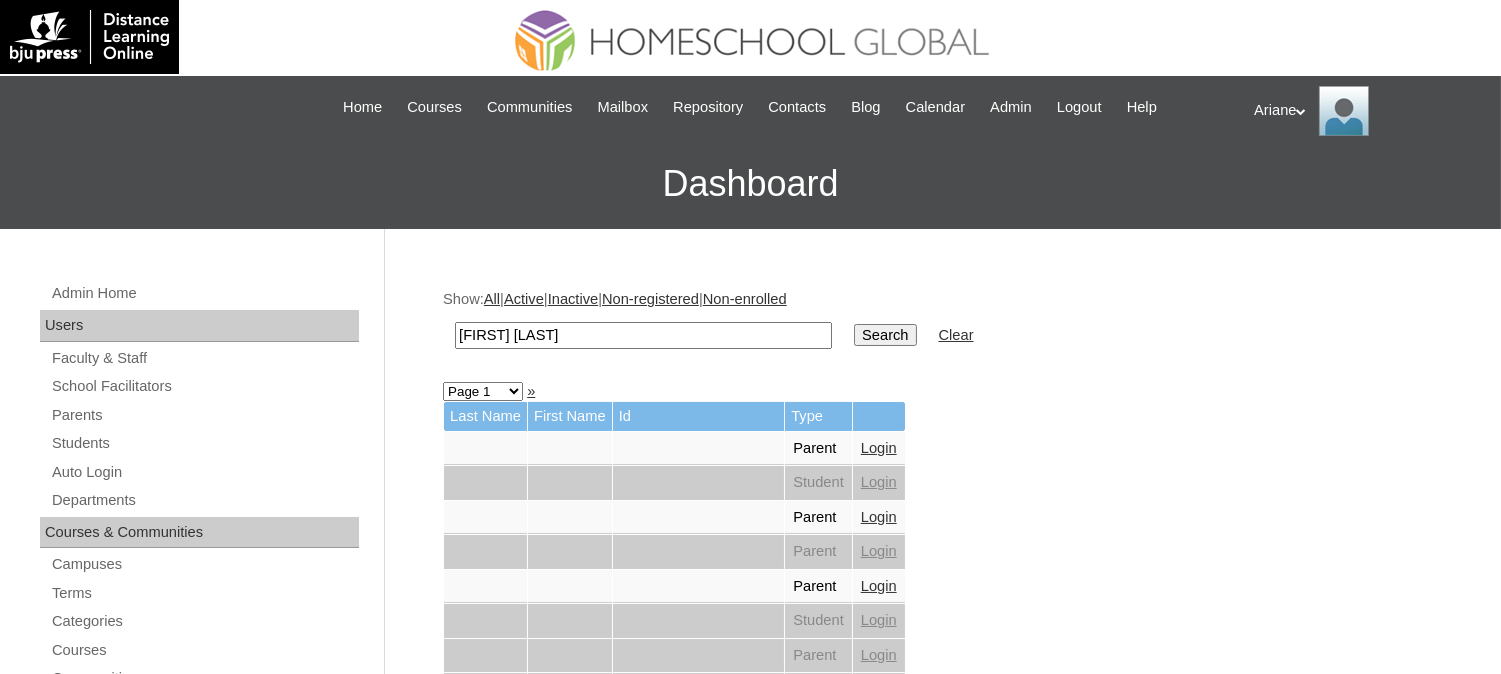 type on "[FIRST] [LAST]" 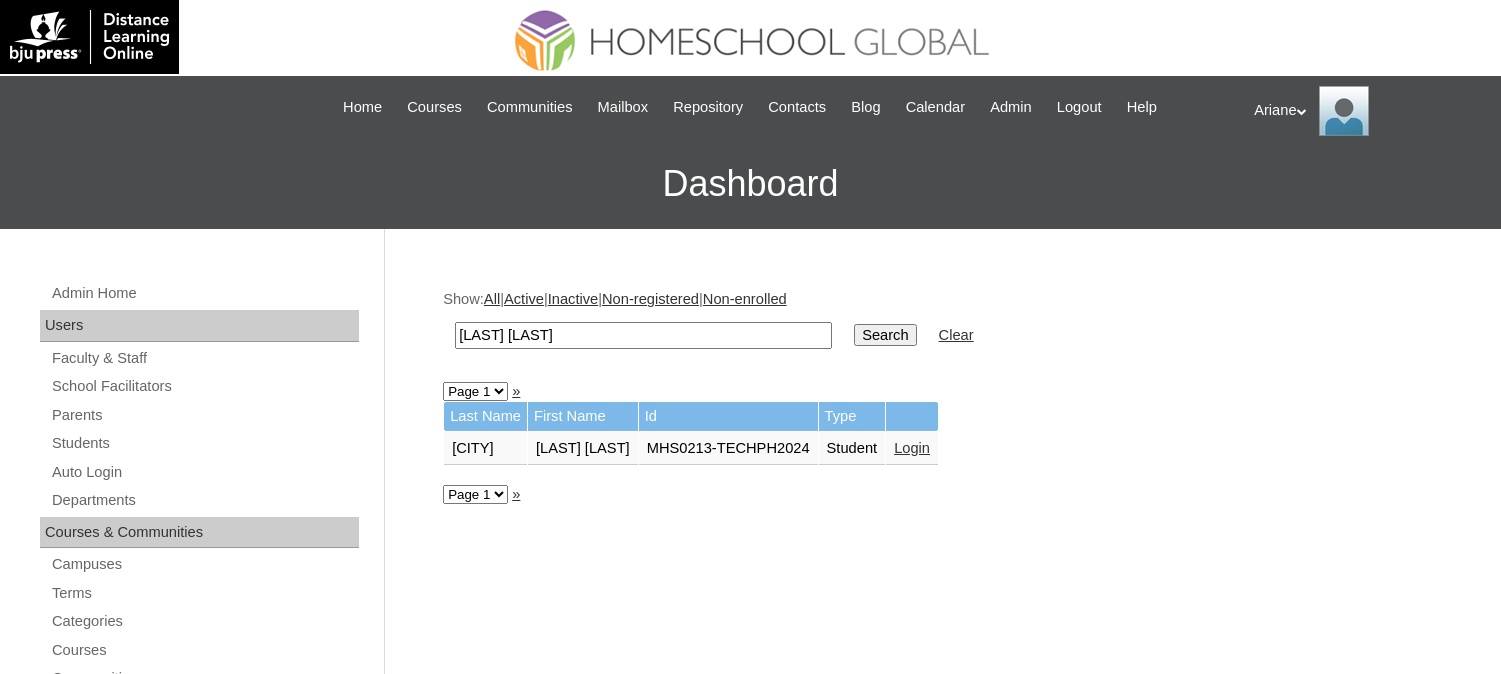 scroll, scrollTop: 0, scrollLeft: 0, axis: both 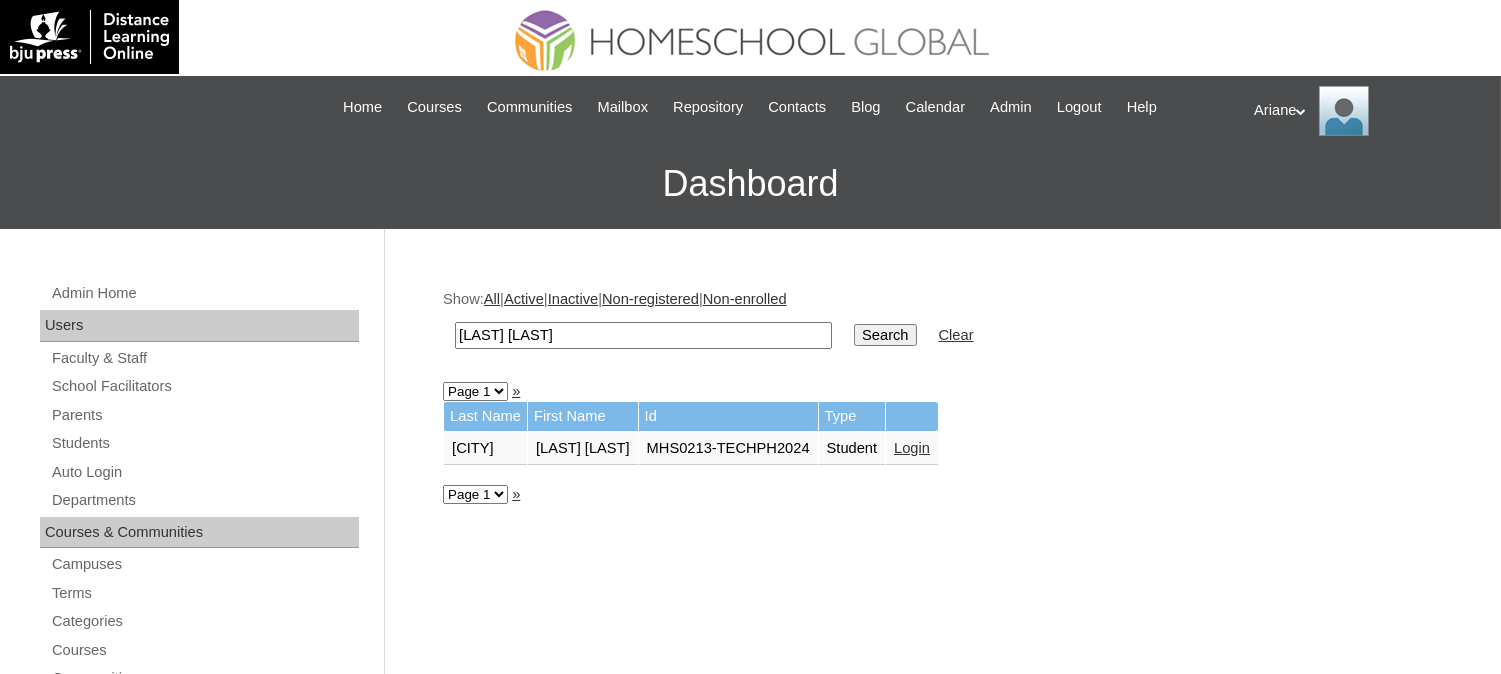 click on "Login" at bounding box center [918, 448] 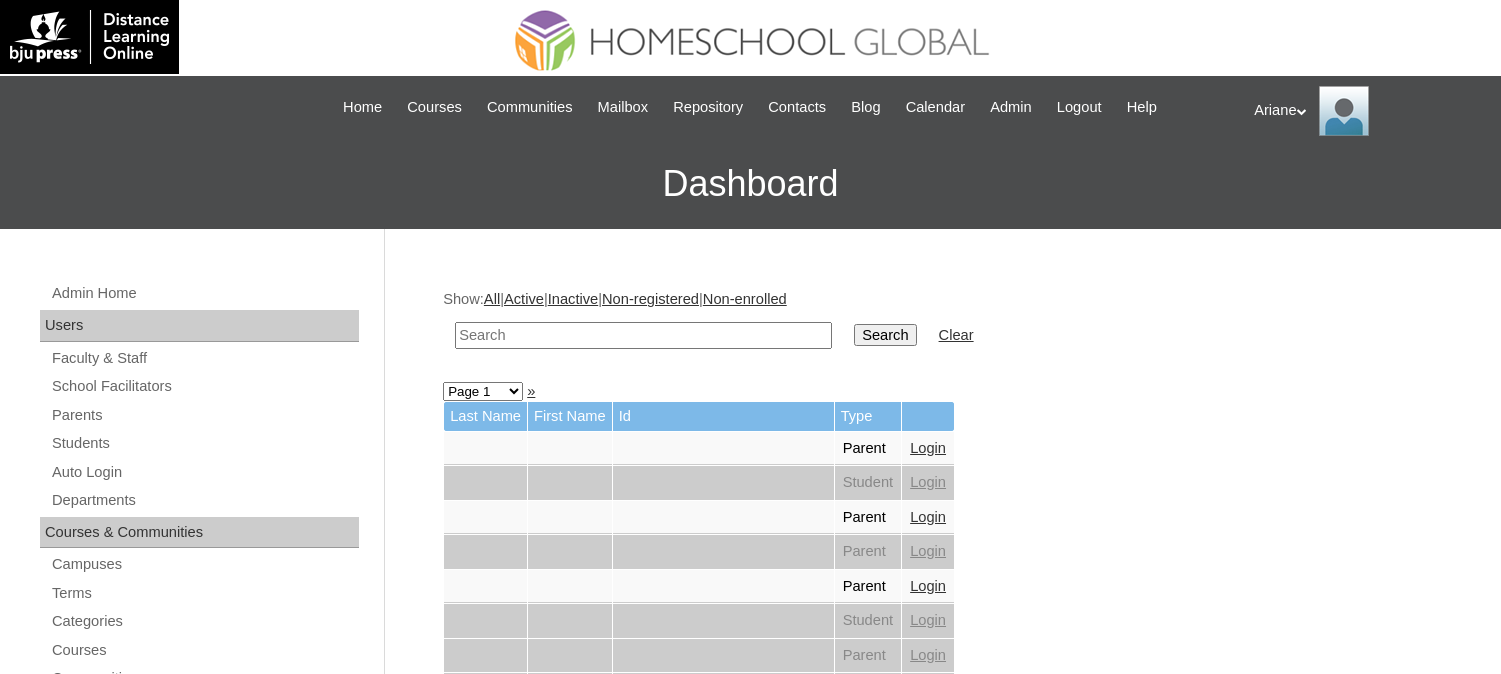 scroll, scrollTop: 0, scrollLeft: 0, axis: both 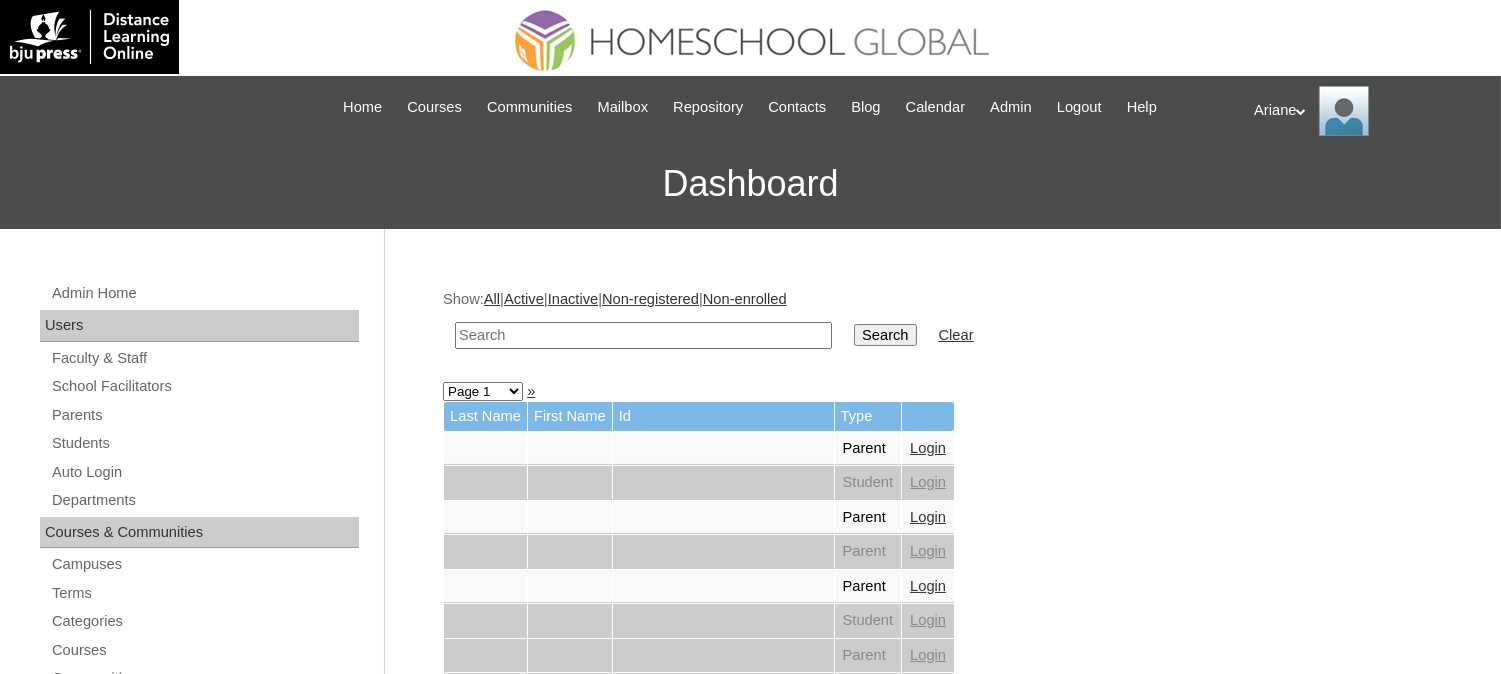 click at bounding box center (643, 335) 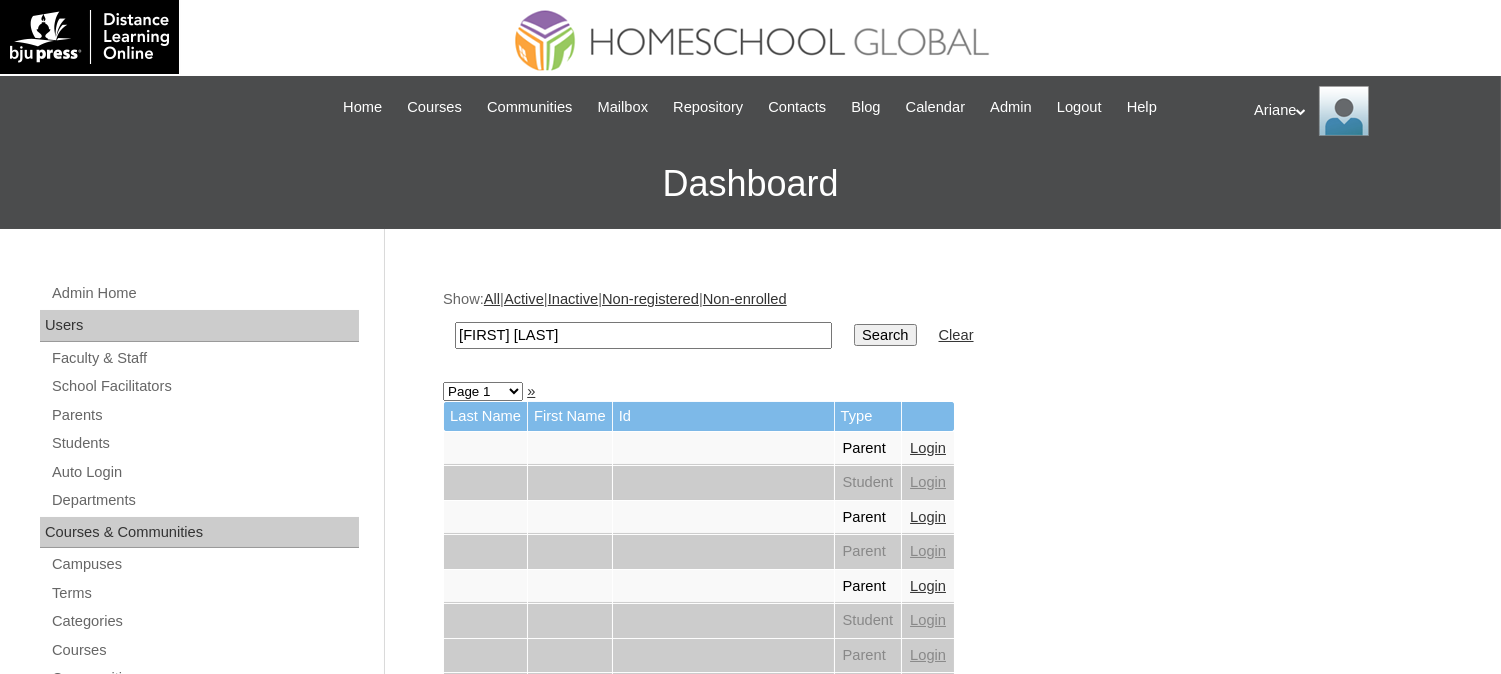 type on "[FIRST] [LAST]" 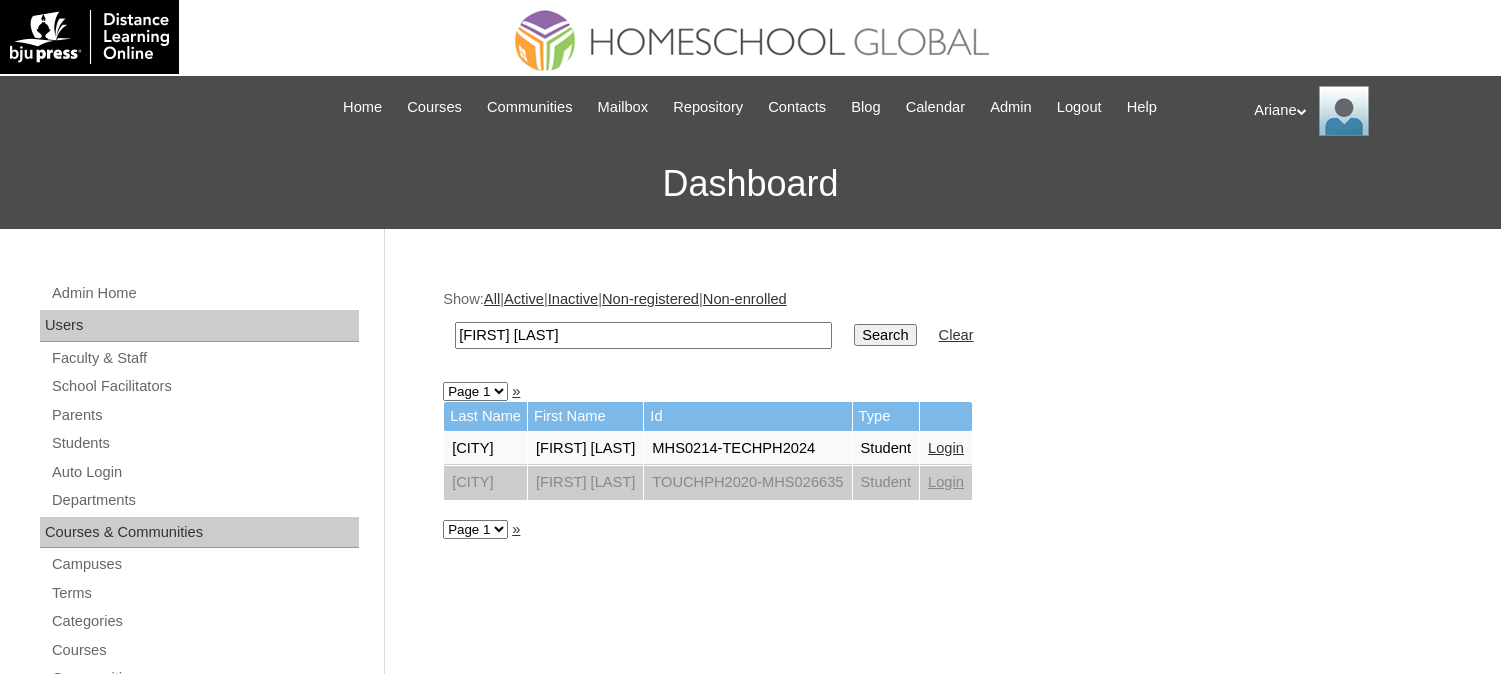 scroll, scrollTop: 0, scrollLeft: 0, axis: both 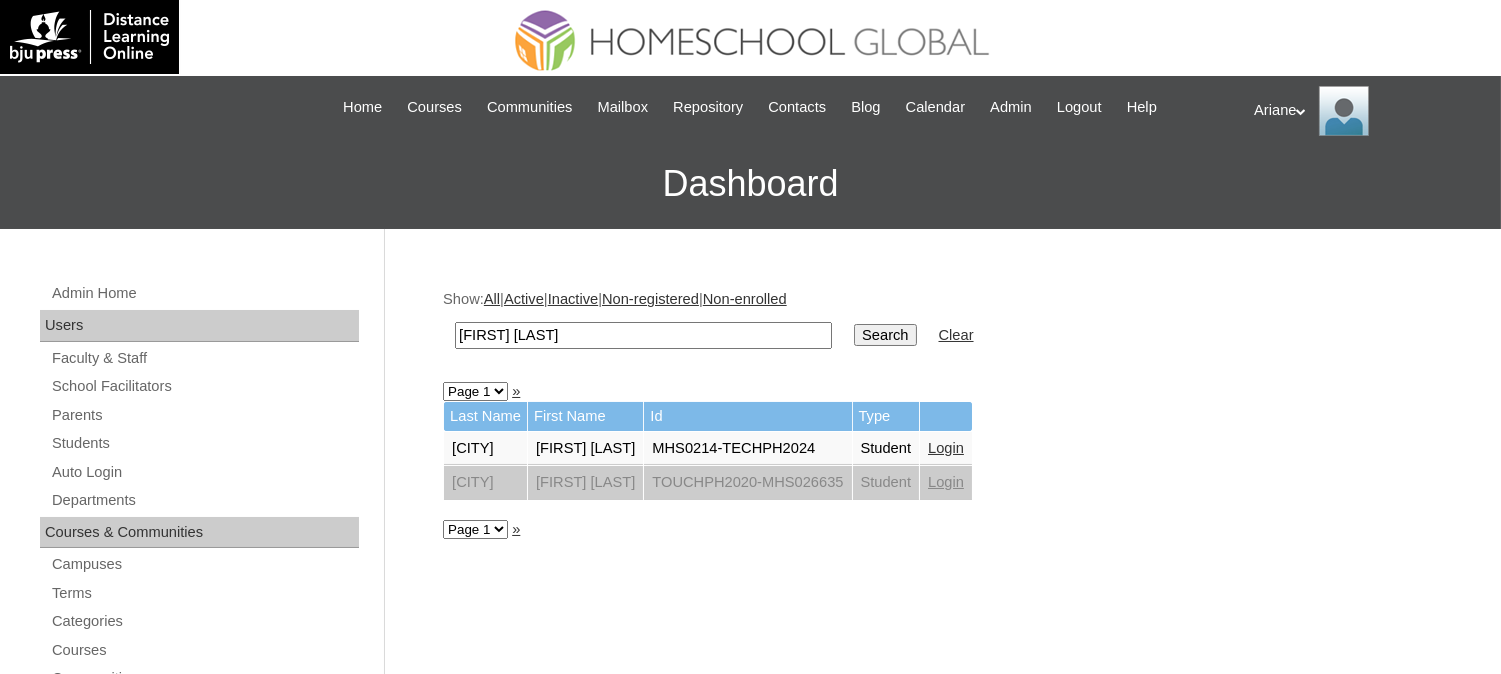 click on "Login" at bounding box center [946, 448] 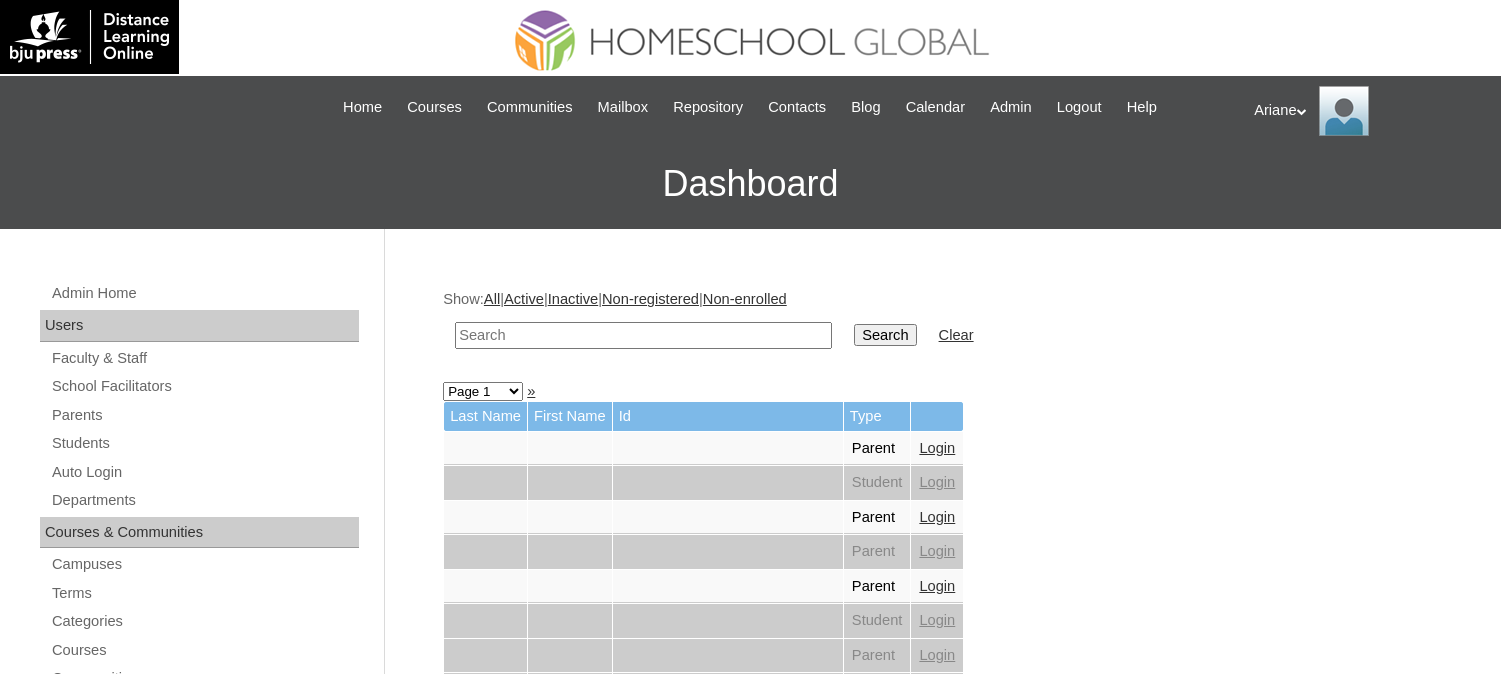 scroll, scrollTop: 0, scrollLeft: 0, axis: both 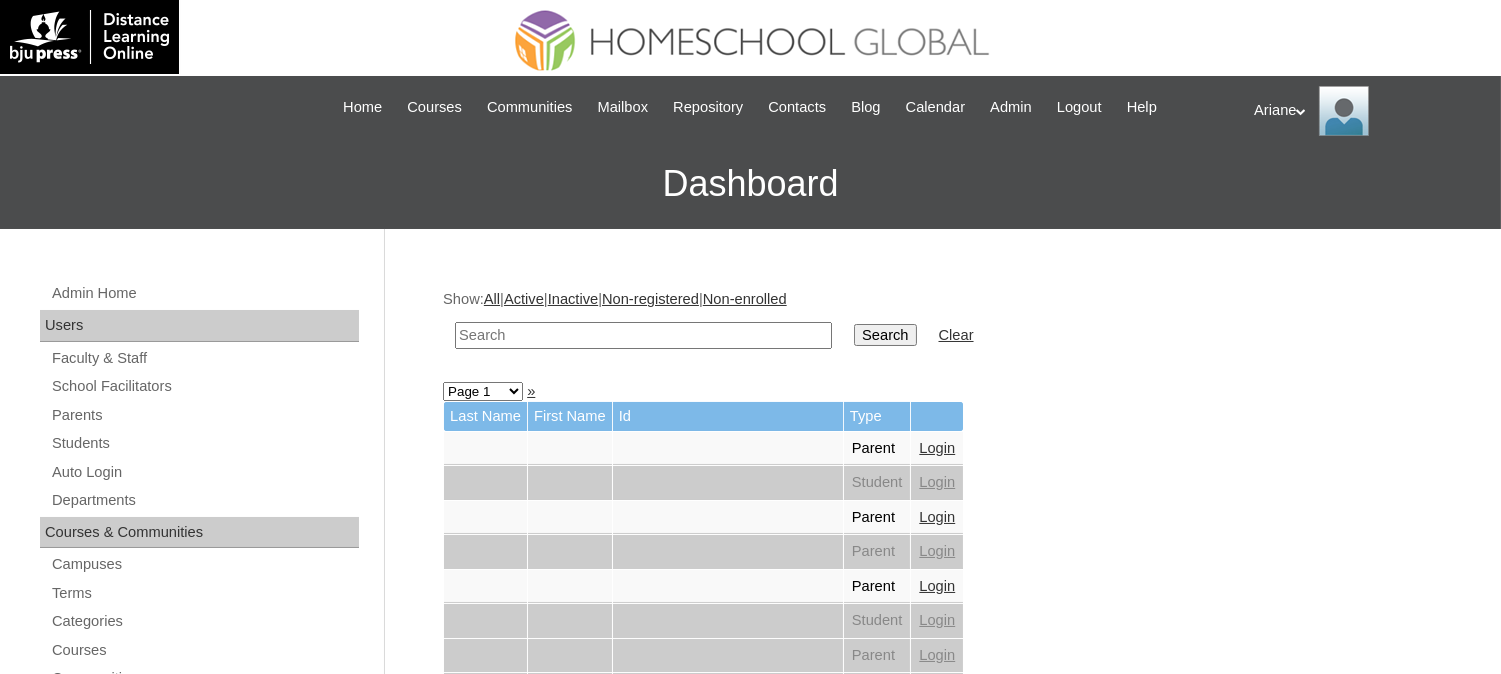 click at bounding box center (643, 335) 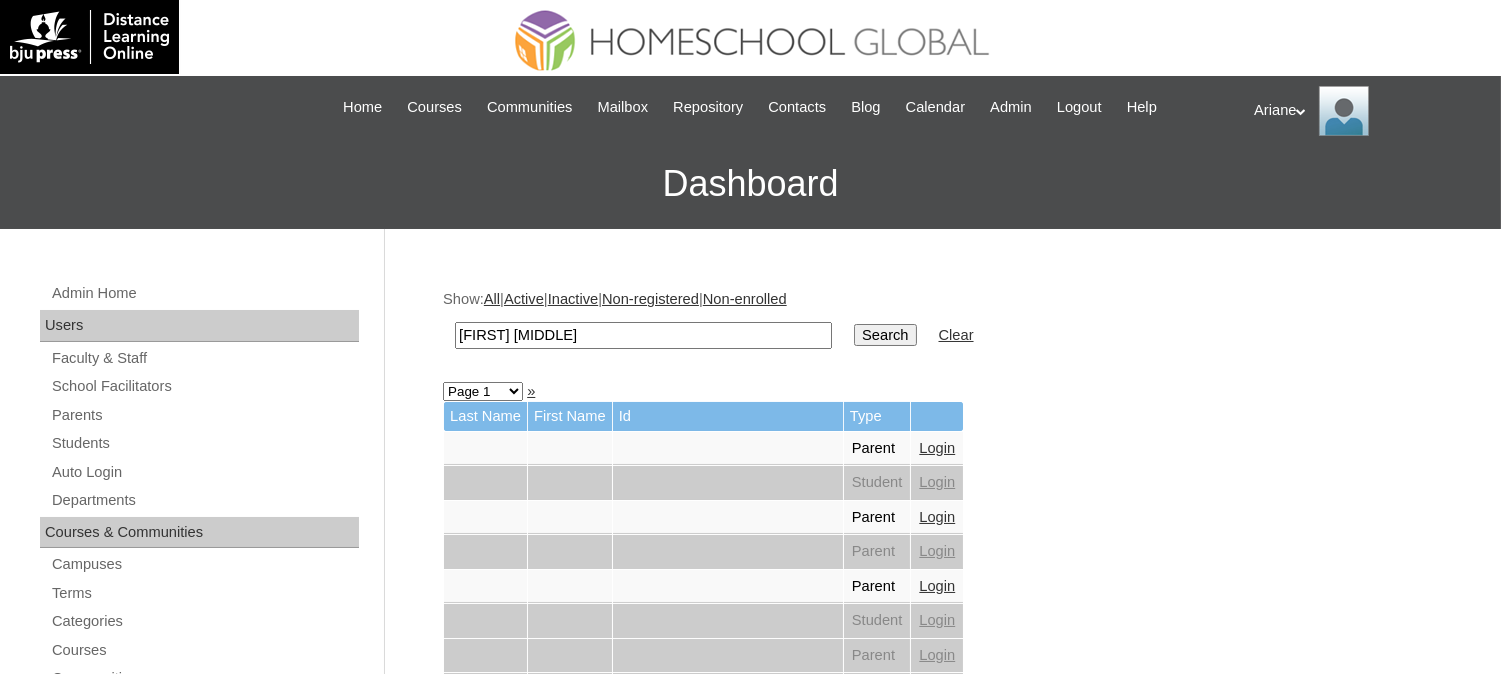 type on "Kendrick Andrew" 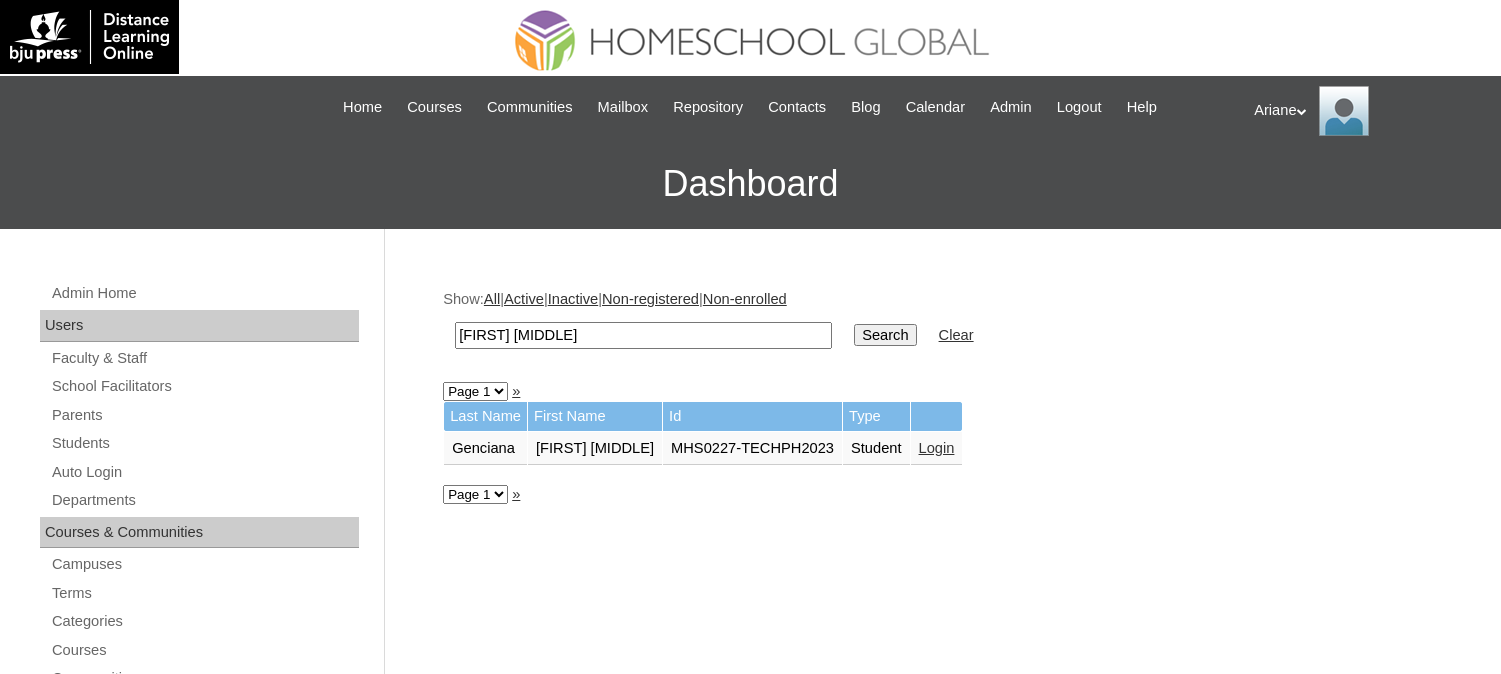 scroll, scrollTop: 0, scrollLeft: 0, axis: both 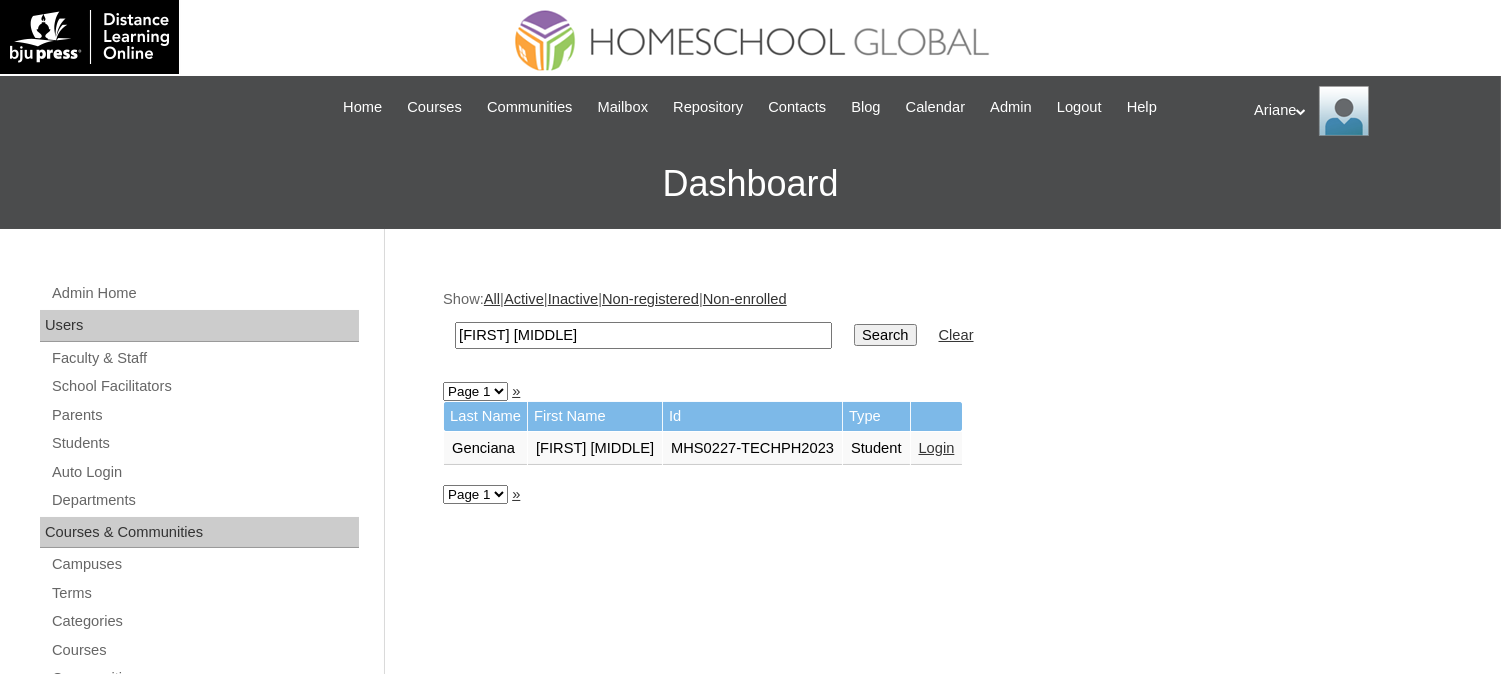 click on "Login" at bounding box center (918, 448) 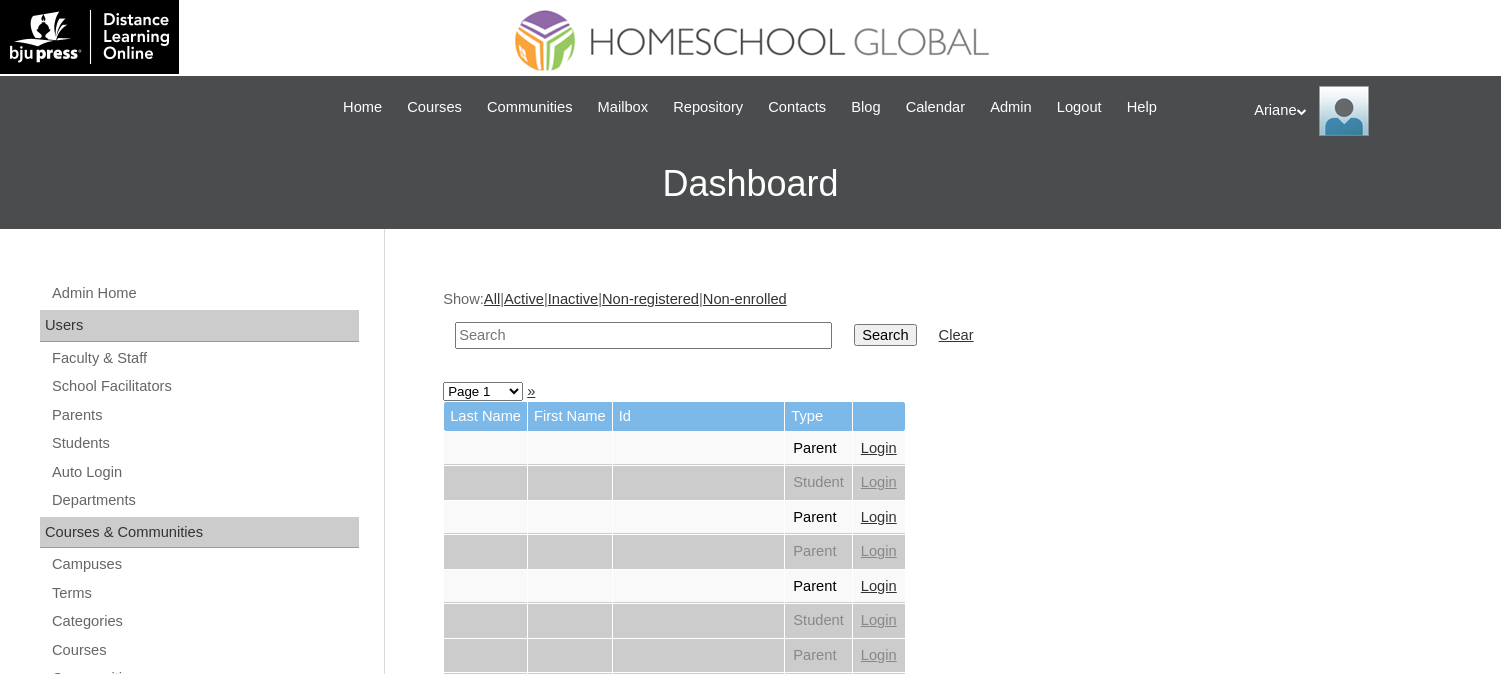 scroll, scrollTop: 0, scrollLeft: 0, axis: both 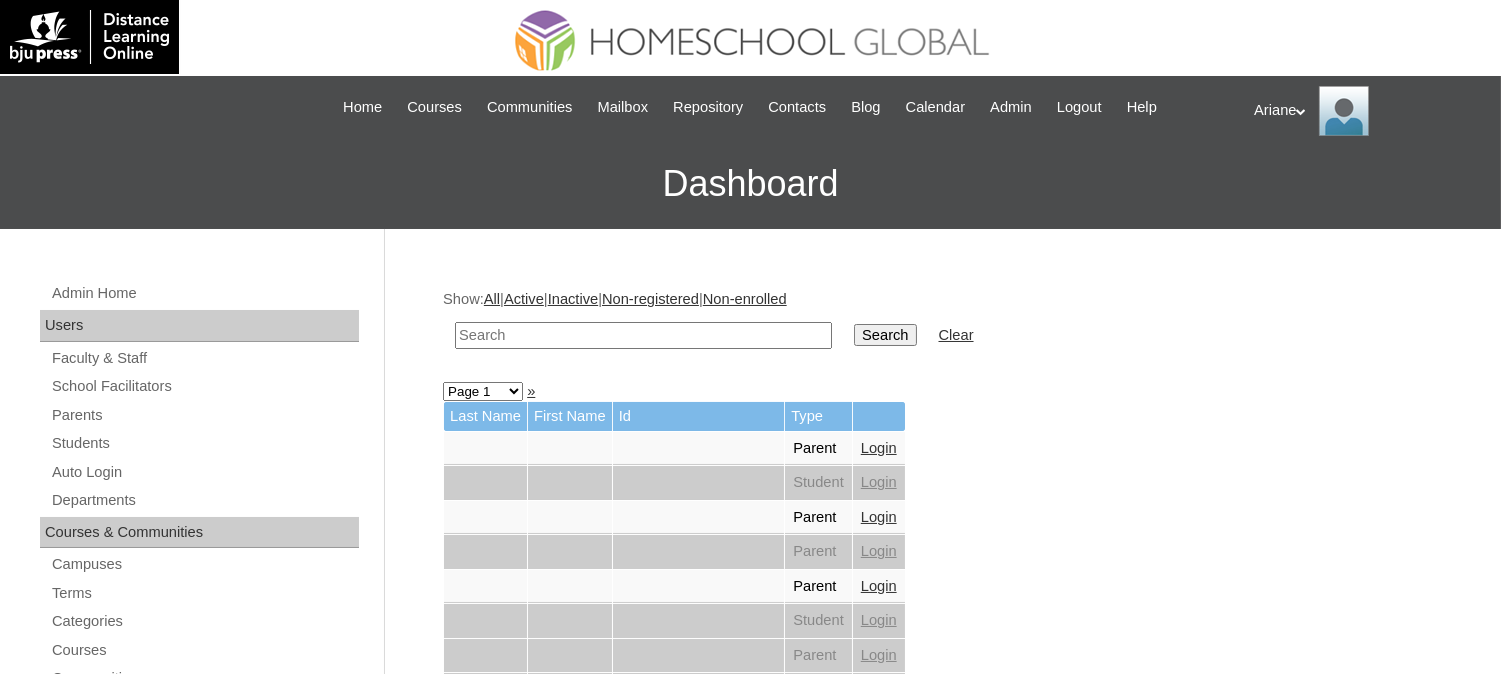 click at bounding box center [643, 335] 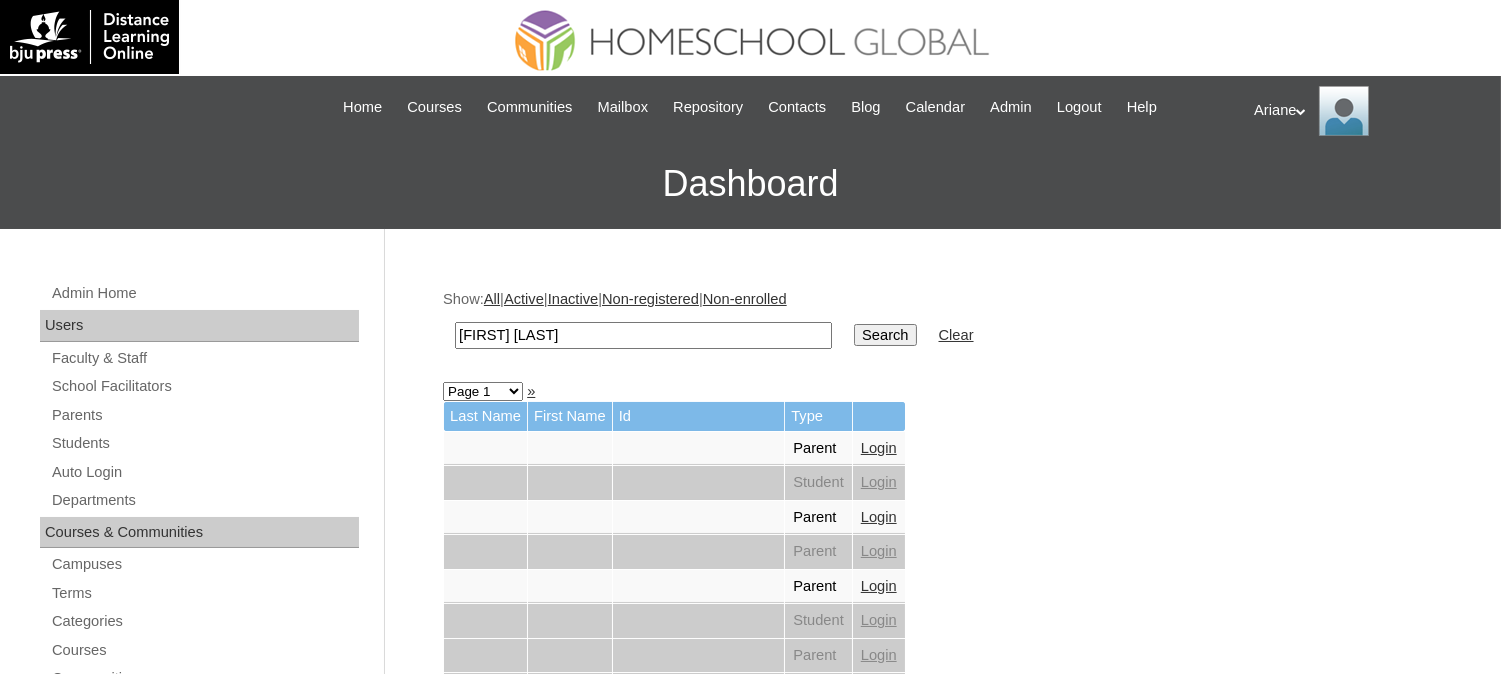 type on "Chloe Beatrix" 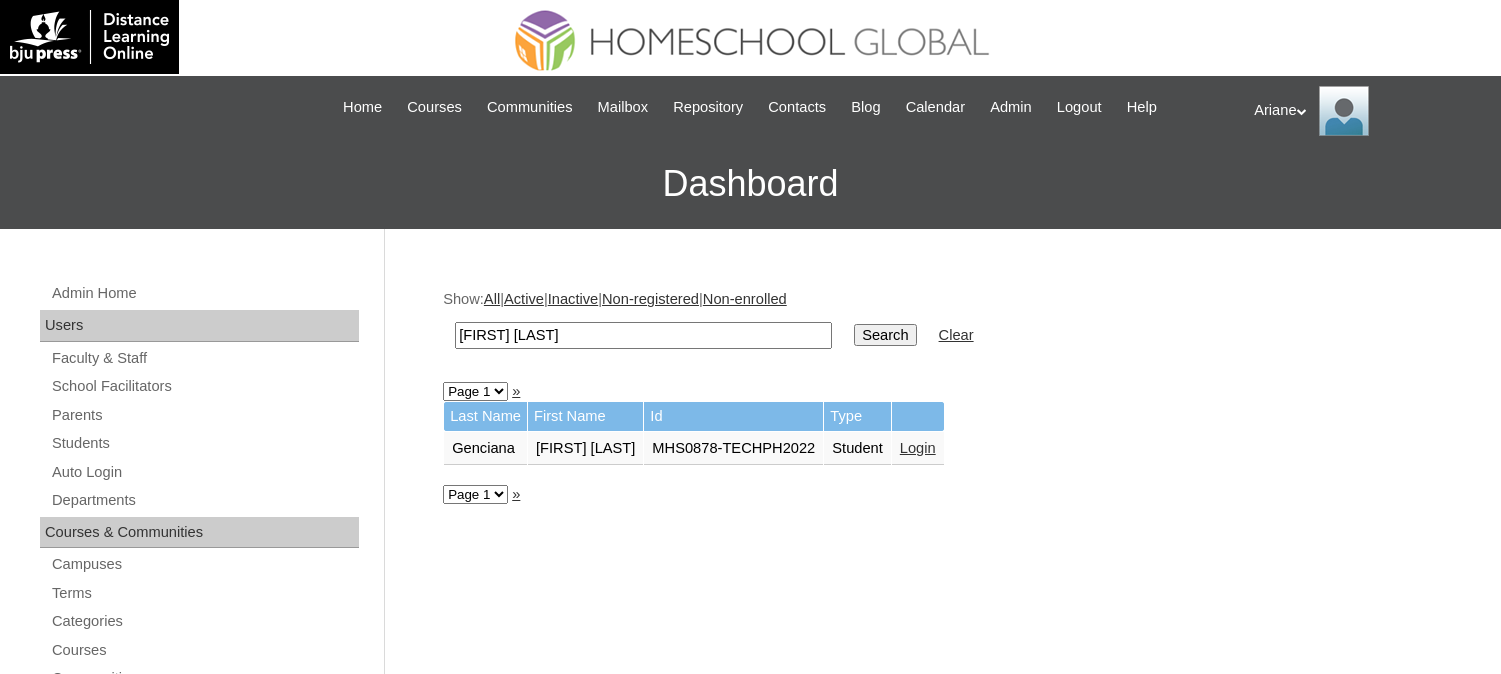 scroll, scrollTop: 0, scrollLeft: 0, axis: both 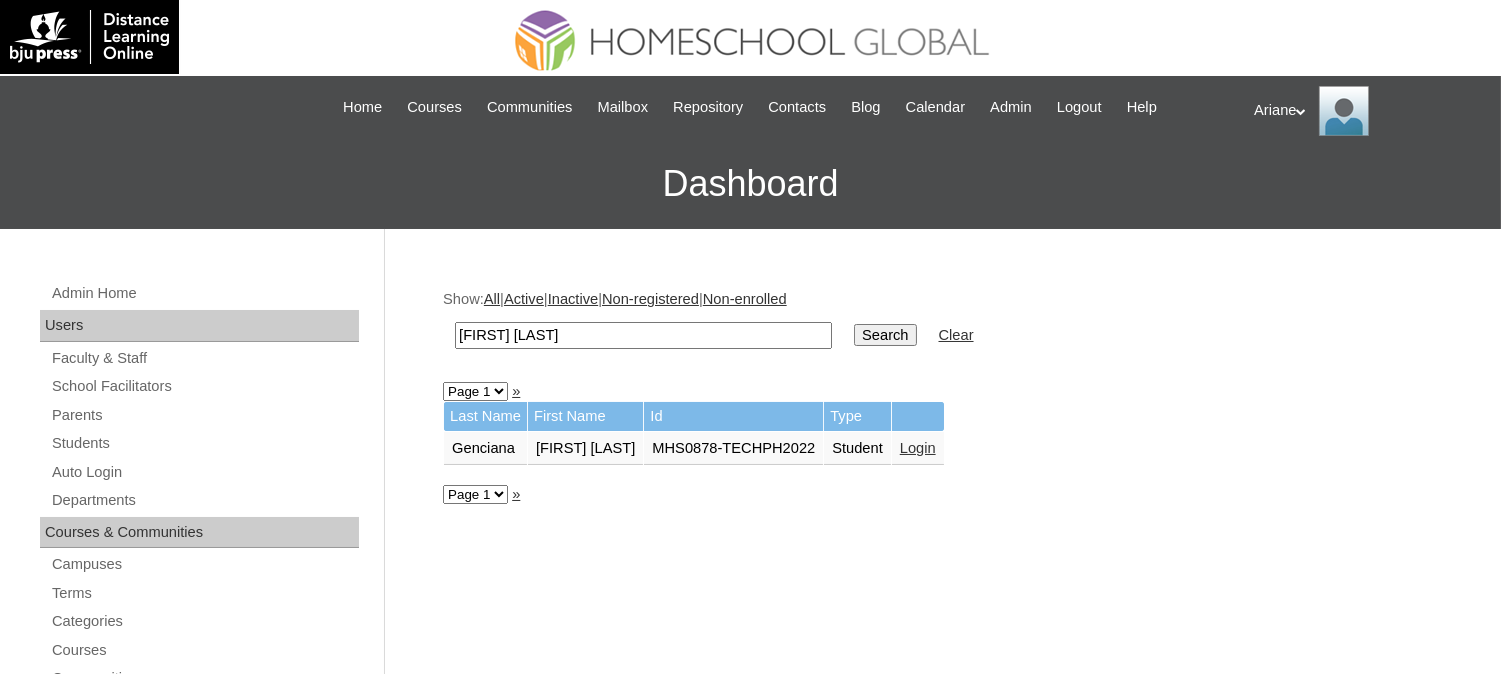 click on "Login" at bounding box center [918, 448] 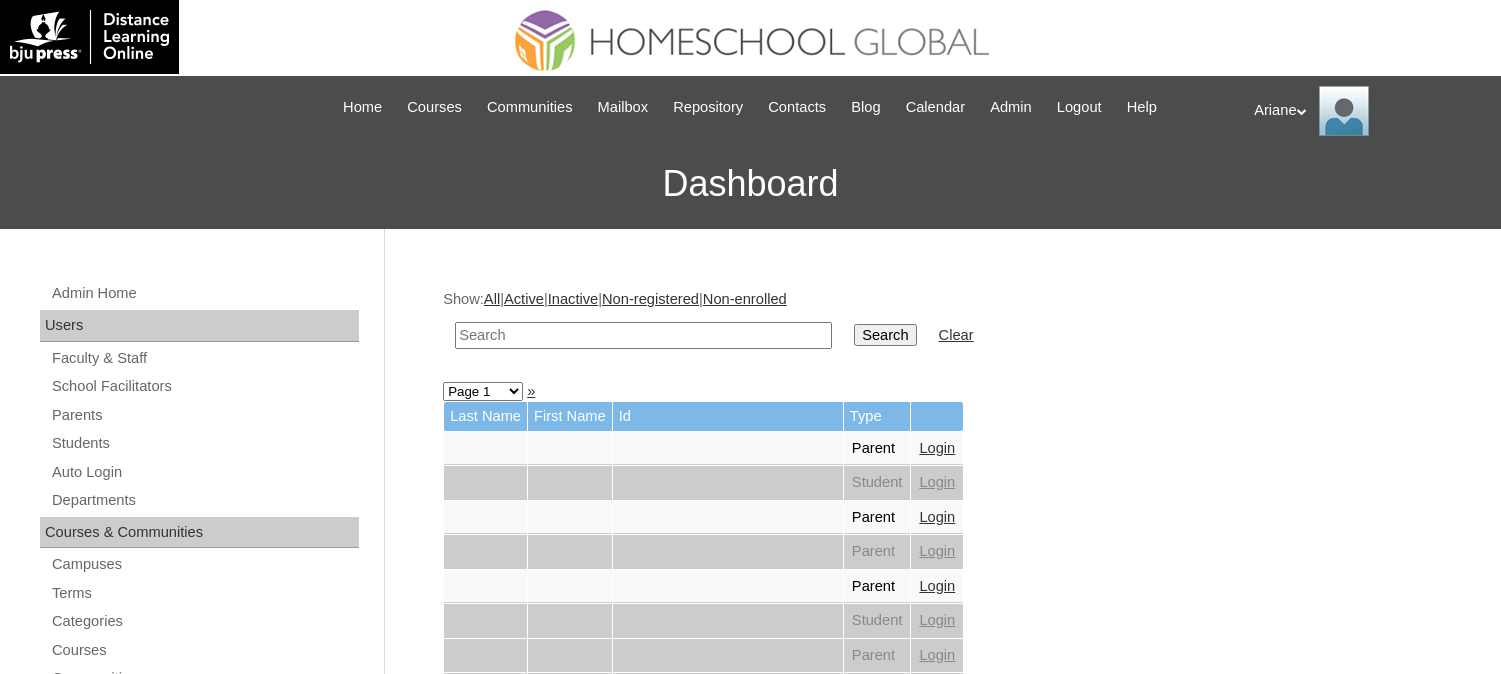 scroll, scrollTop: 0, scrollLeft: 0, axis: both 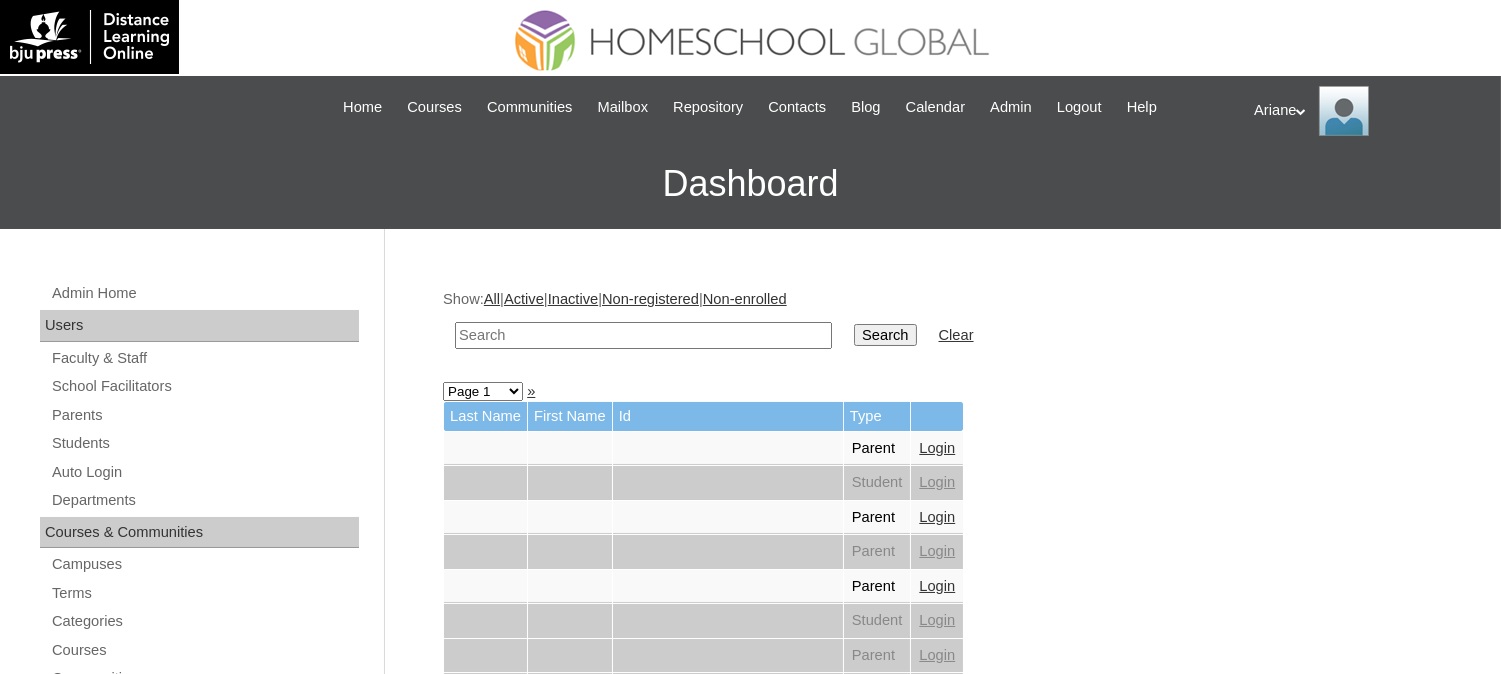 click at bounding box center [643, 335] 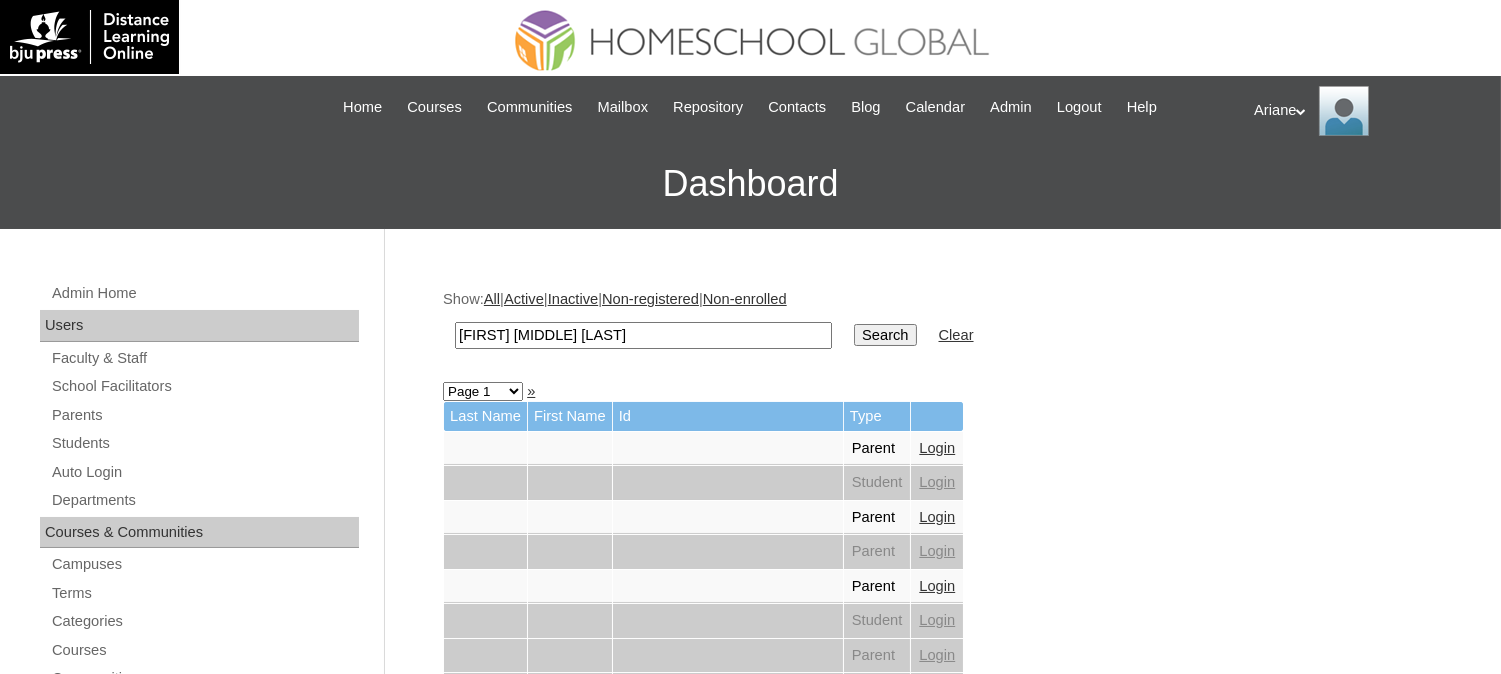 type on "[FIRST] [MIDDLE] [LAST]" 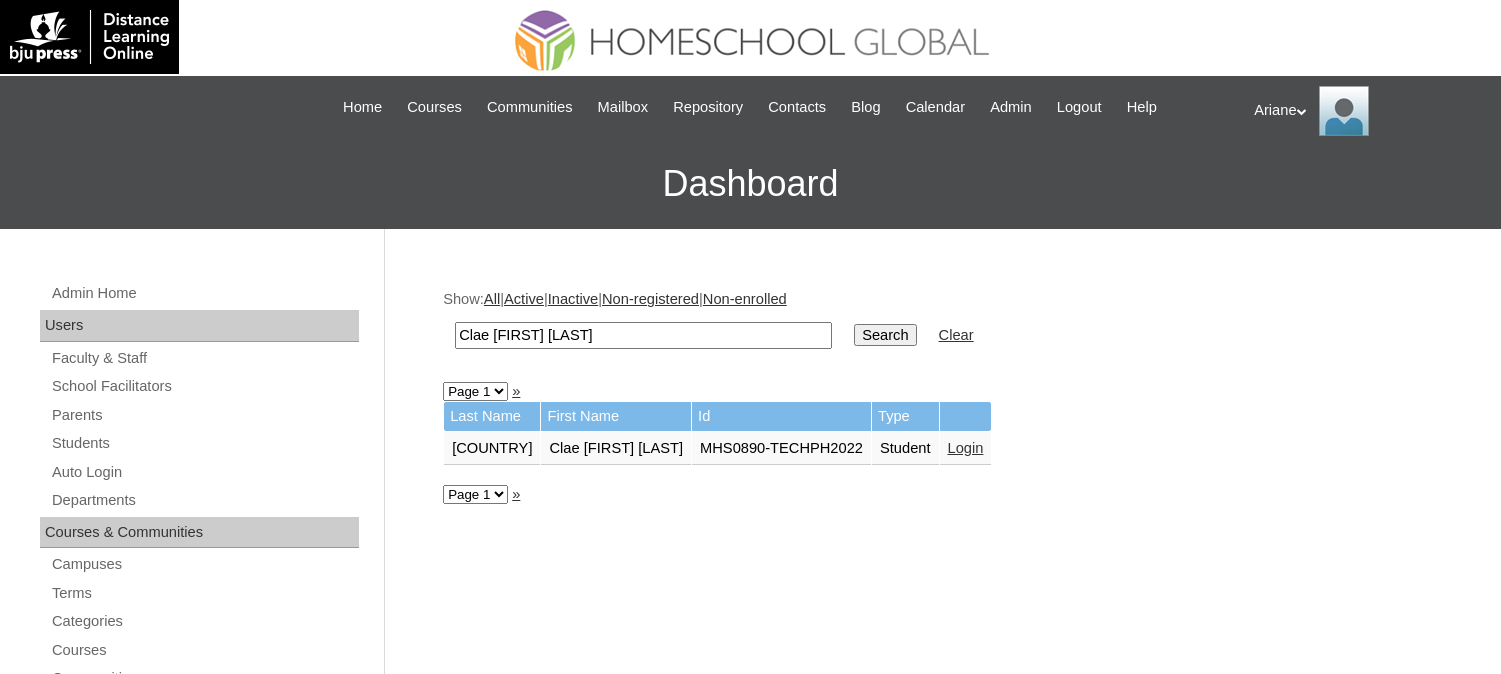 scroll, scrollTop: 0, scrollLeft: 0, axis: both 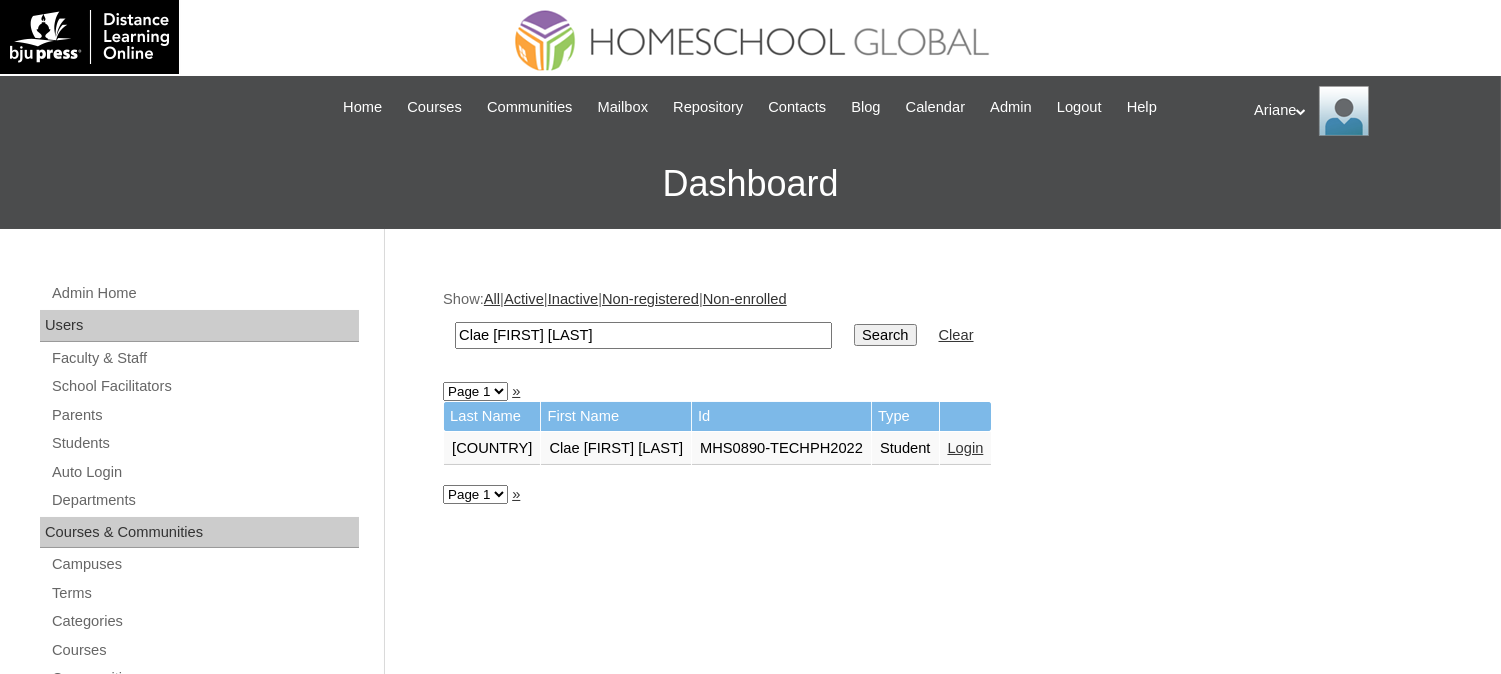 click on "Login" at bounding box center [967, 448] 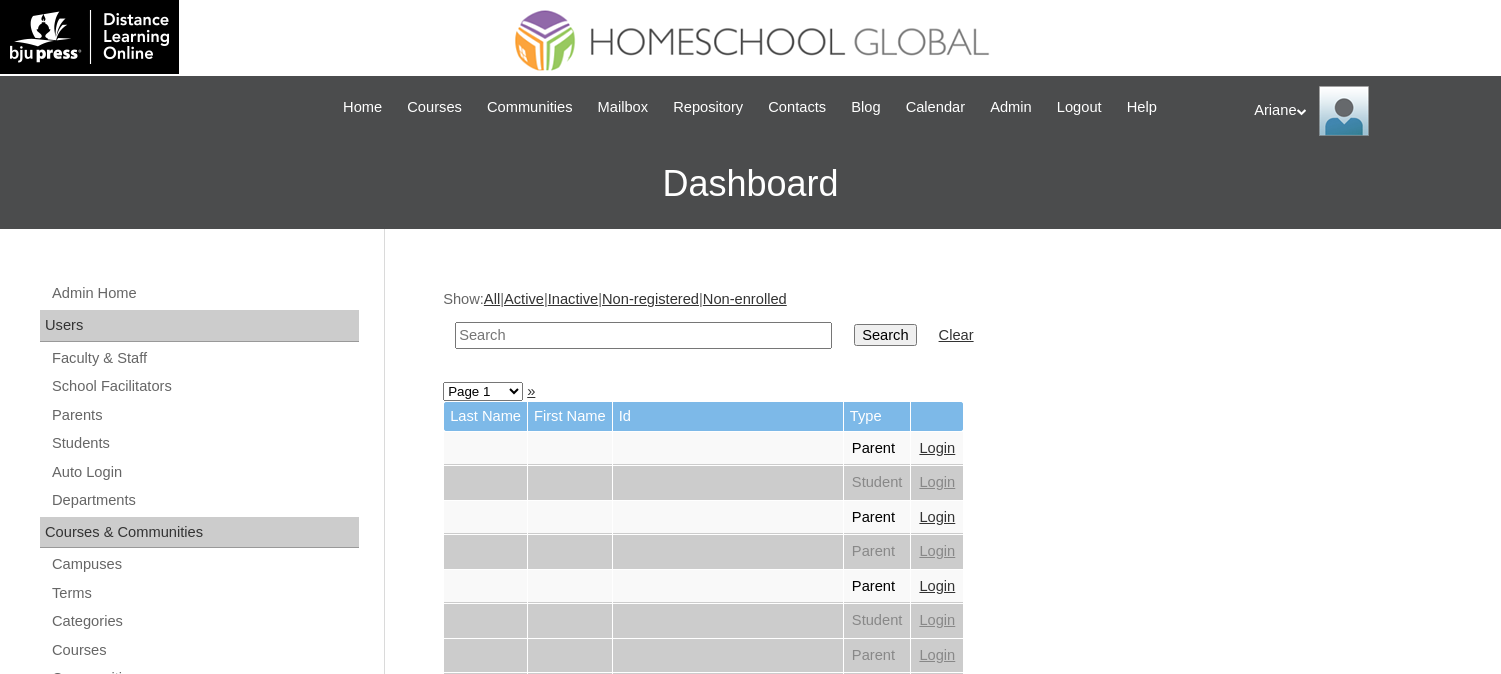 scroll, scrollTop: 0, scrollLeft: 0, axis: both 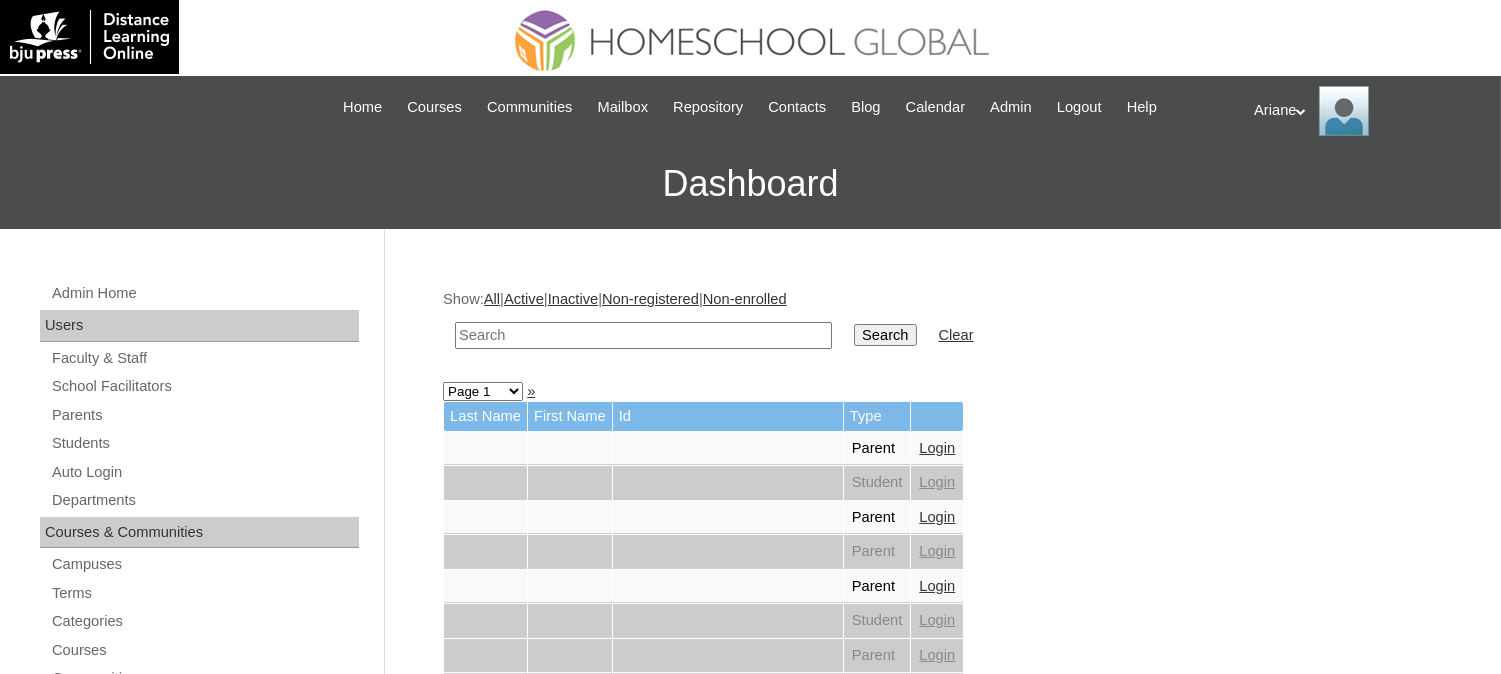 drag, startPoint x: 625, startPoint y: 335, endPoint x: 645, endPoint y: 344, distance: 21.931713 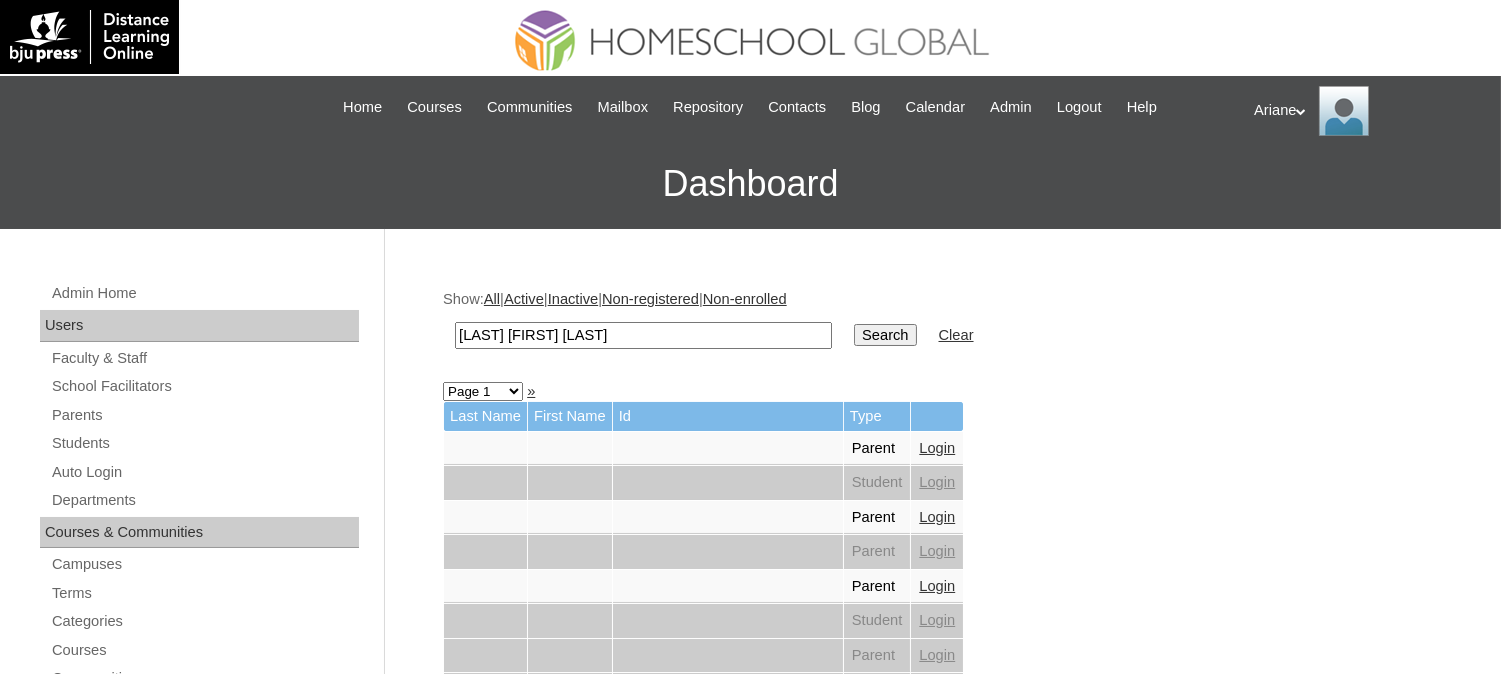 type on "Bai [NAME] [LAST]" 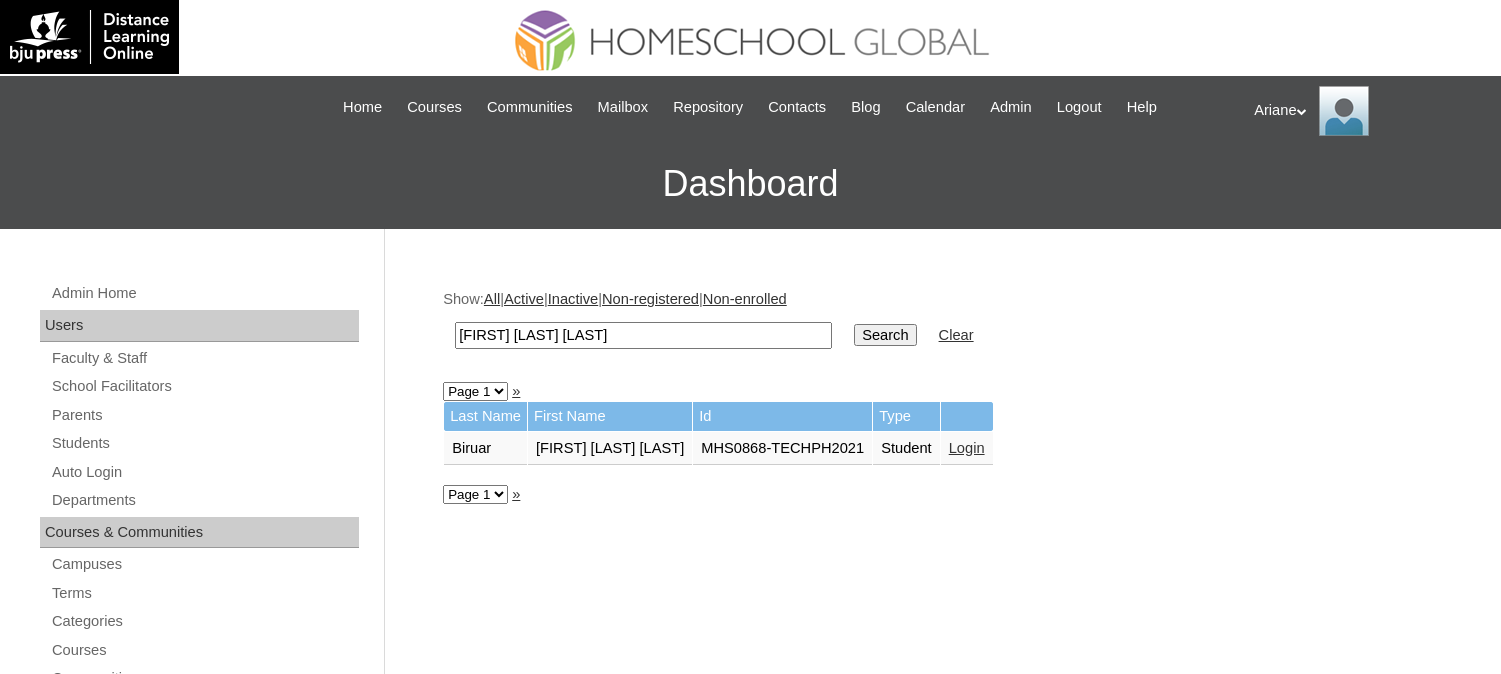 scroll, scrollTop: 0, scrollLeft: 0, axis: both 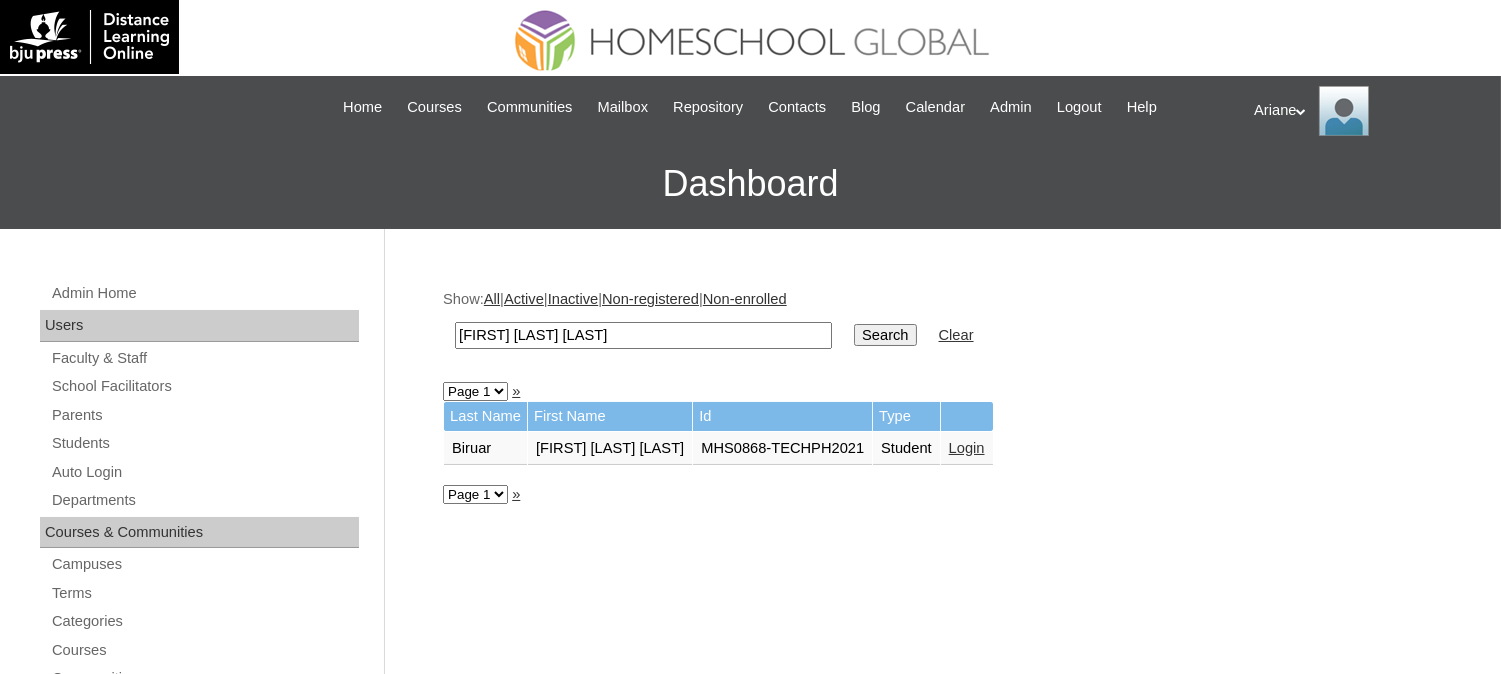 click on "Login" at bounding box center [943, 448] 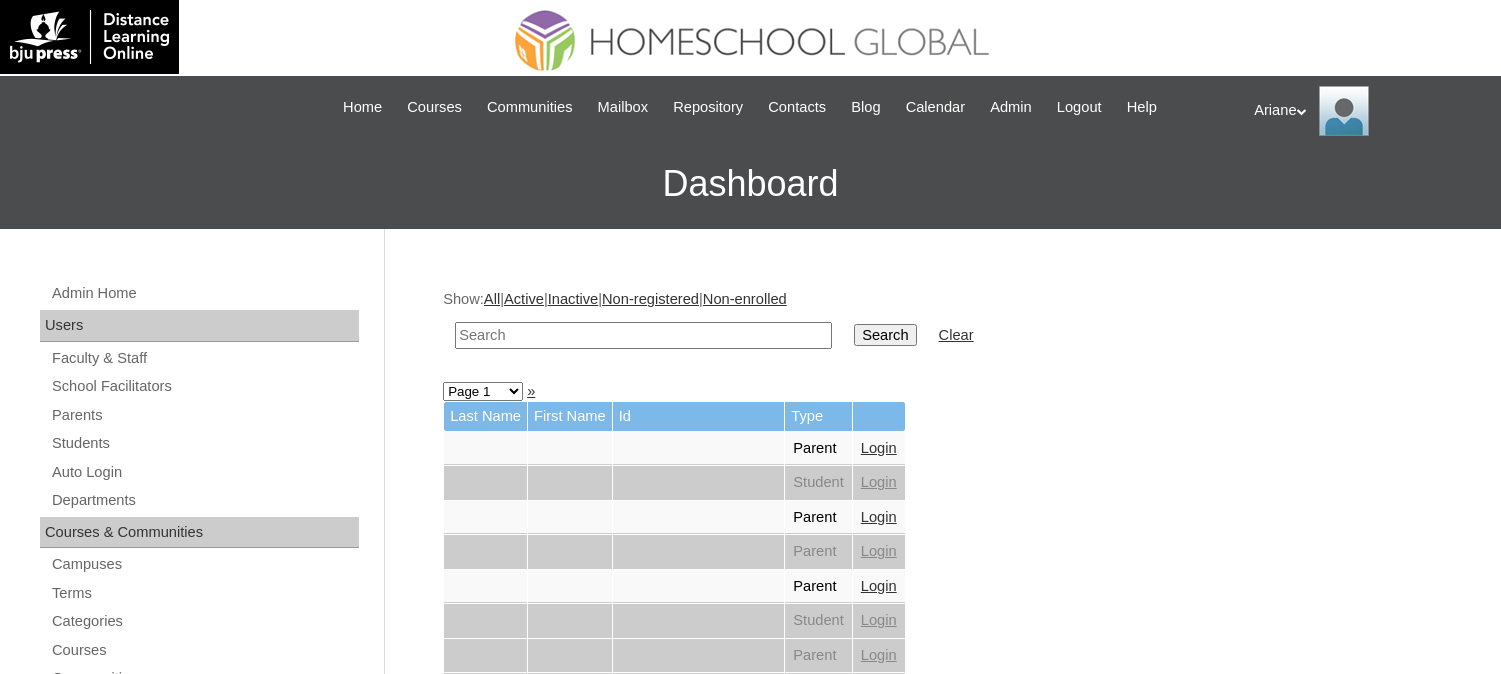 scroll, scrollTop: 0, scrollLeft: 0, axis: both 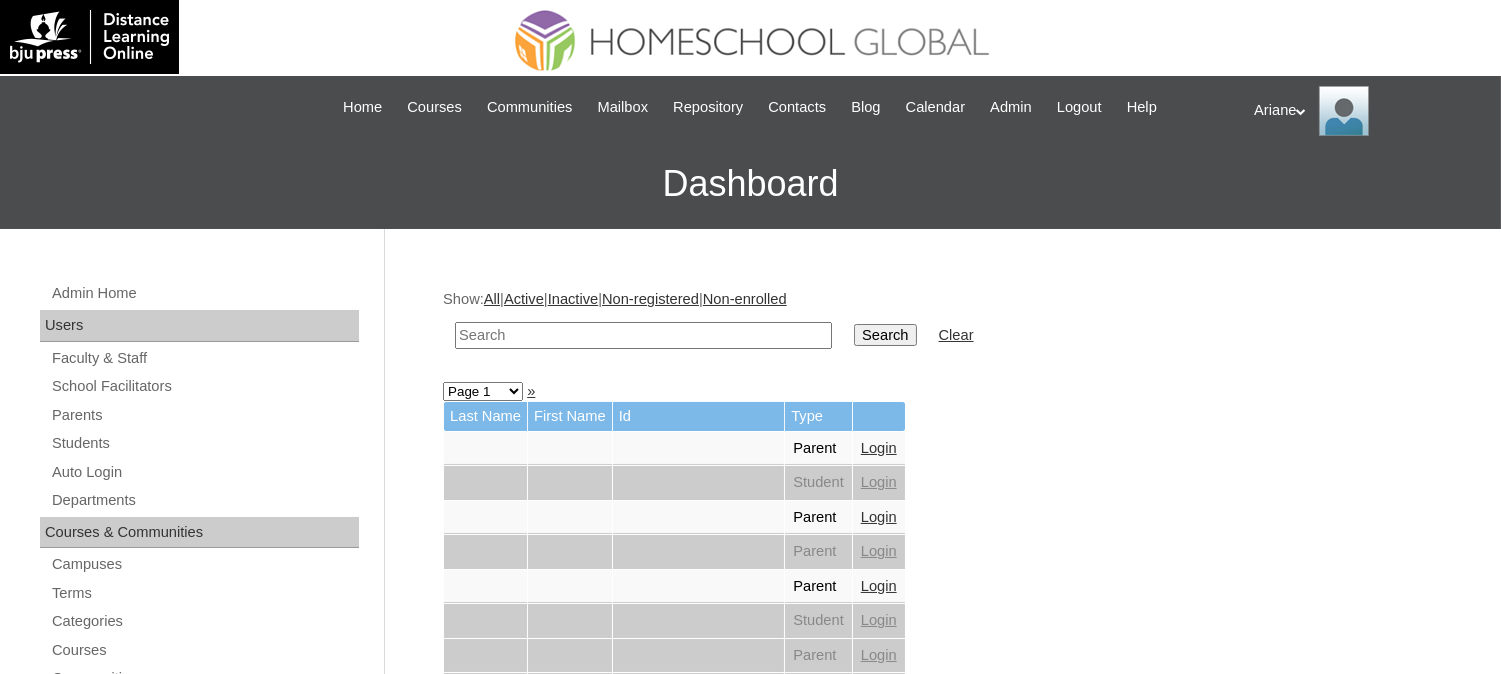 click at bounding box center (643, 335) 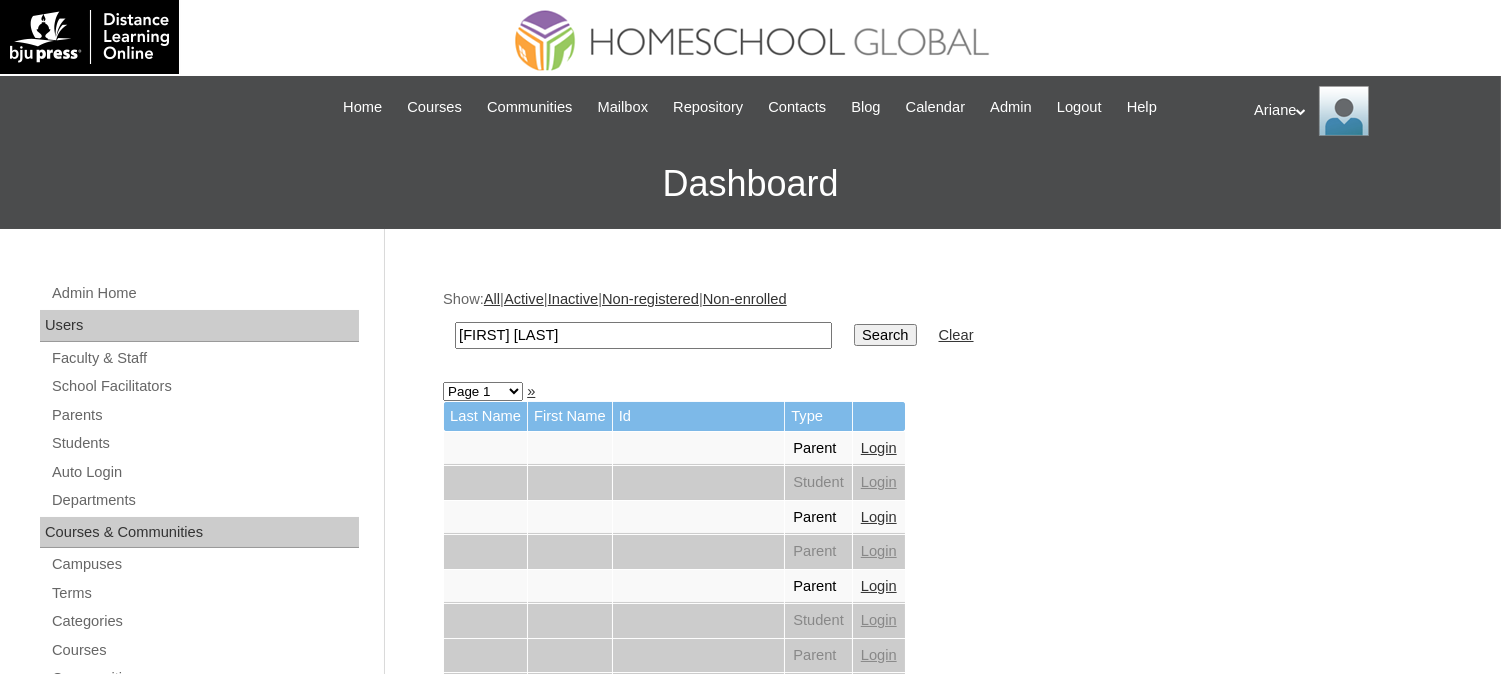 type on "Chiharu Maiev" 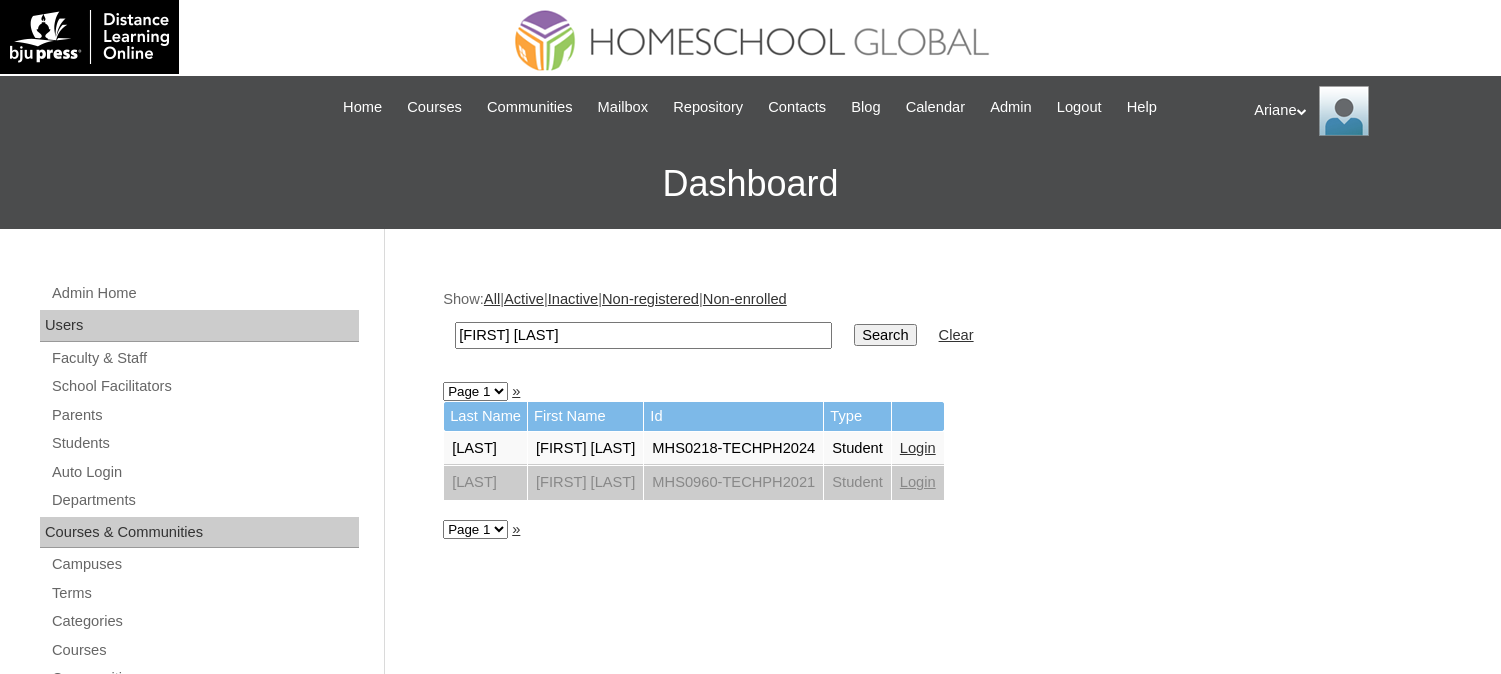 scroll, scrollTop: 0, scrollLeft: 0, axis: both 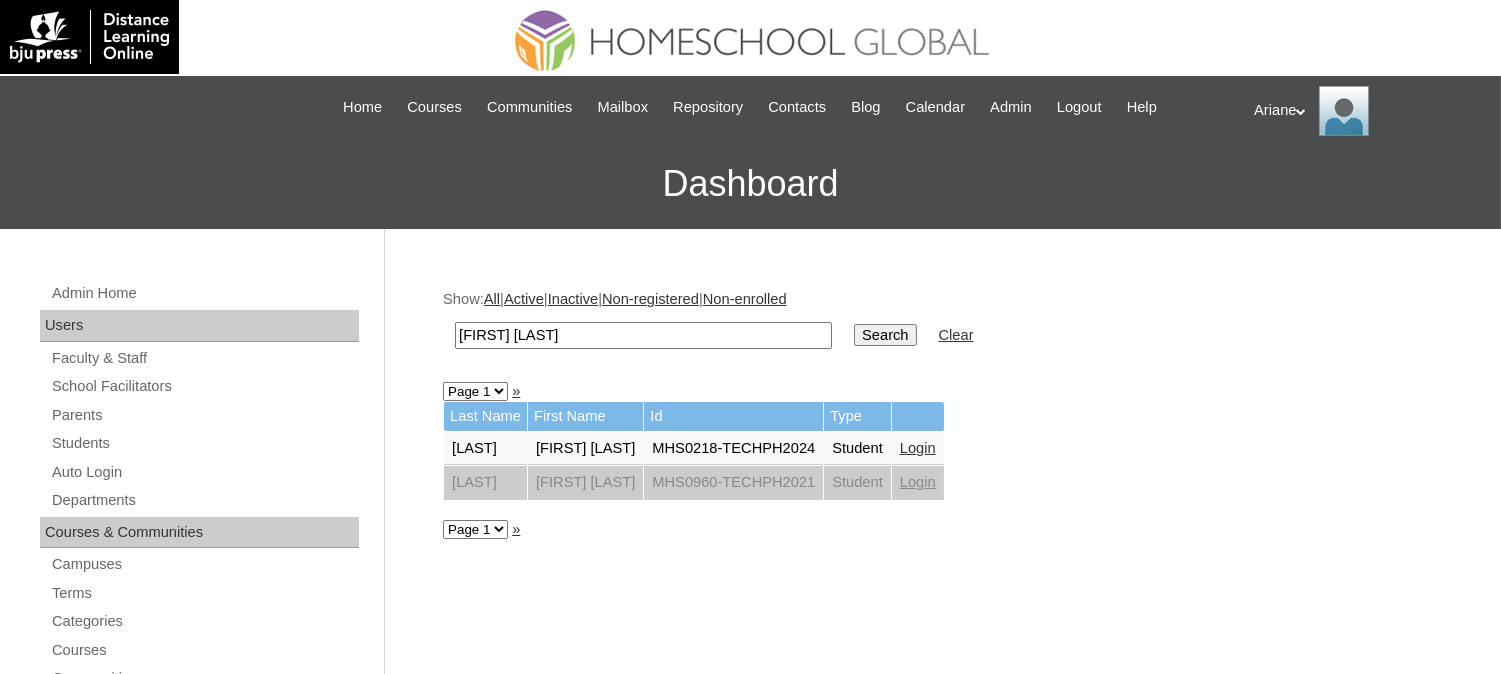 click on "Login" at bounding box center [778, 448] 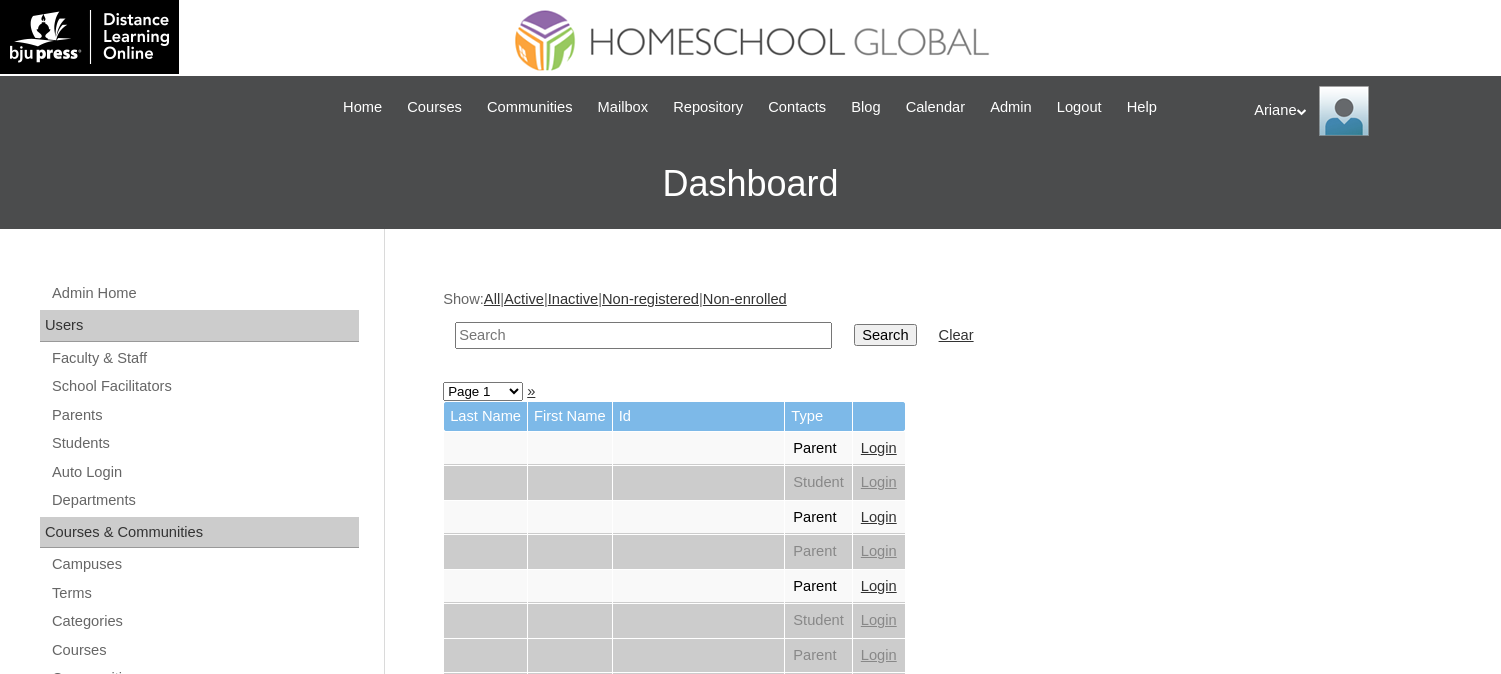 scroll, scrollTop: 0, scrollLeft: 0, axis: both 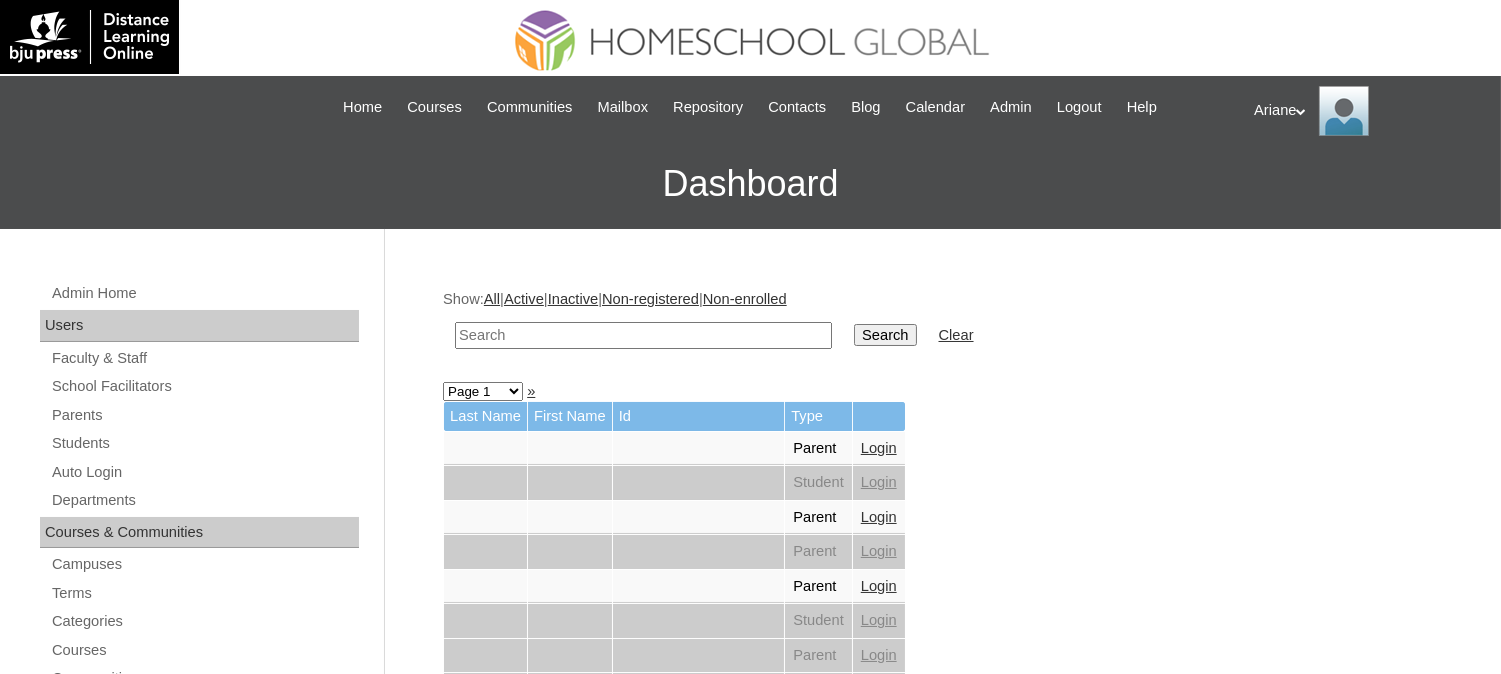 click at bounding box center (643, 335) 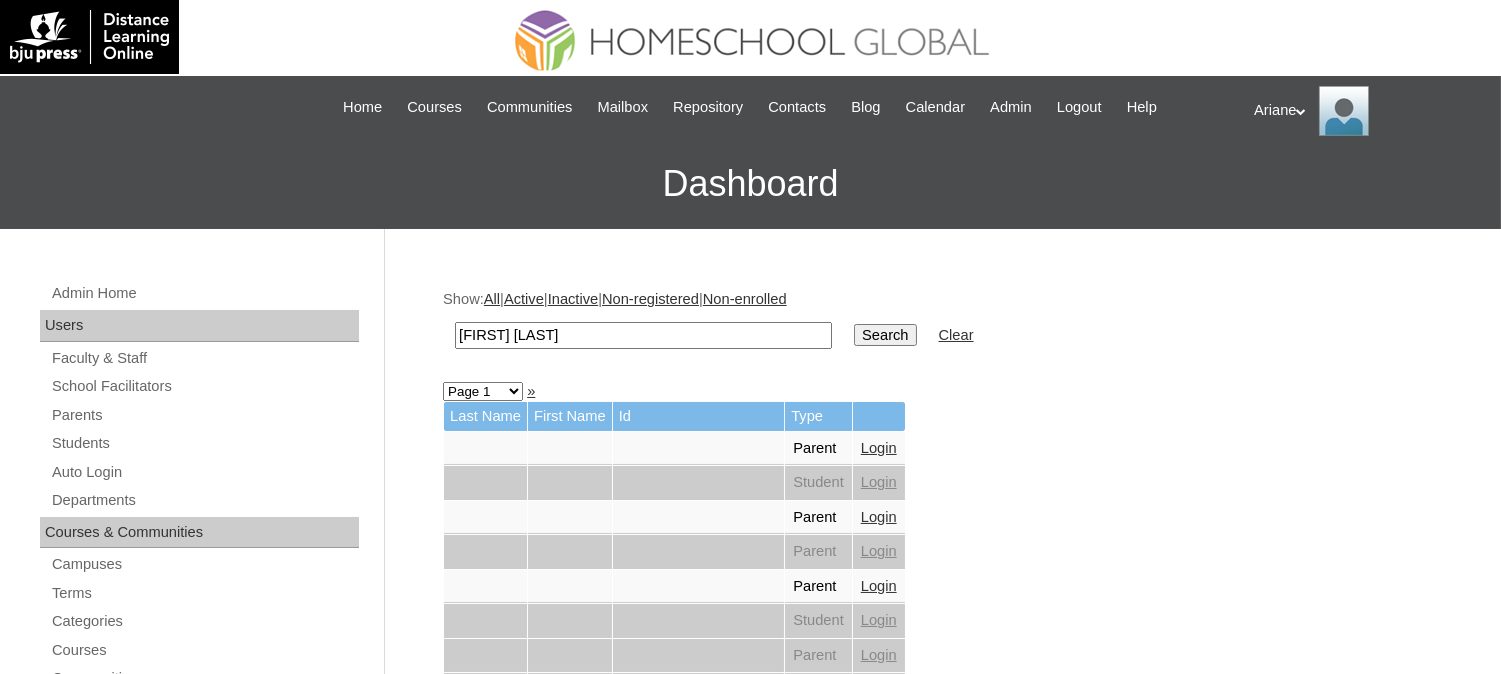 type on "Ennio Giuseppe" 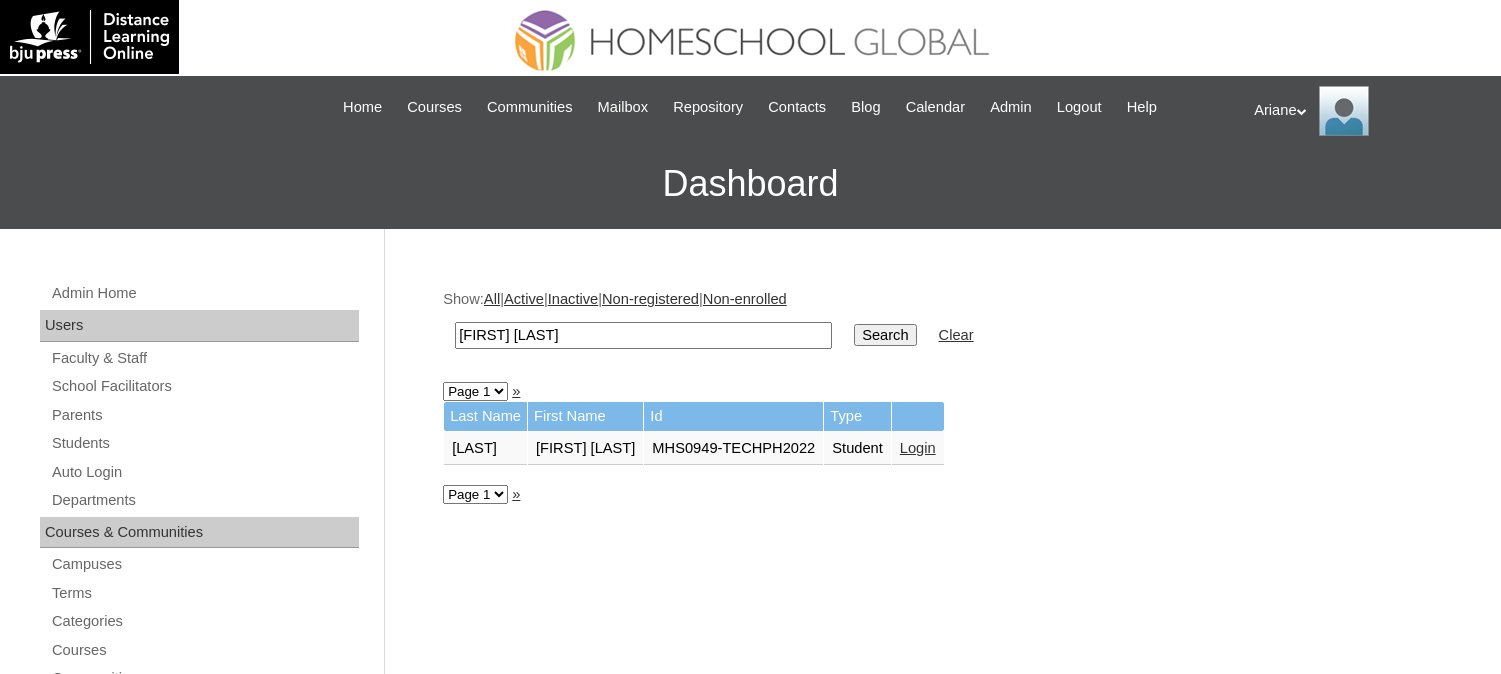 scroll, scrollTop: 0, scrollLeft: 0, axis: both 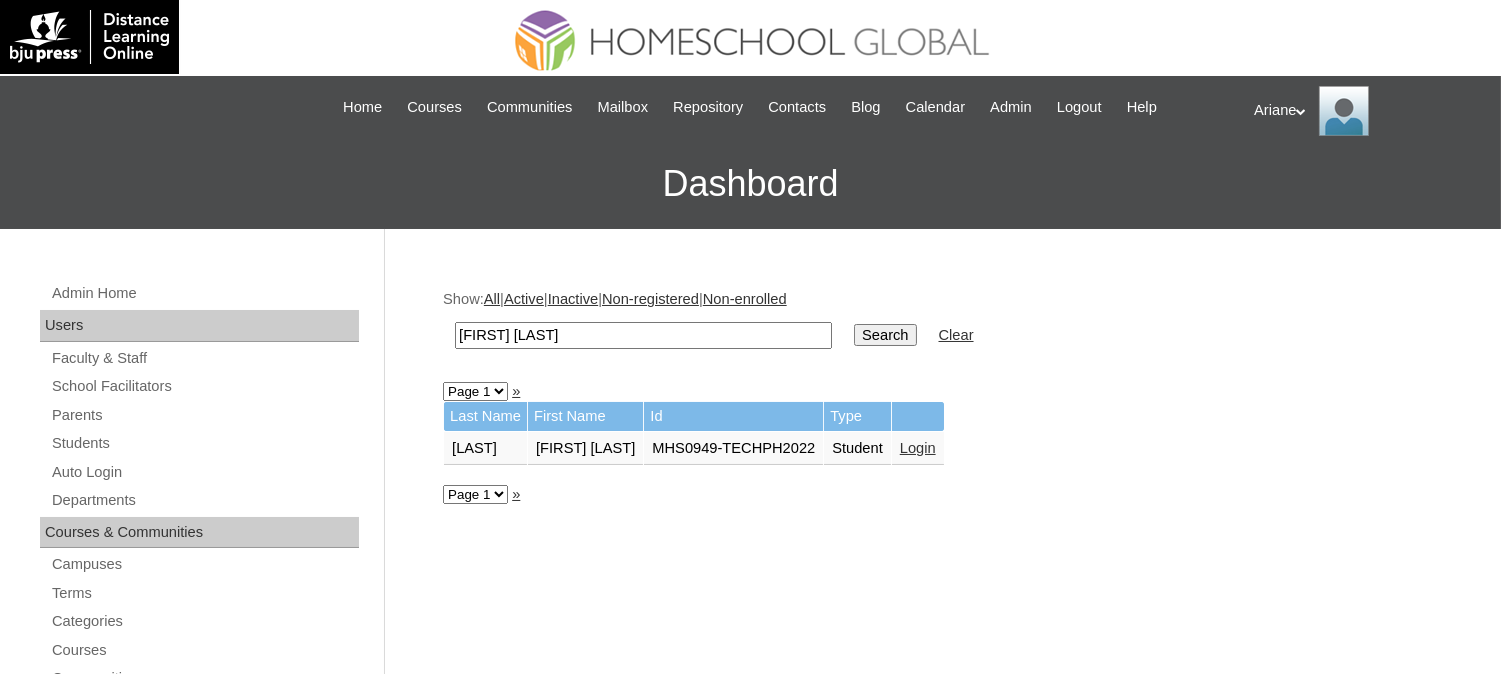 click on "Login" at bounding box center (918, 448) 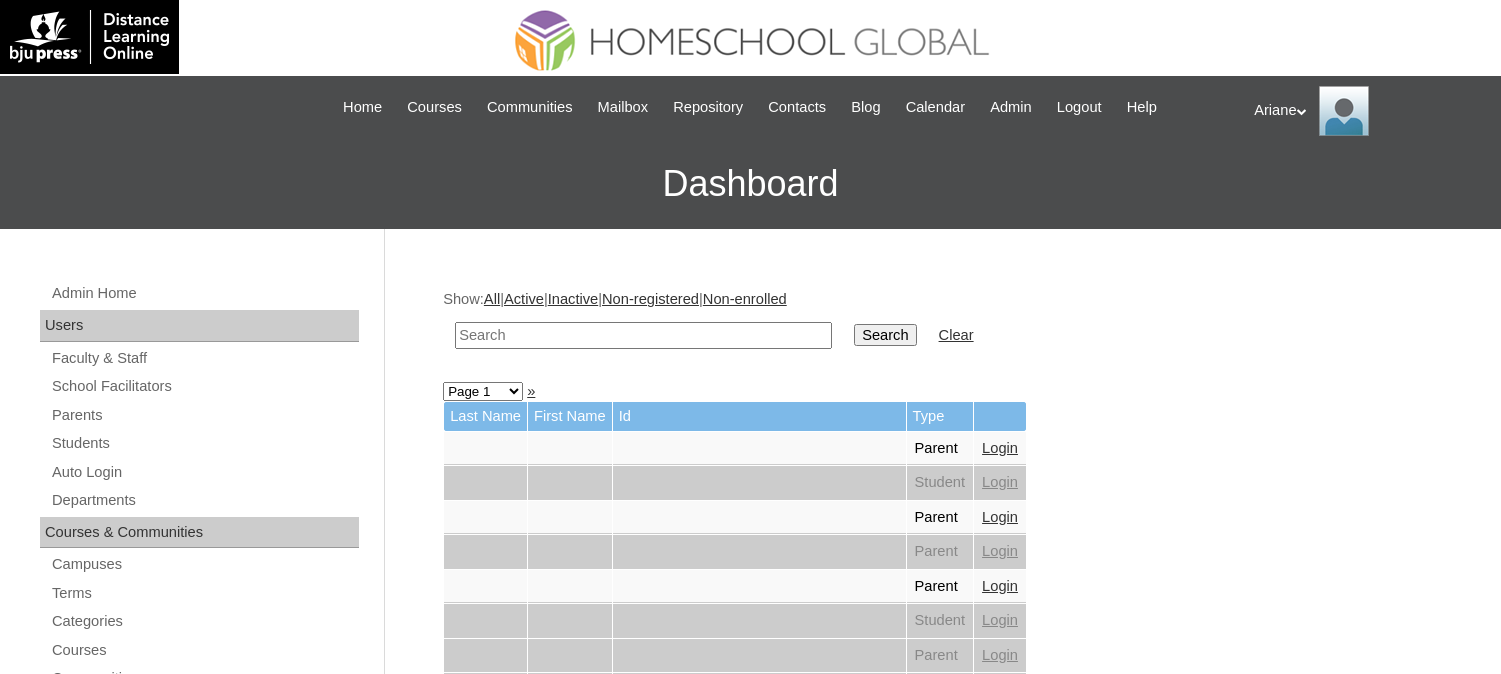 scroll, scrollTop: 0, scrollLeft: 0, axis: both 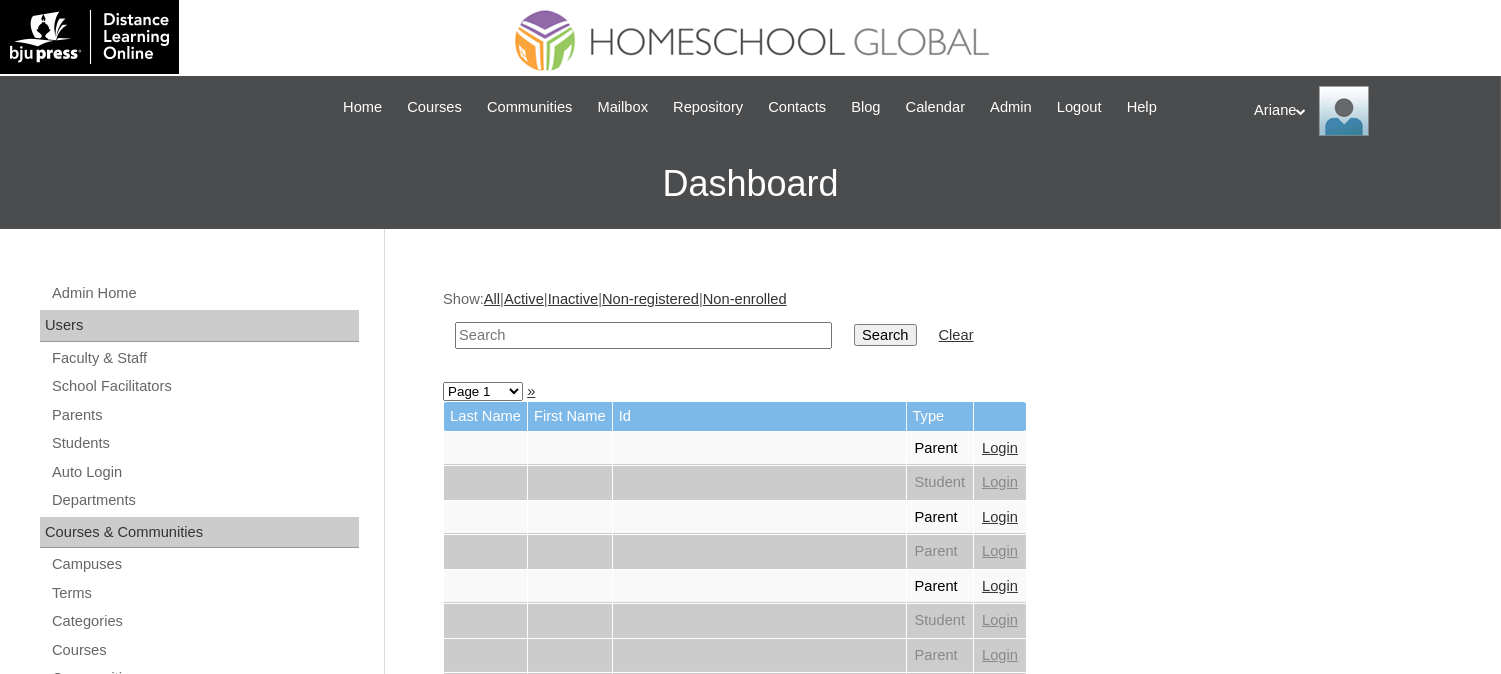 click at bounding box center (643, 335) 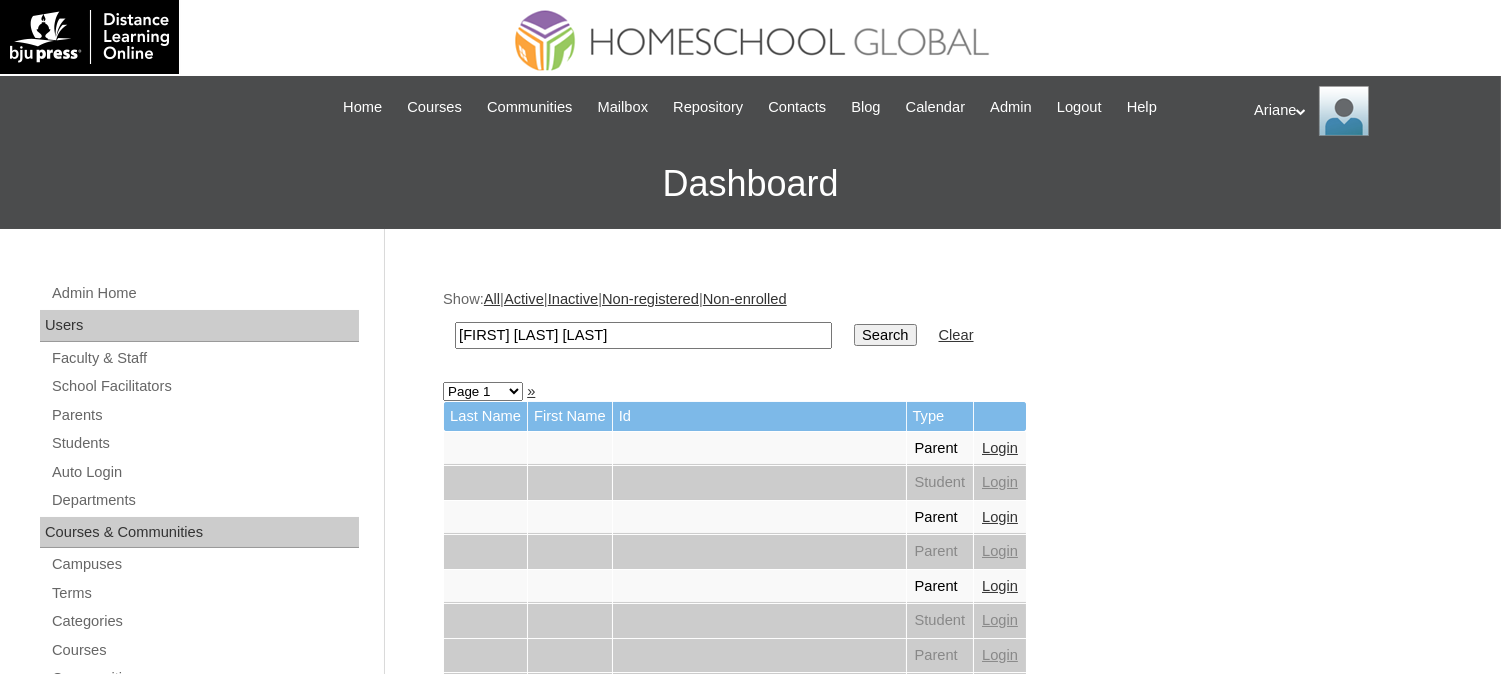 type on "Ashley Joyce Acea" 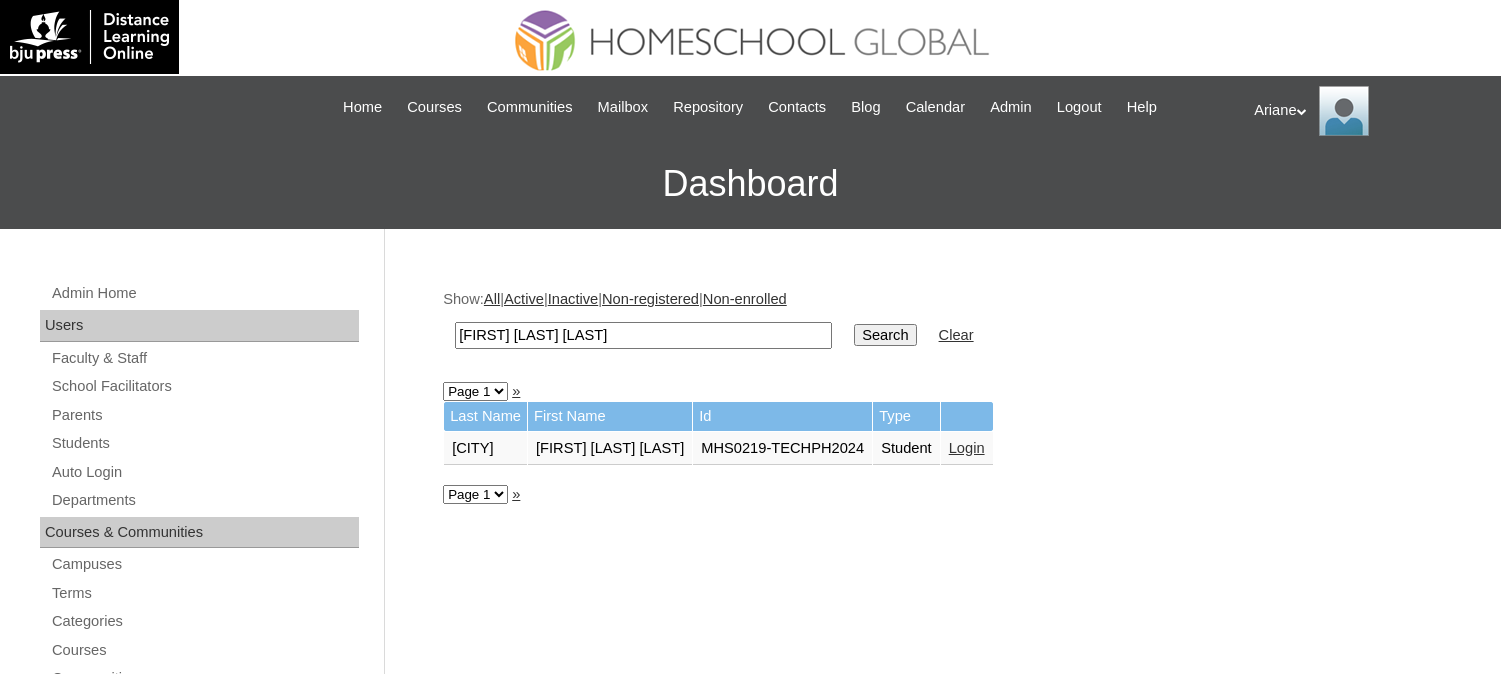 scroll, scrollTop: 0, scrollLeft: 0, axis: both 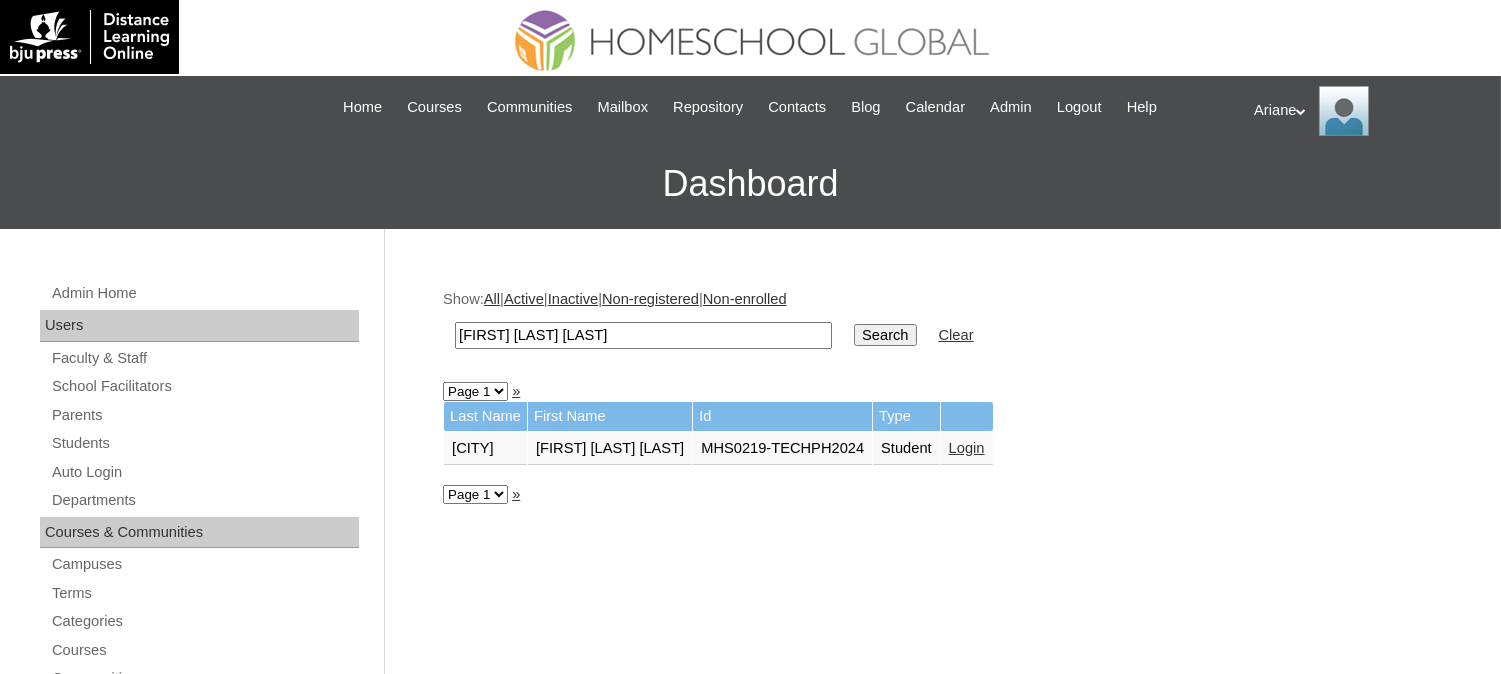 click on "Login" at bounding box center [918, 448] 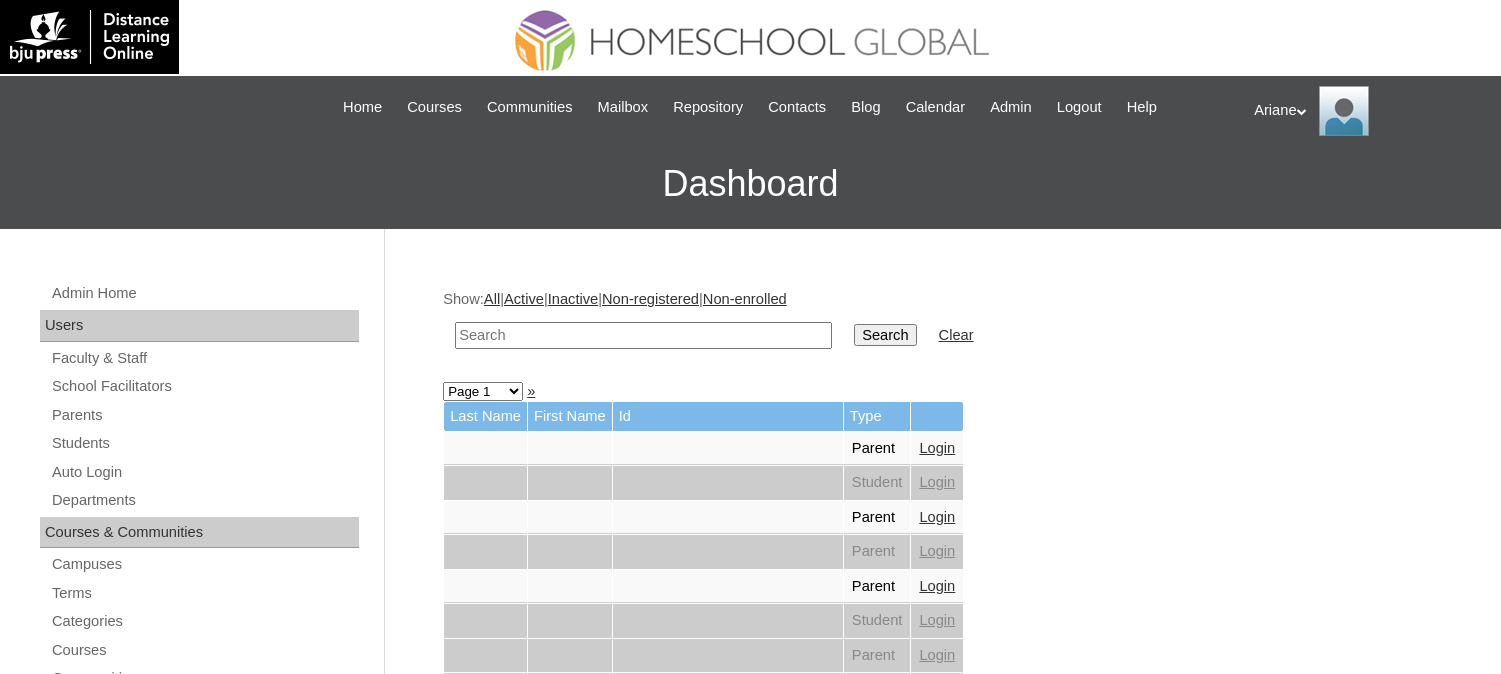 scroll, scrollTop: 0, scrollLeft: 0, axis: both 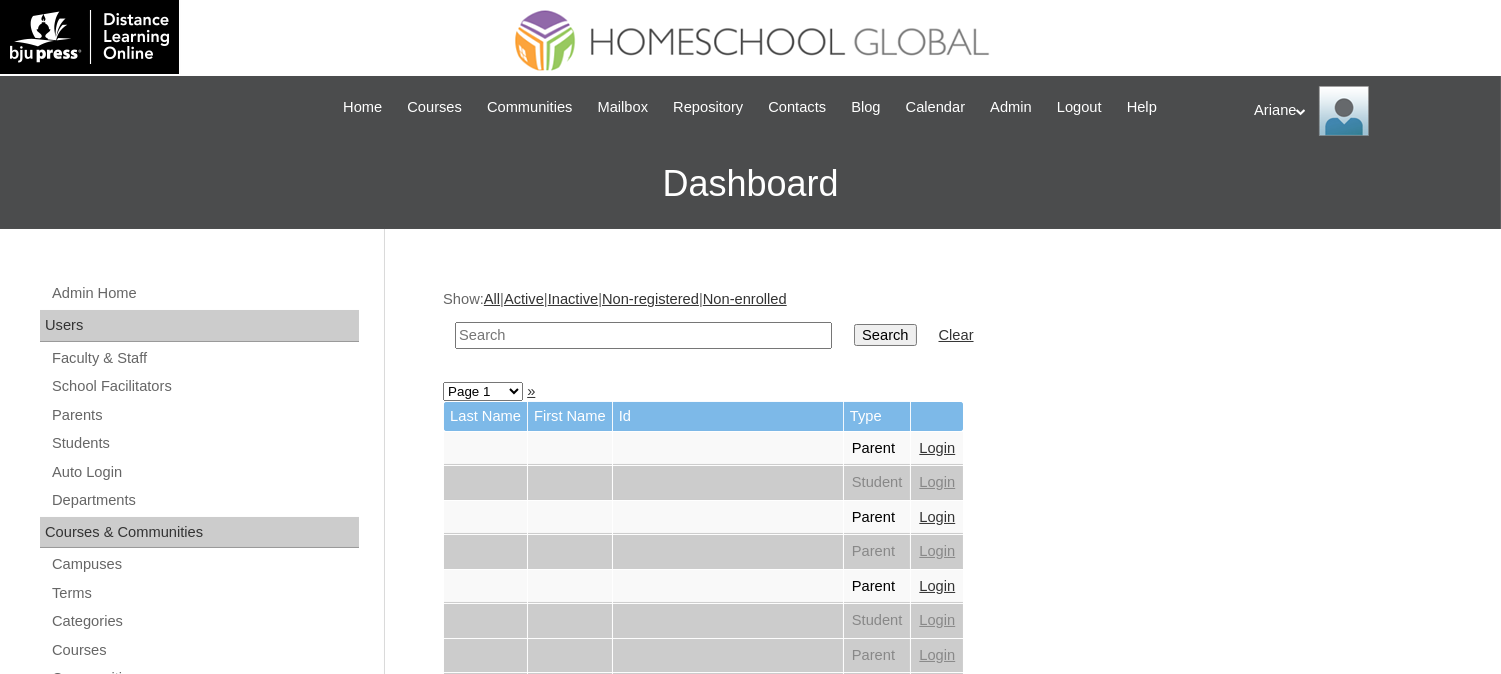 click at bounding box center [643, 335] 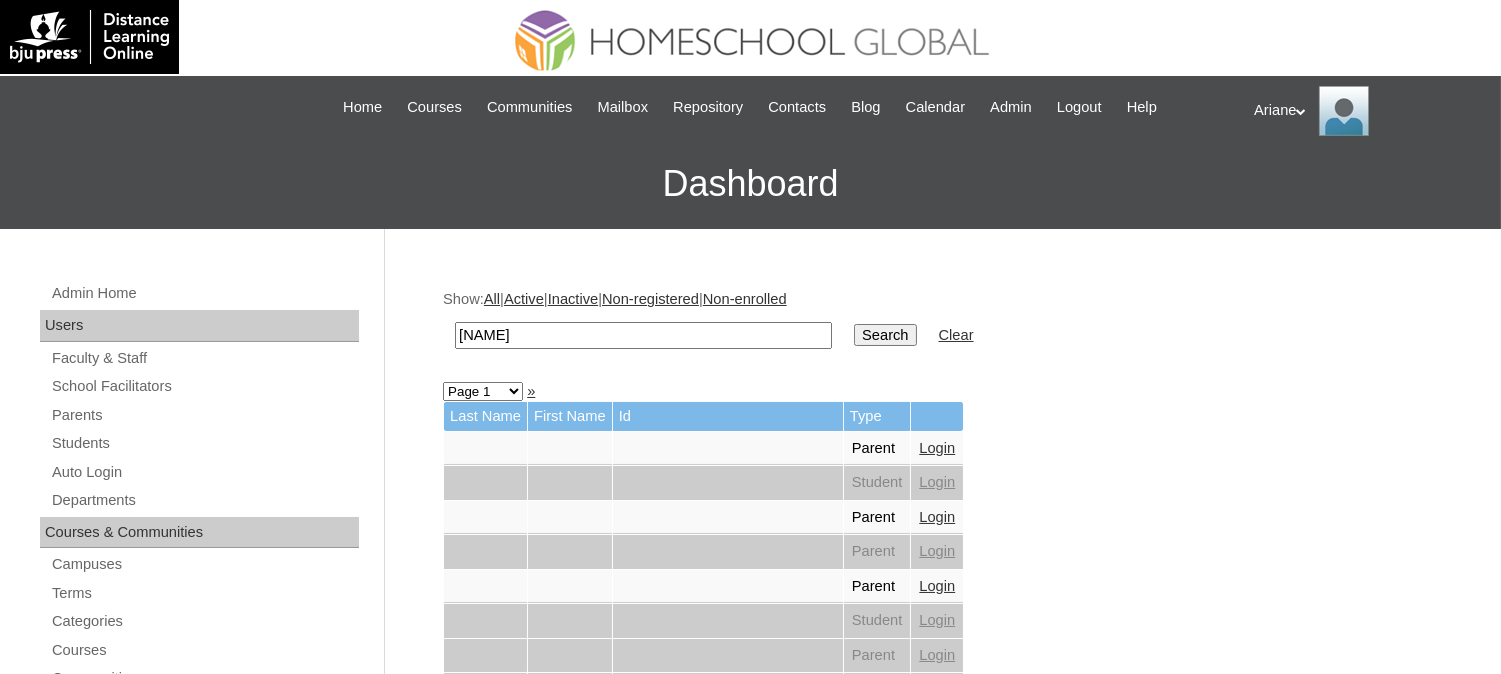 type on "[LAST]" 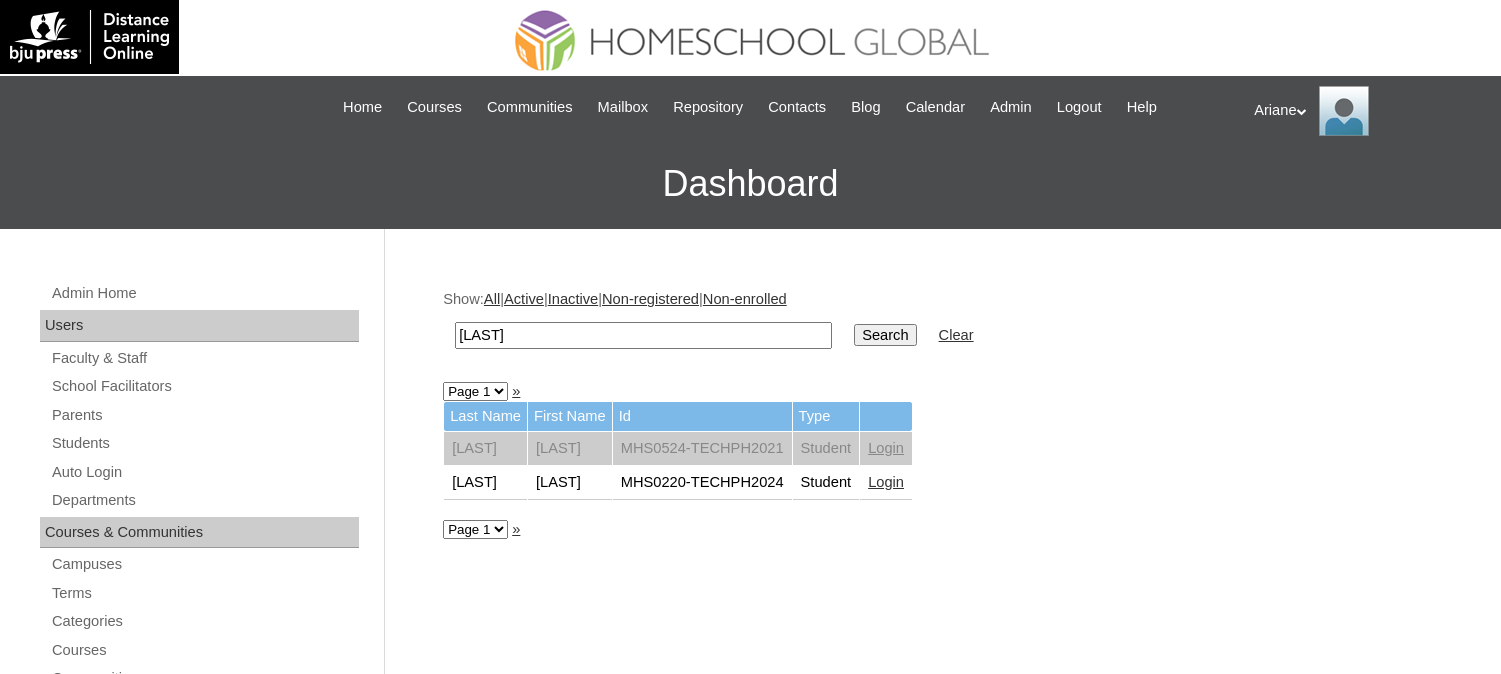 scroll, scrollTop: 0, scrollLeft: 0, axis: both 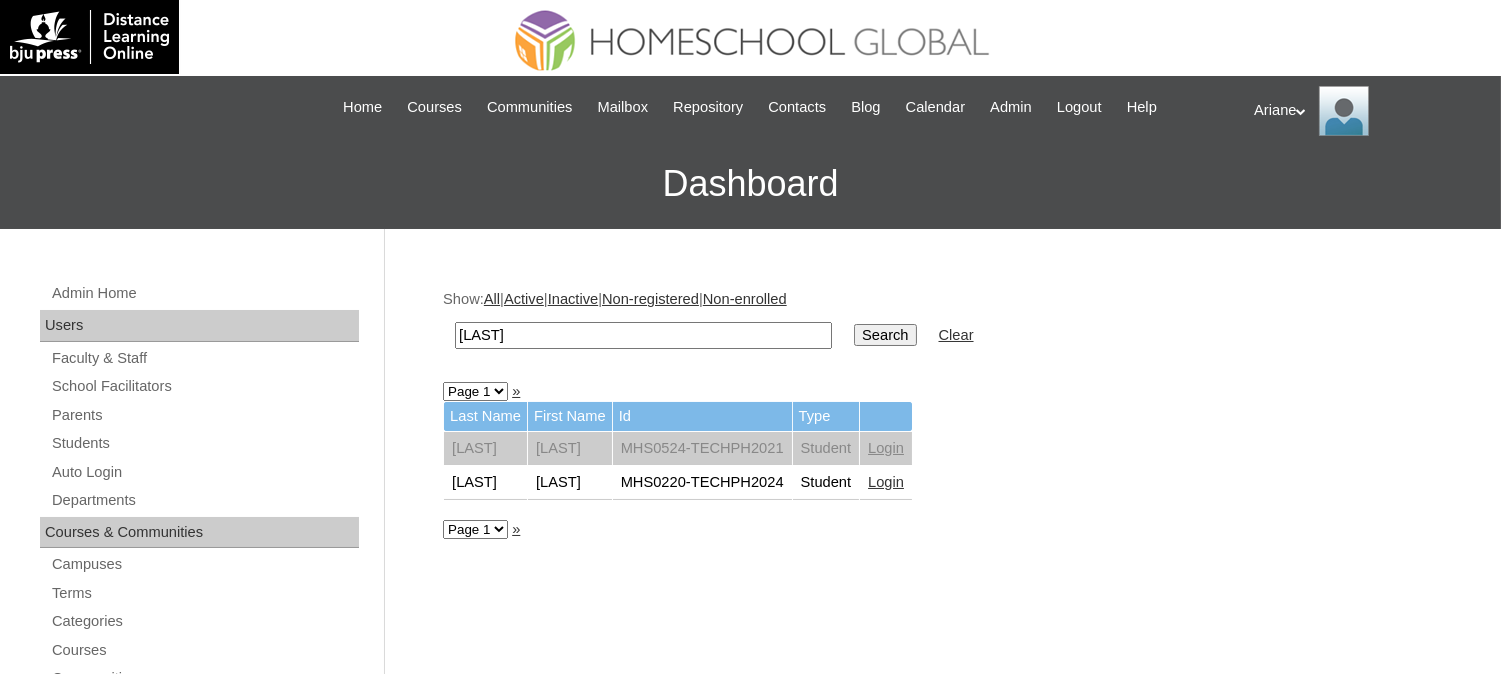 click on "[LAST]" at bounding box center (643, 335) 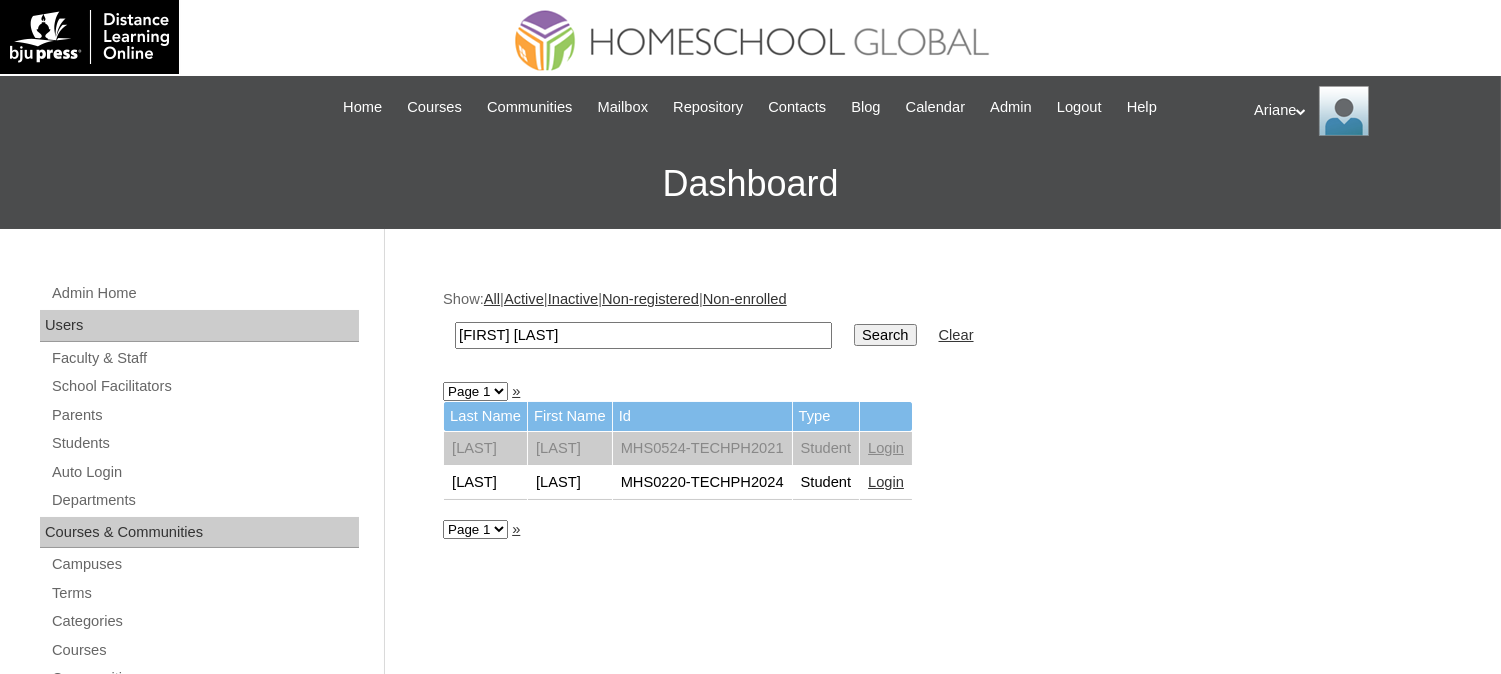 type on "[FIRST] [LAST]" 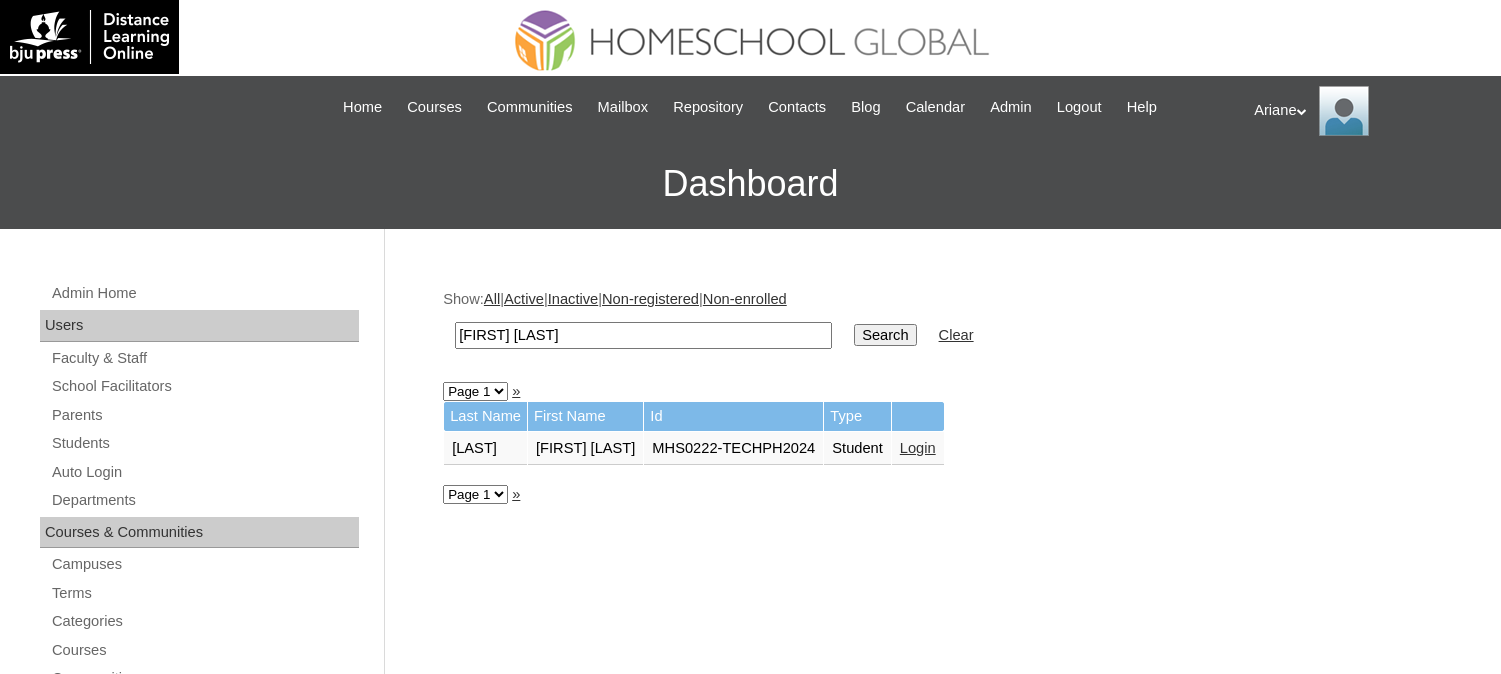 scroll, scrollTop: 0, scrollLeft: 0, axis: both 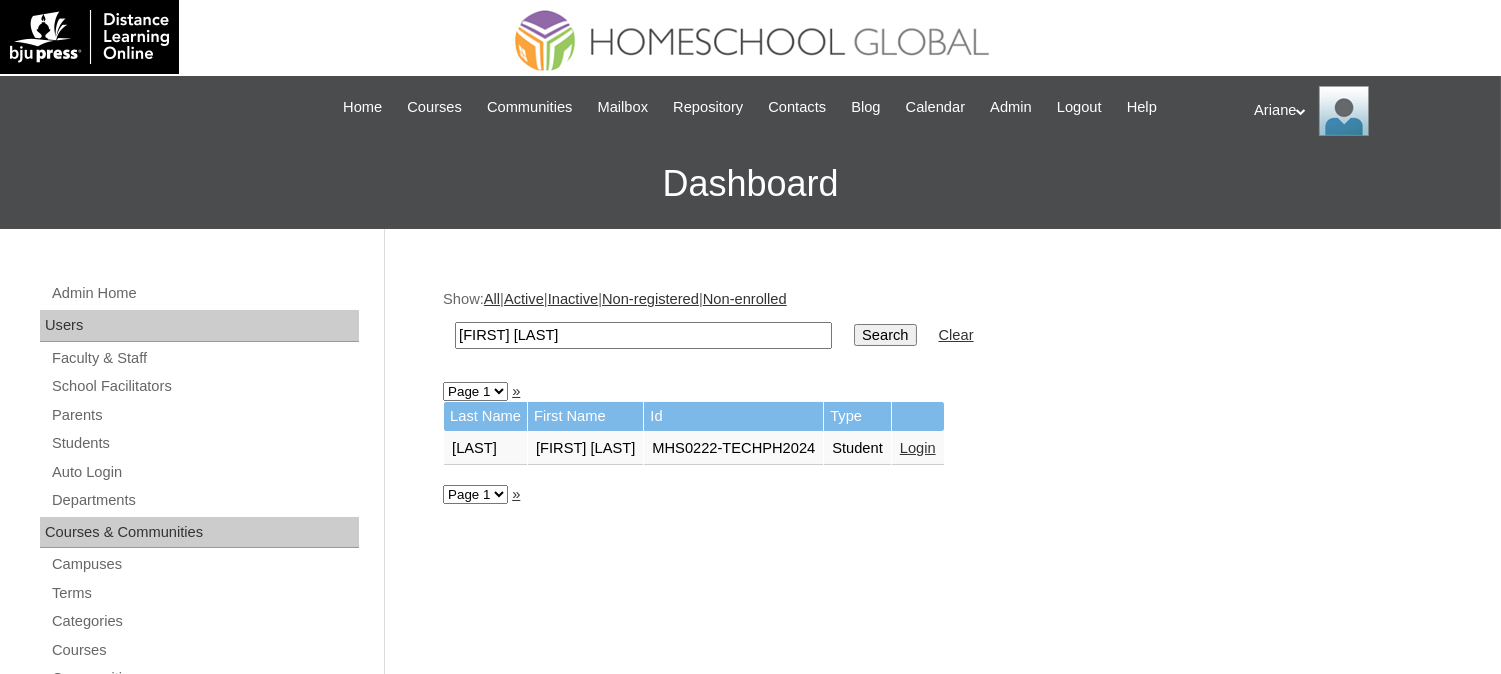 click on "Login" at bounding box center [918, 448] 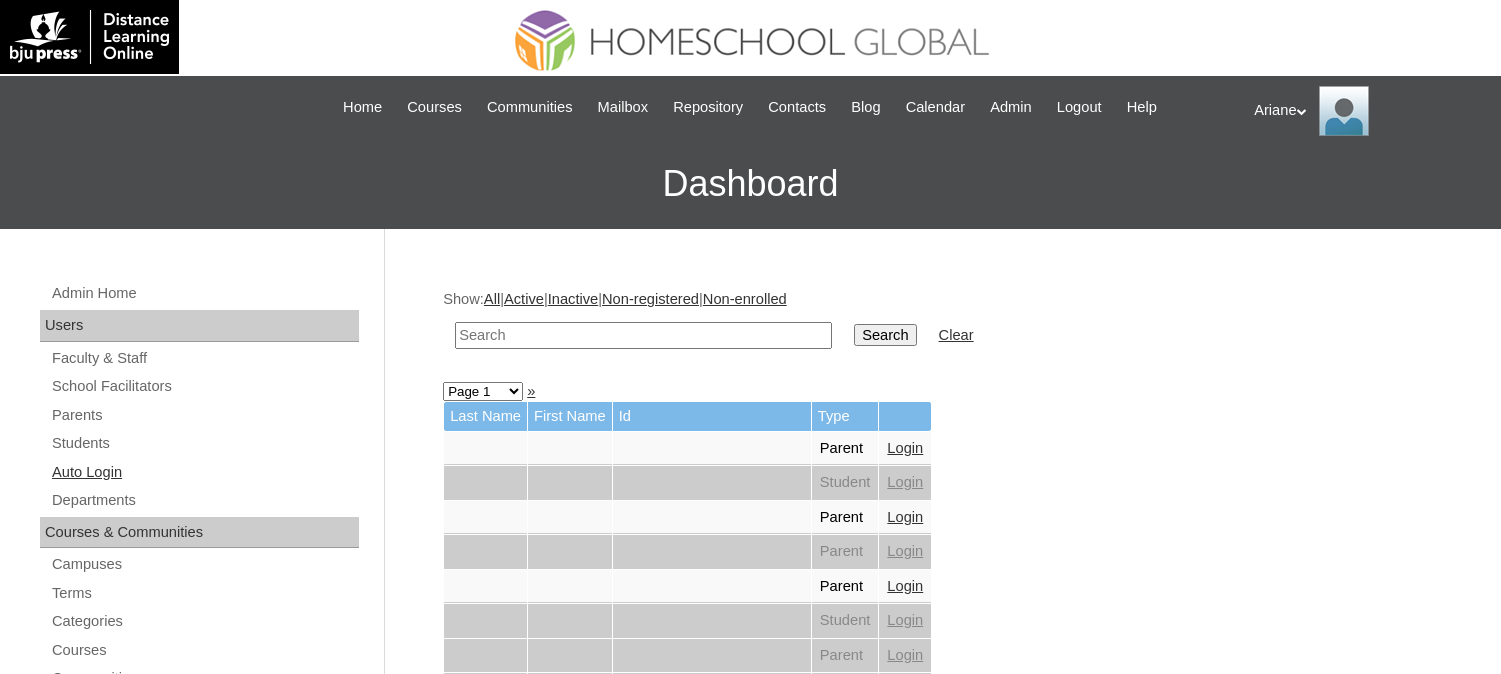scroll, scrollTop: 0, scrollLeft: 0, axis: both 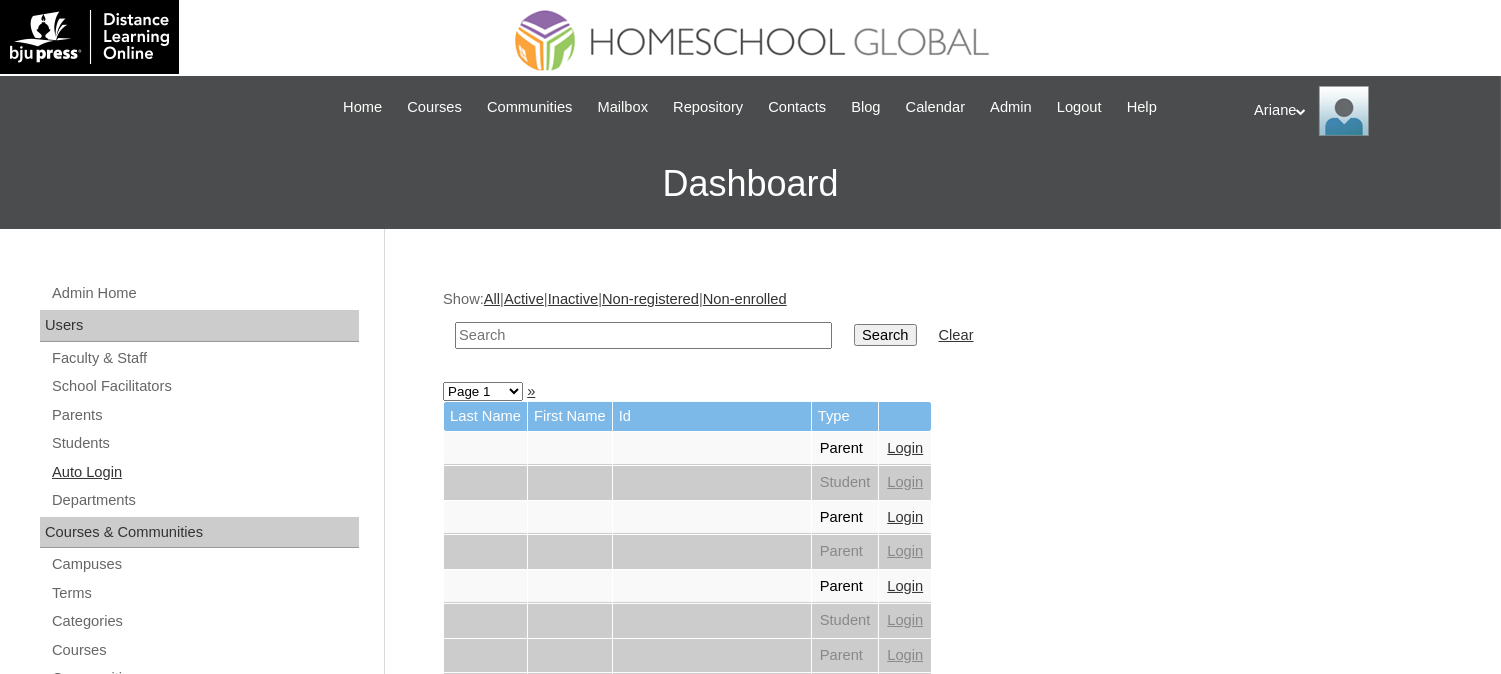 click on "Auto Login" at bounding box center [204, 472] 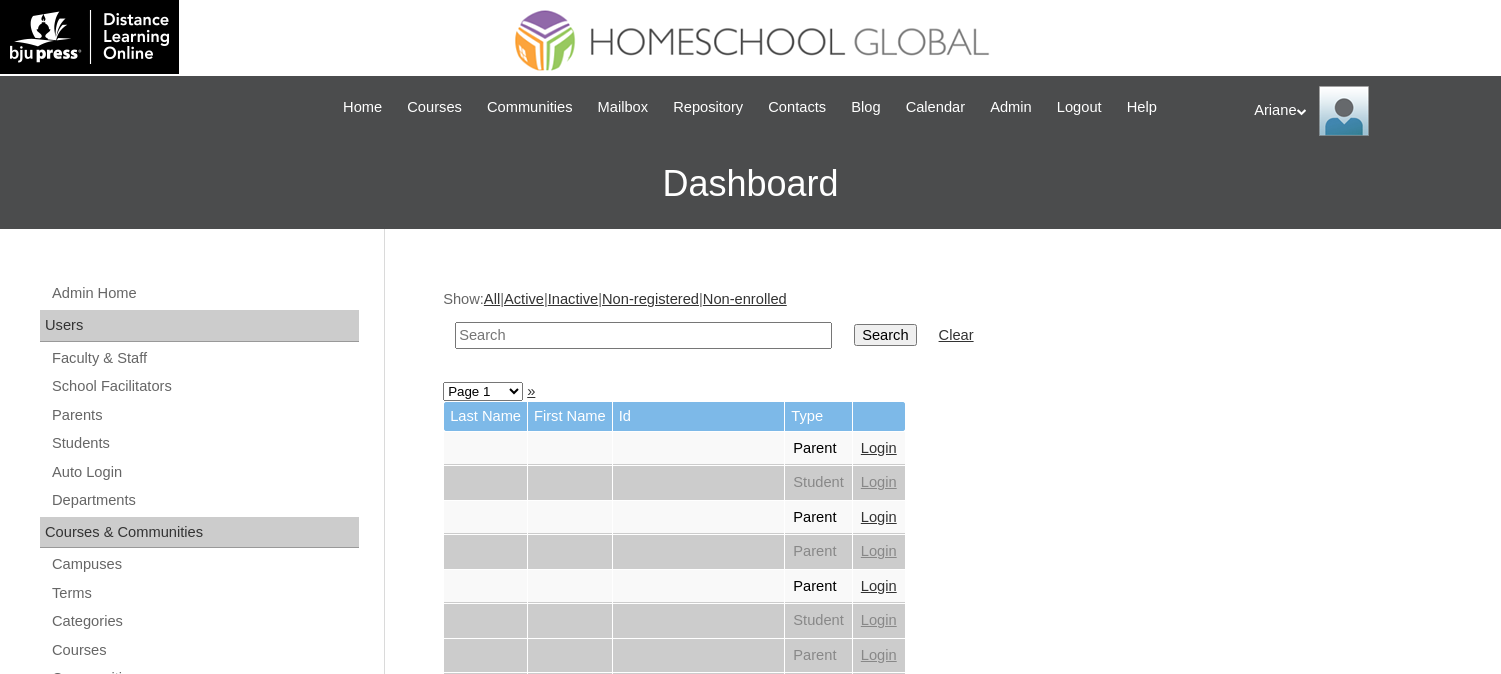 scroll, scrollTop: 0, scrollLeft: 0, axis: both 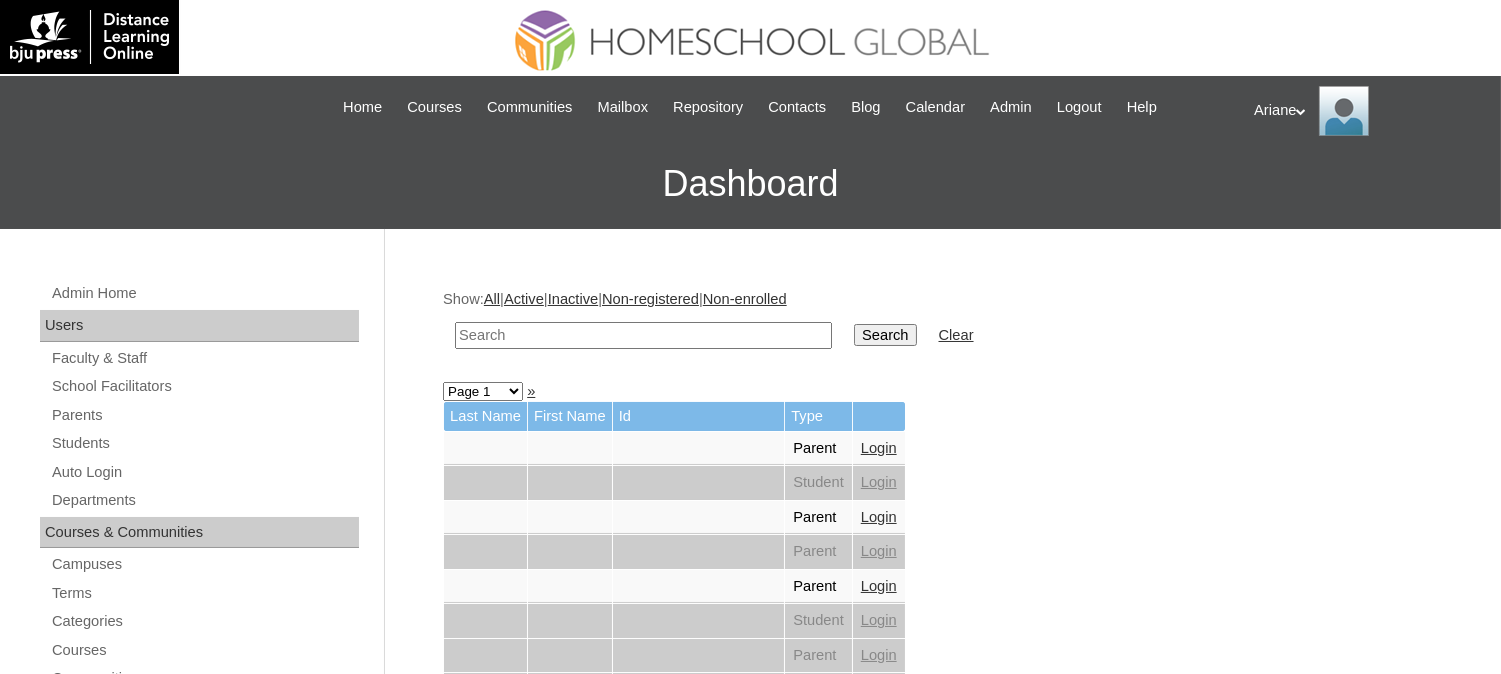 click at bounding box center (643, 335) 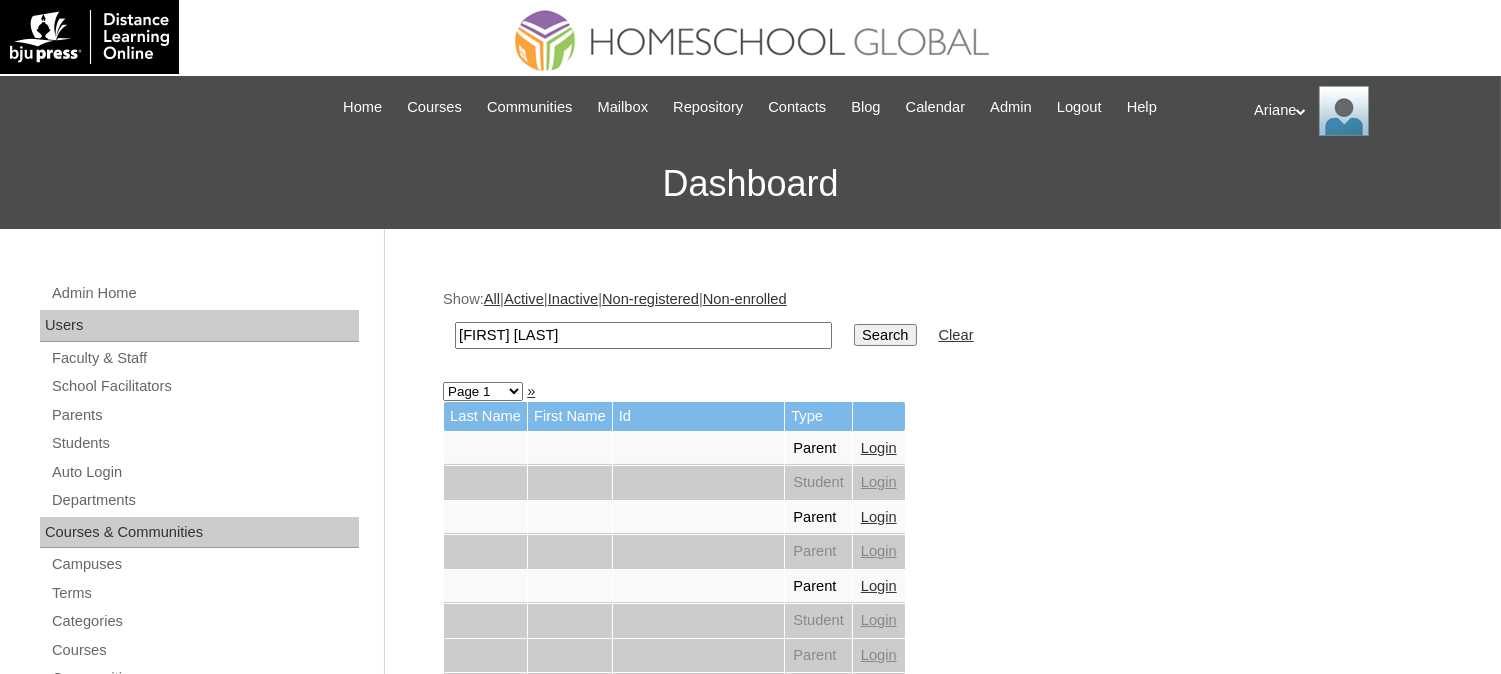type on "[FIRST] [LAST]" 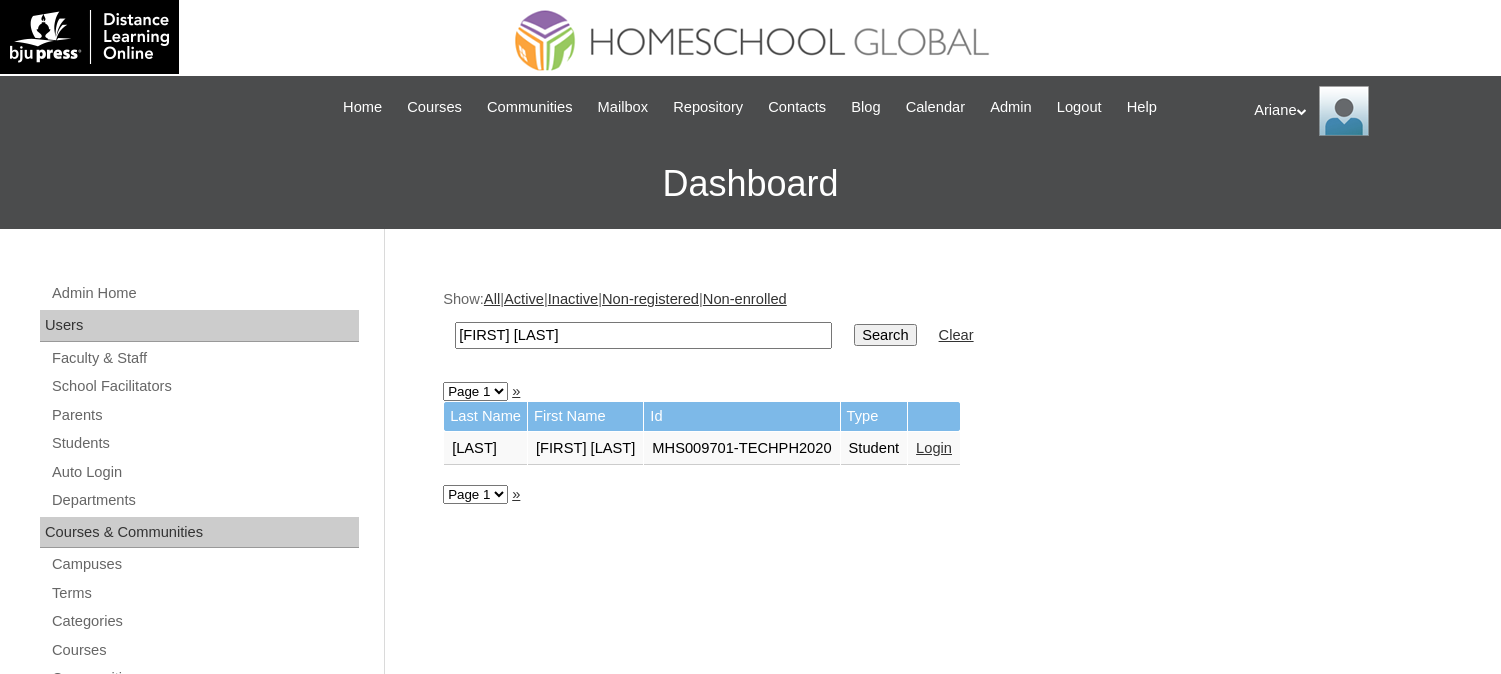 scroll, scrollTop: 0, scrollLeft: 0, axis: both 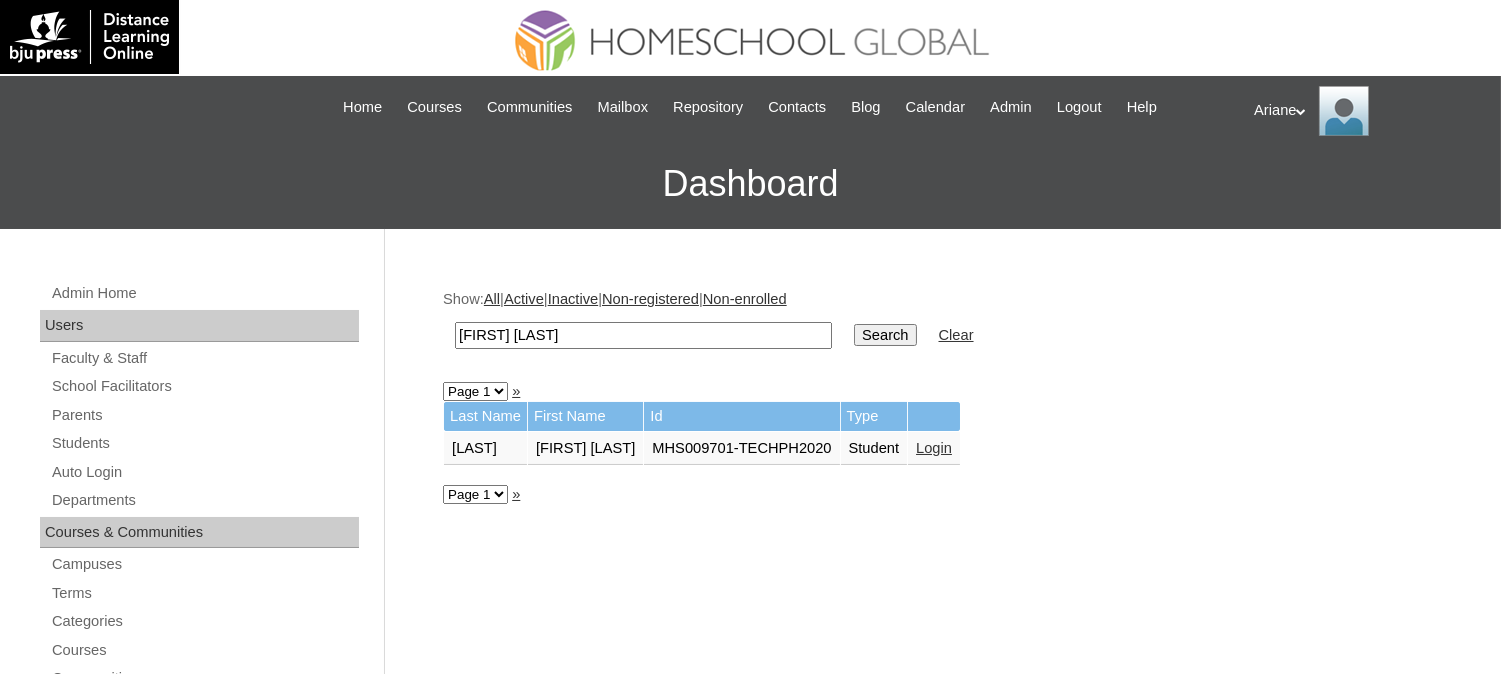 click on "Login" at bounding box center [934, 448] 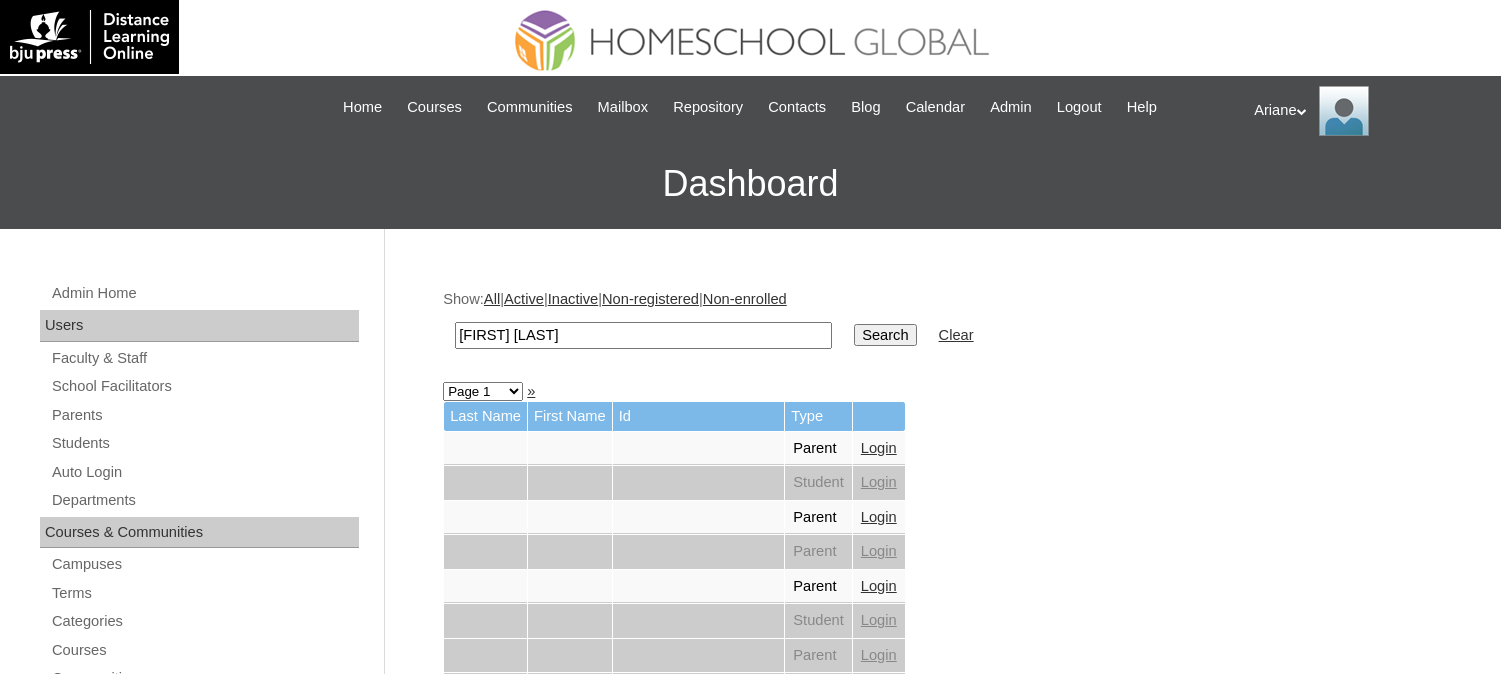 scroll, scrollTop: 0, scrollLeft: 0, axis: both 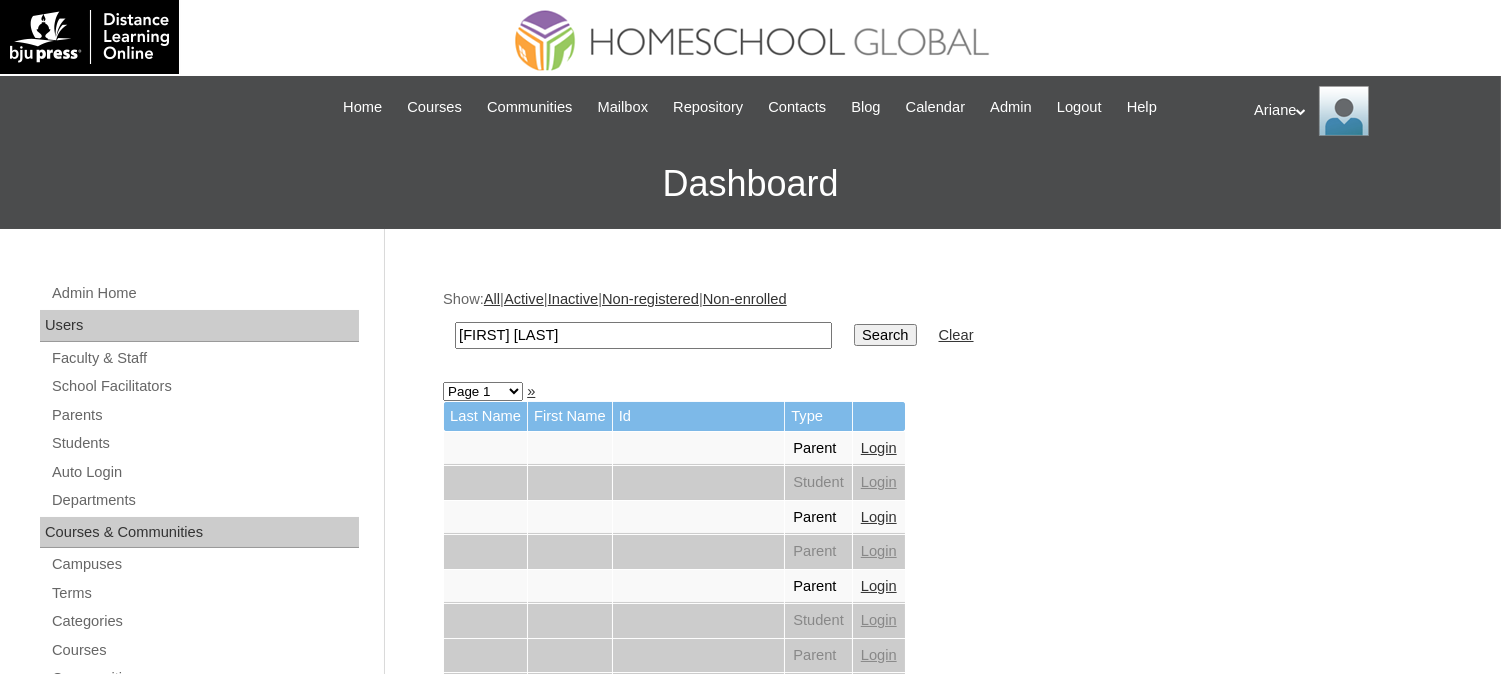 type on "[FIRST] [LAST]" 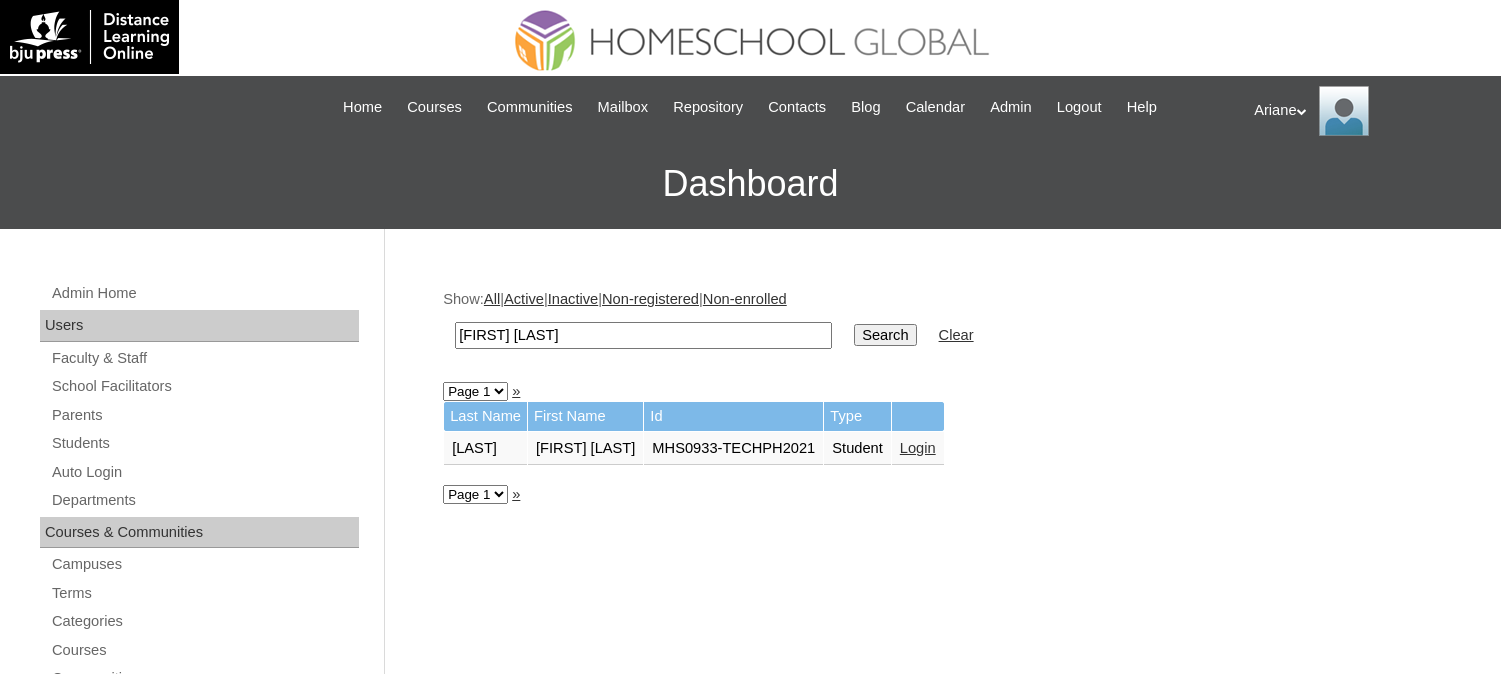 scroll, scrollTop: 0, scrollLeft: 0, axis: both 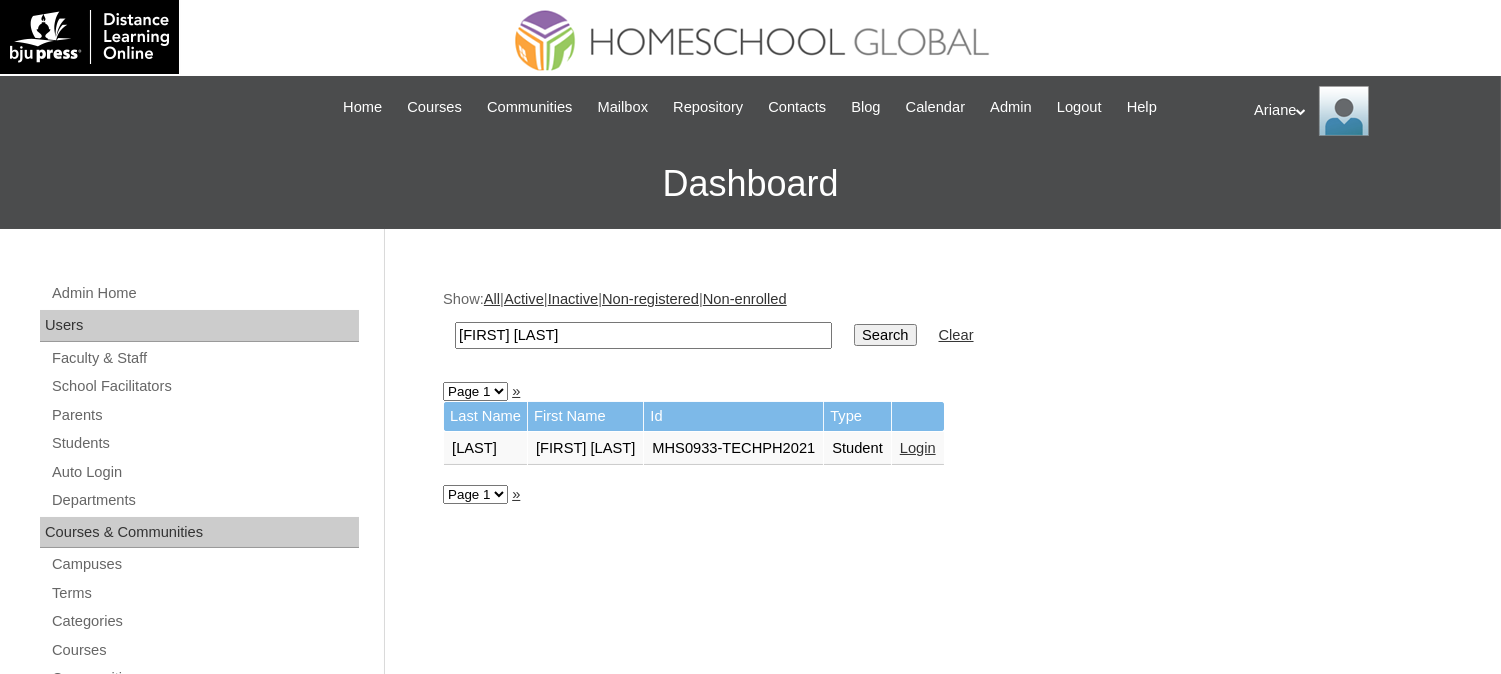 click on "Login" at bounding box center (918, 448) 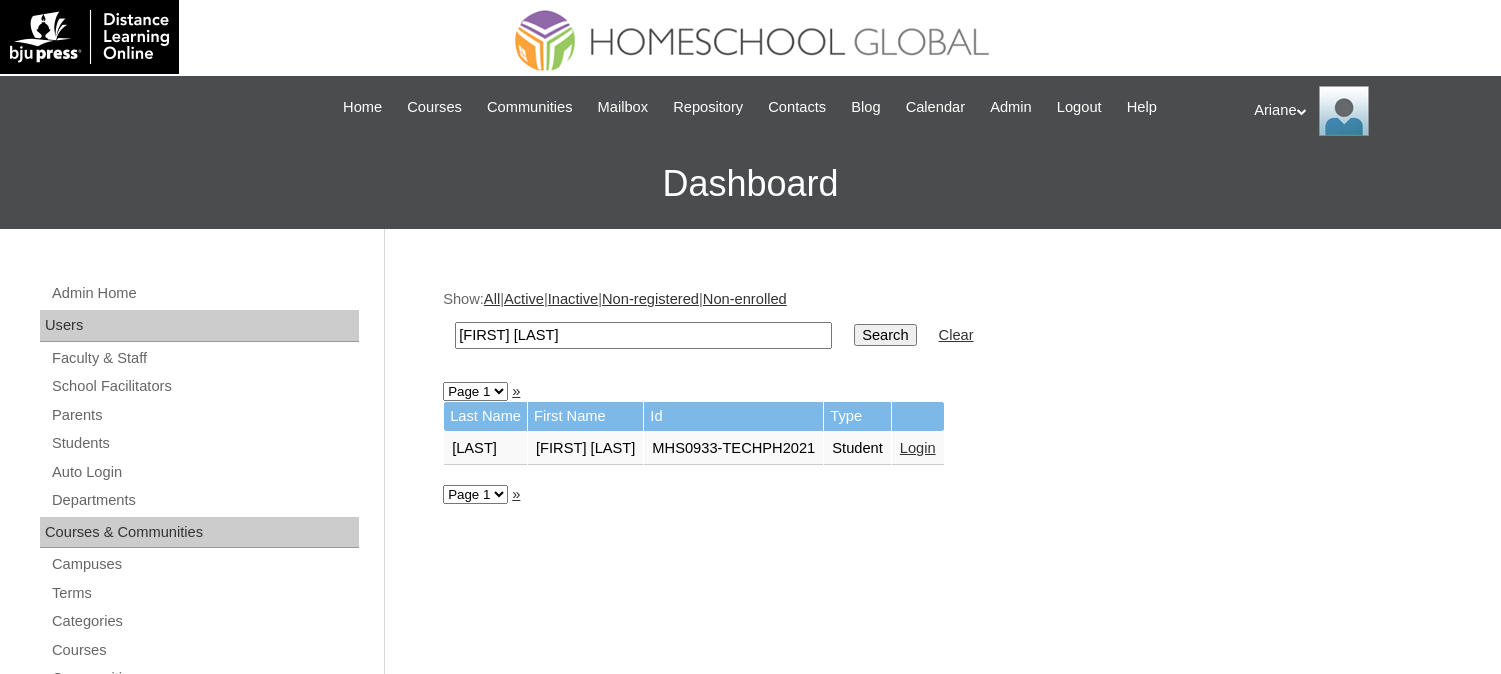 scroll, scrollTop: 0, scrollLeft: 0, axis: both 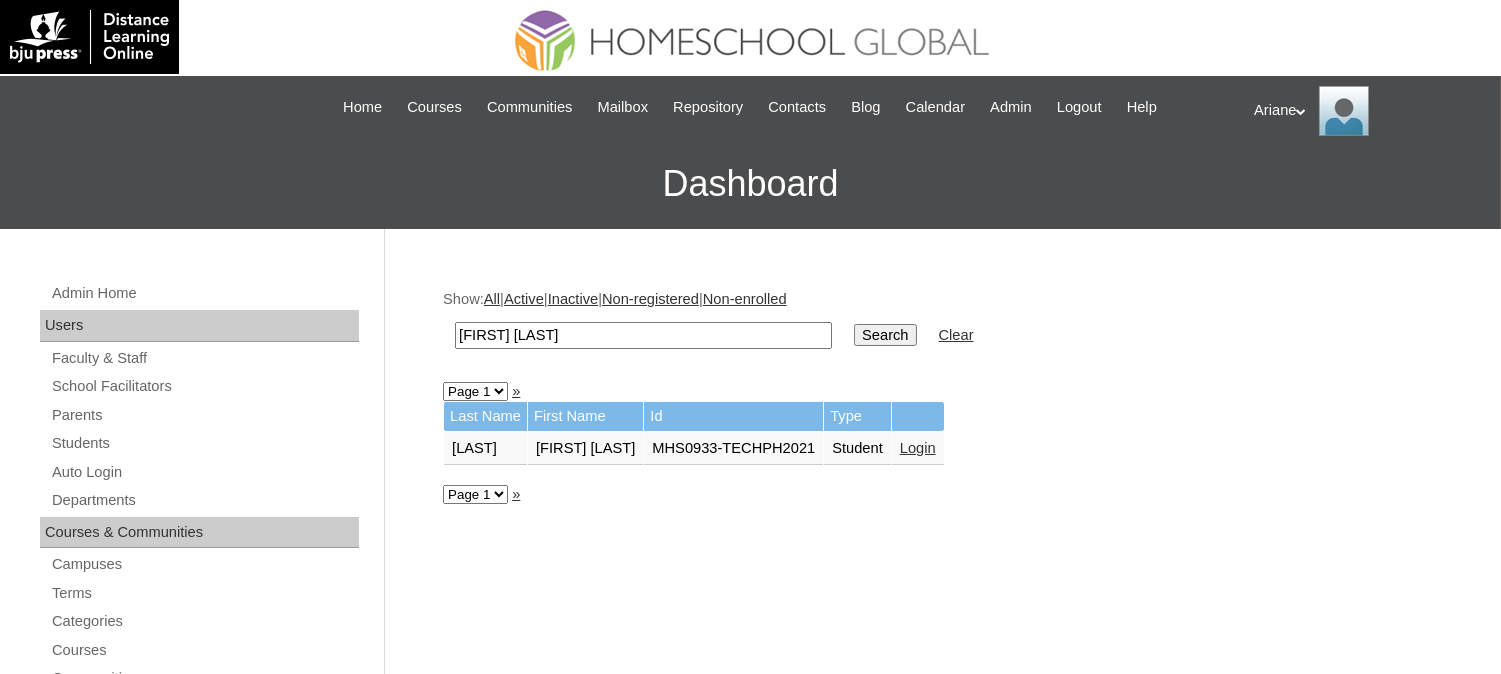 click on "Login" at bounding box center [778, 448] 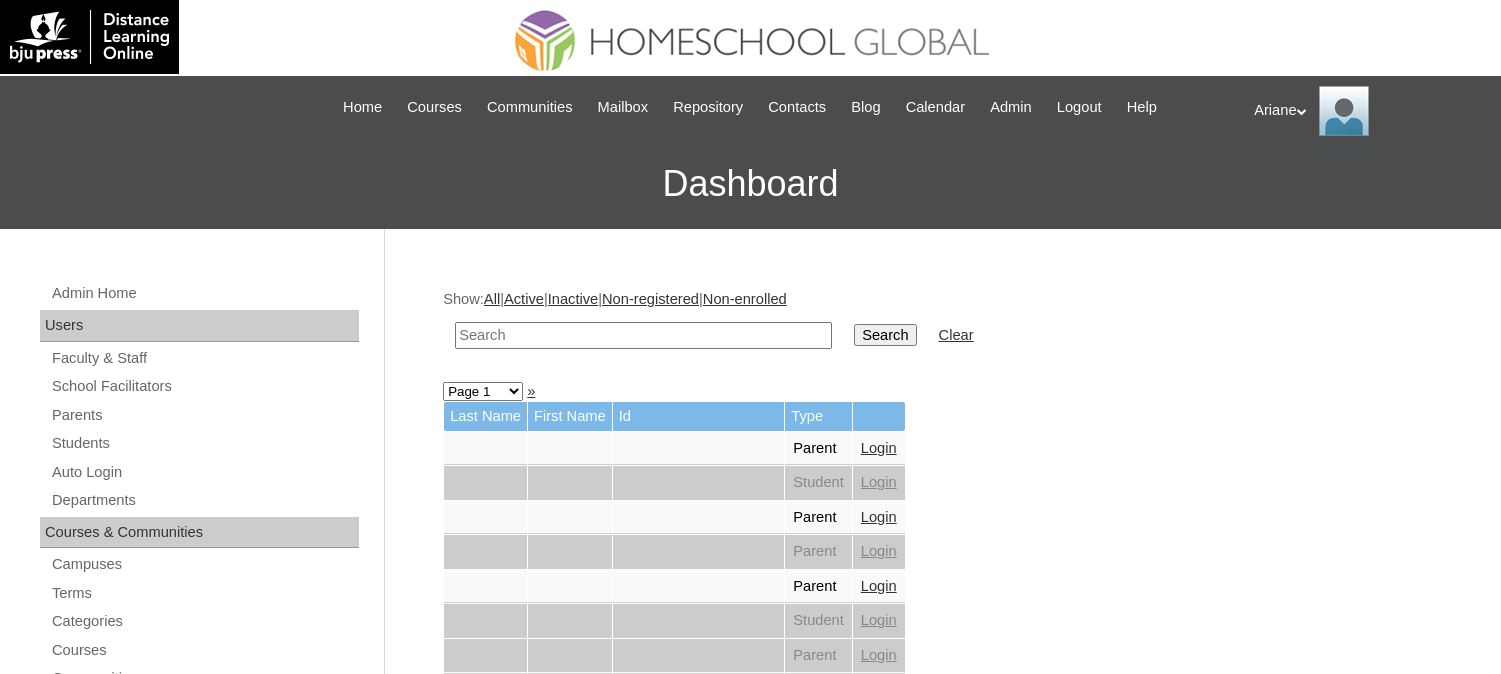 scroll, scrollTop: 0, scrollLeft: 0, axis: both 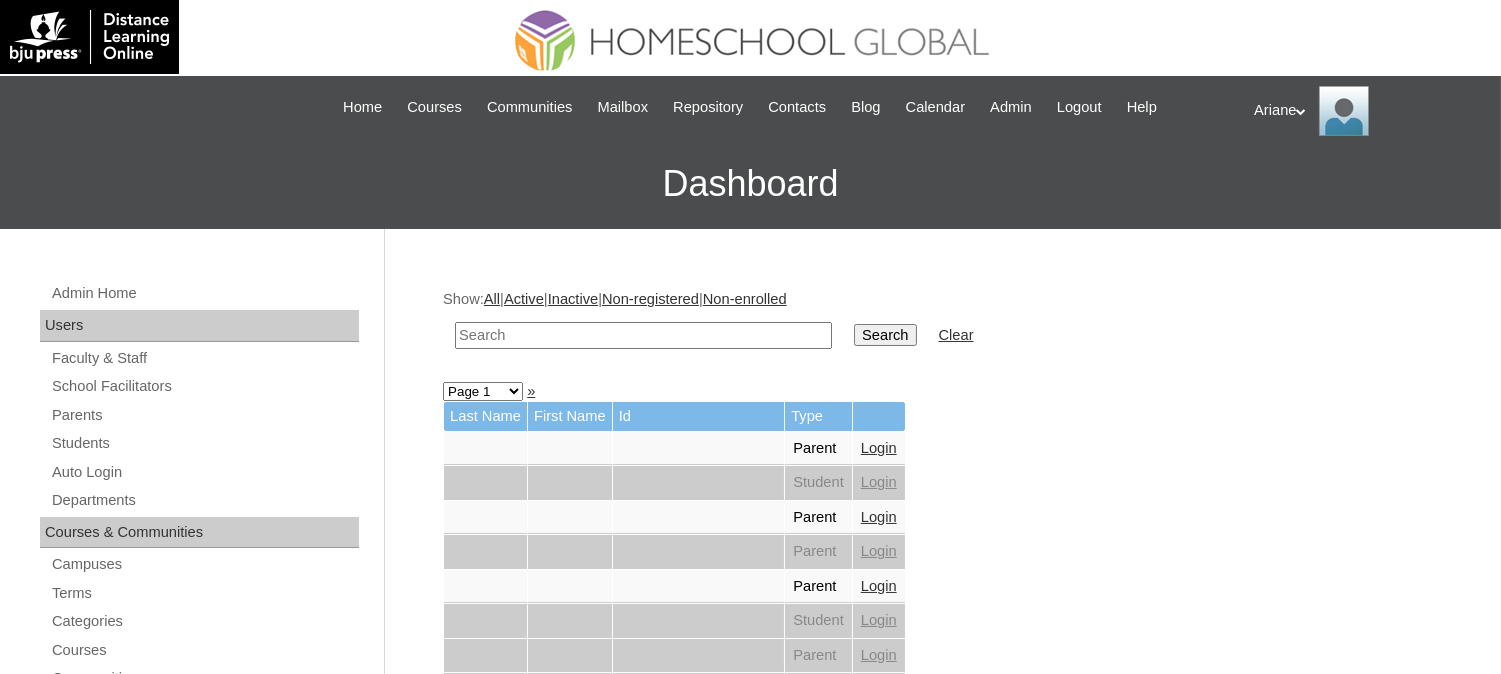 click at bounding box center (643, 335) 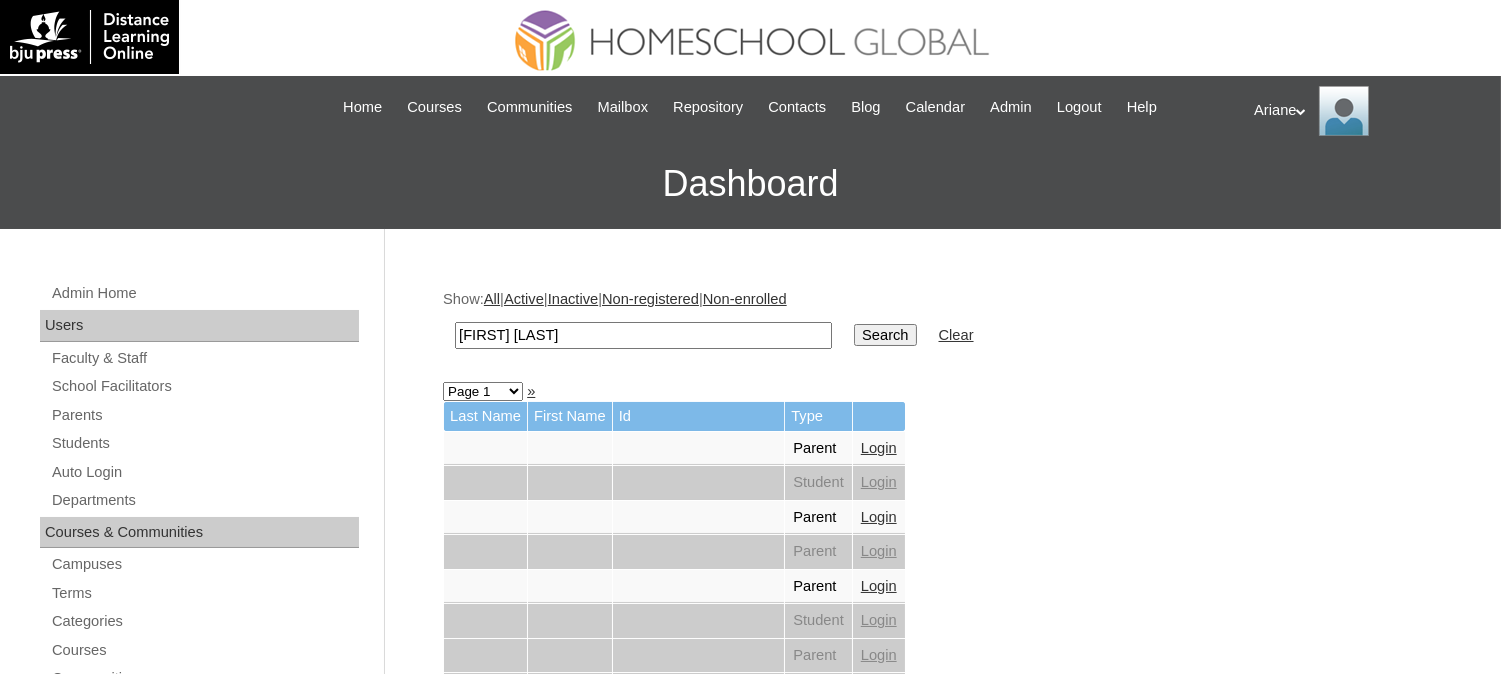 type on "[FIRST] [LAST]" 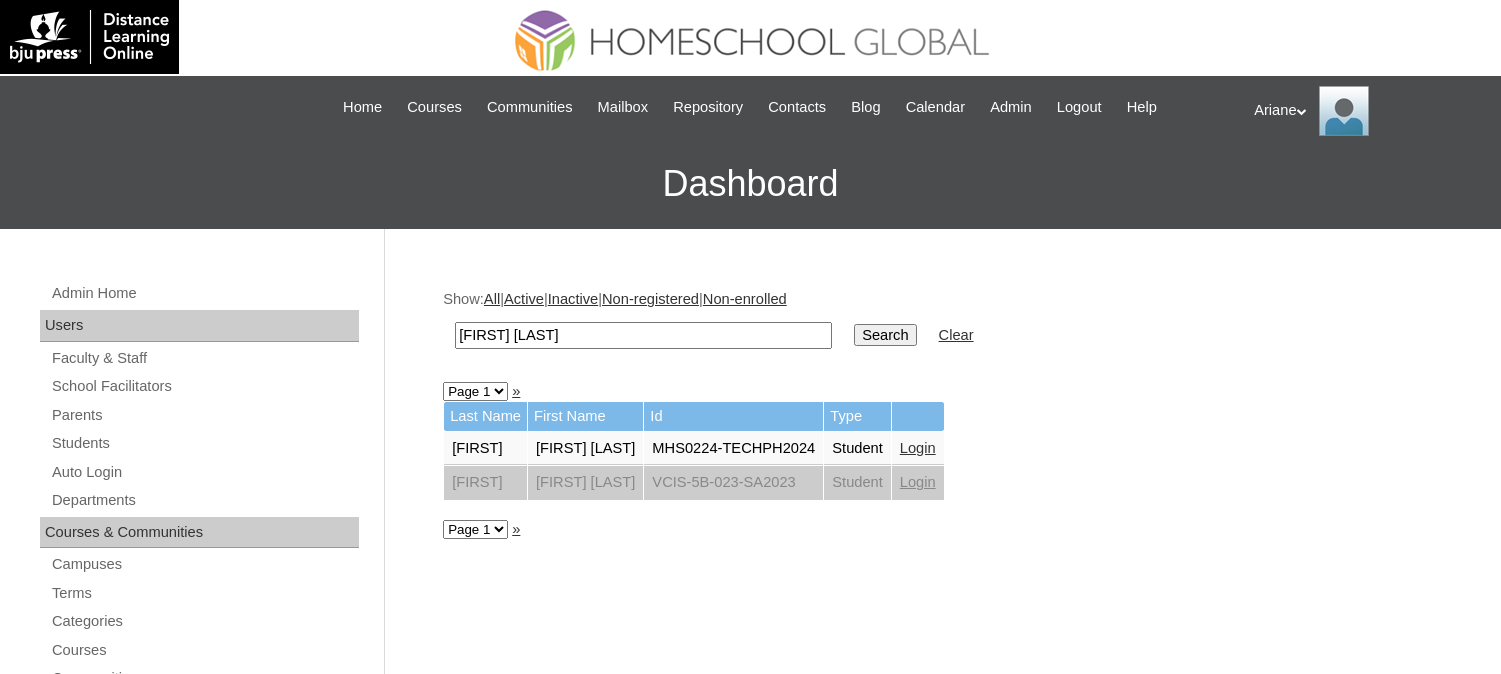 scroll, scrollTop: 0, scrollLeft: 0, axis: both 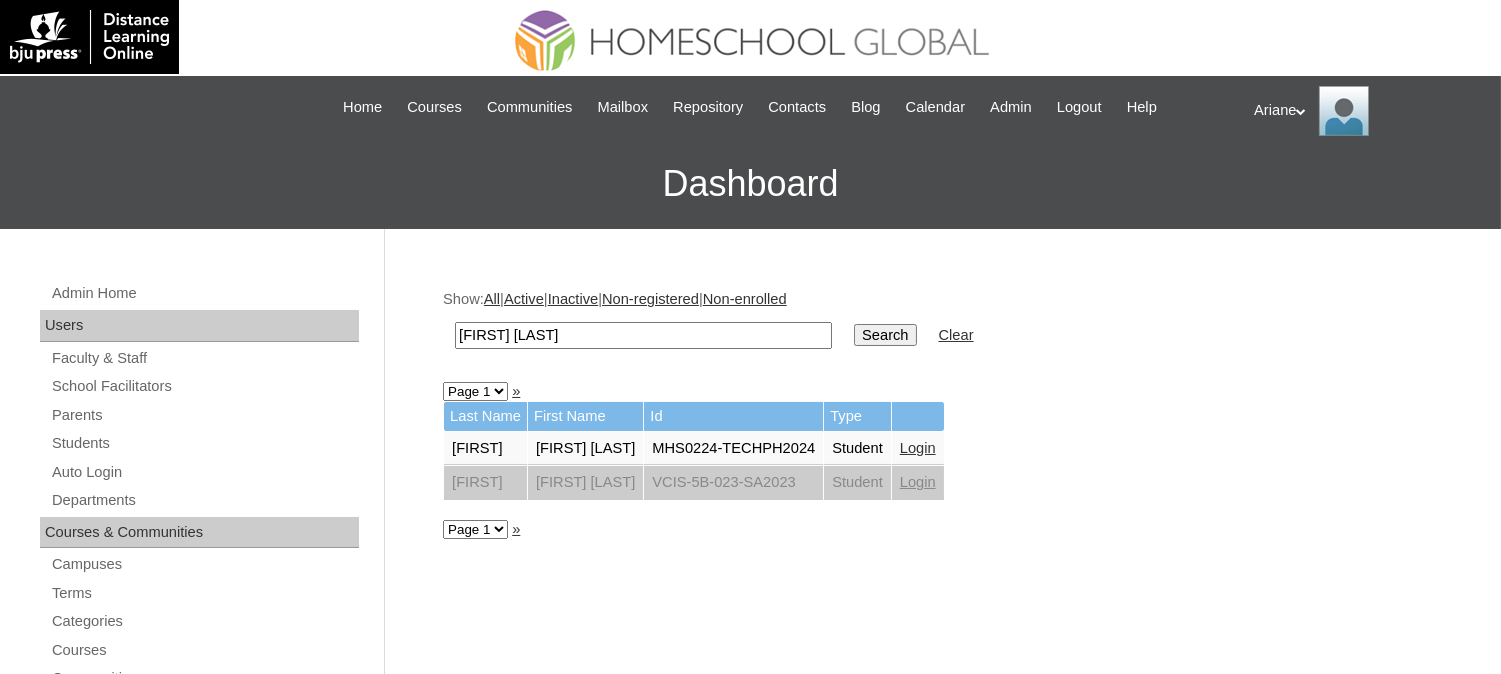 click on "Login" at bounding box center [918, 448] 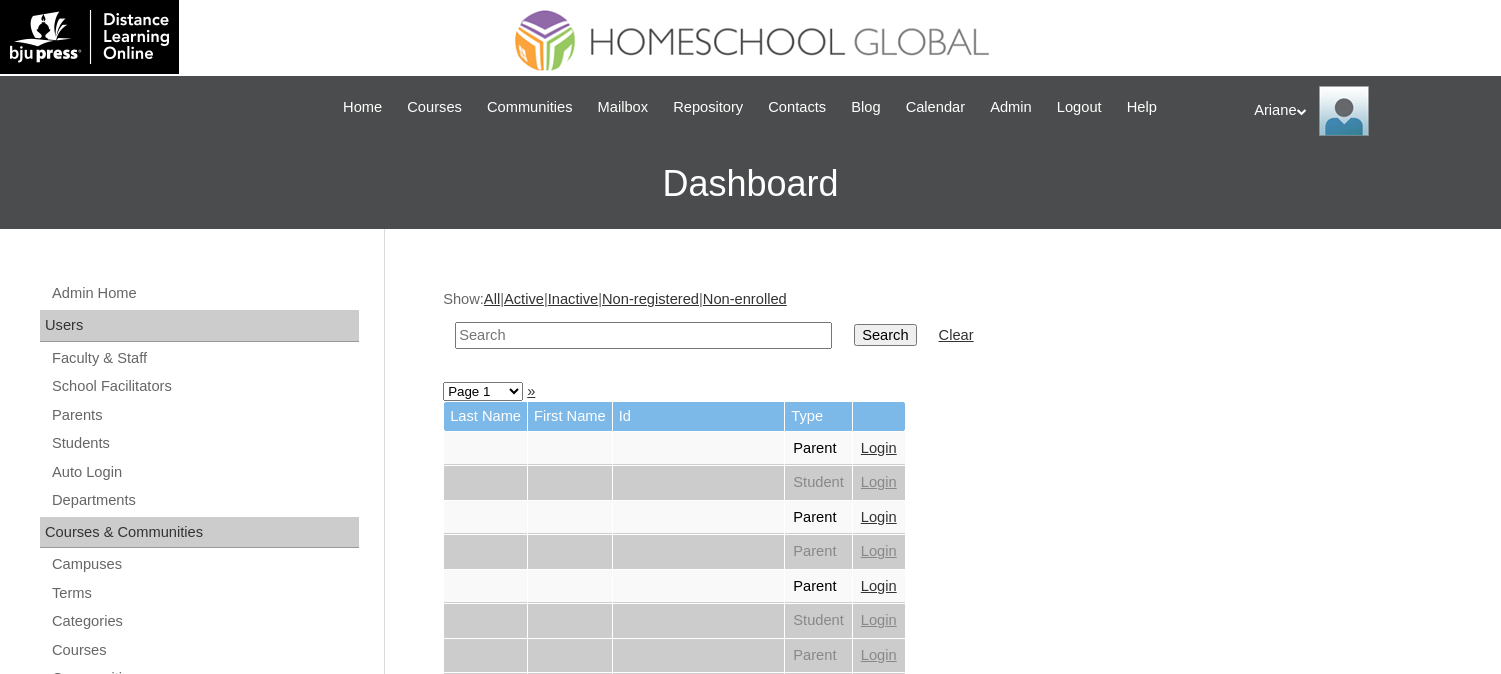 scroll, scrollTop: 0, scrollLeft: 0, axis: both 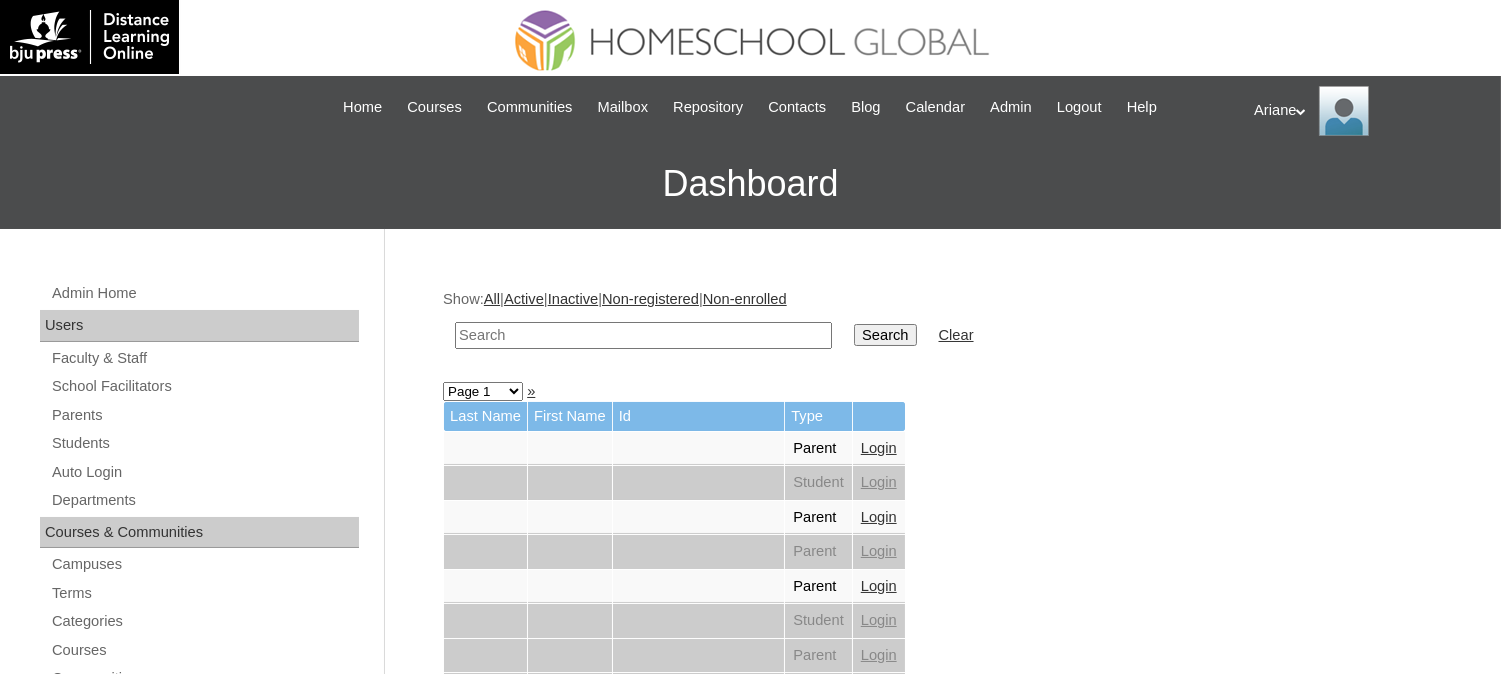 click at bounding box center (643, 335) 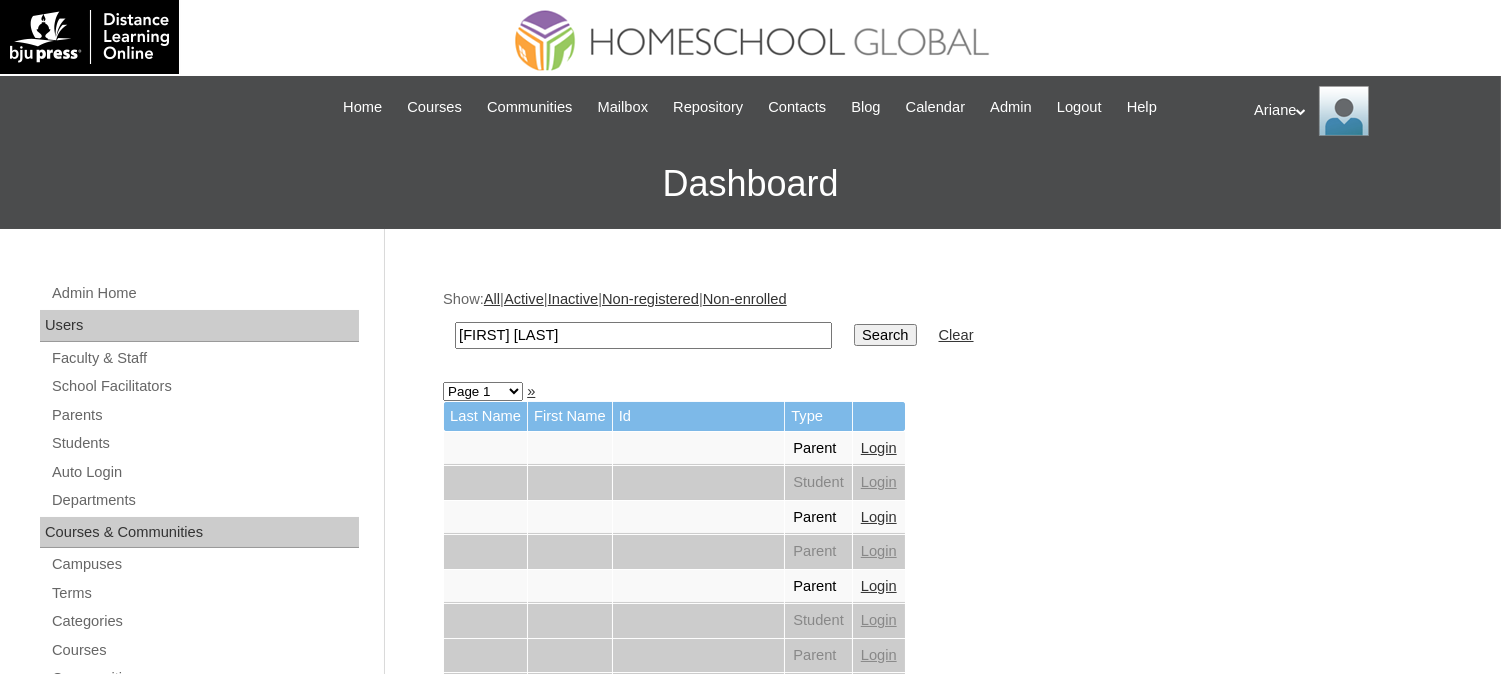 type on "[FIRST] [LAST]" 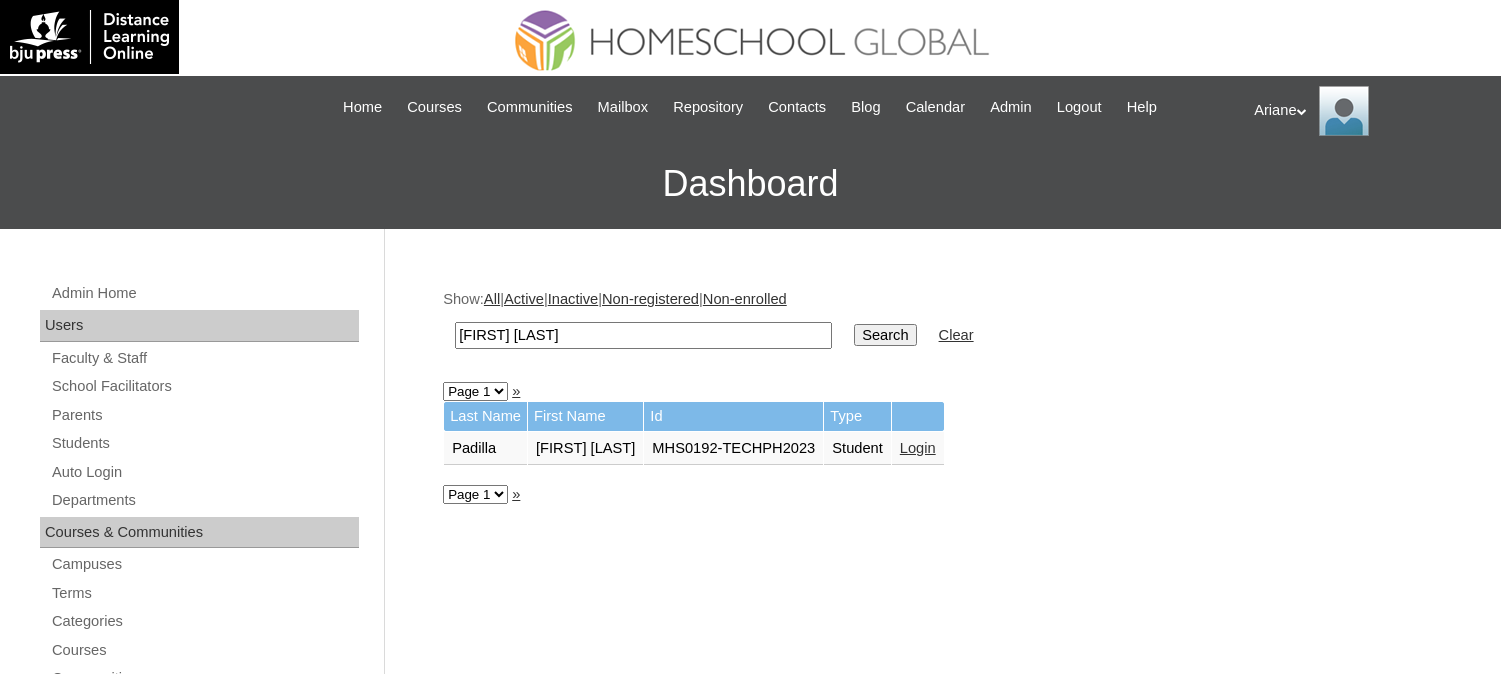 scroll, scrollTop: 0, scrollLeft: 0, axis: both 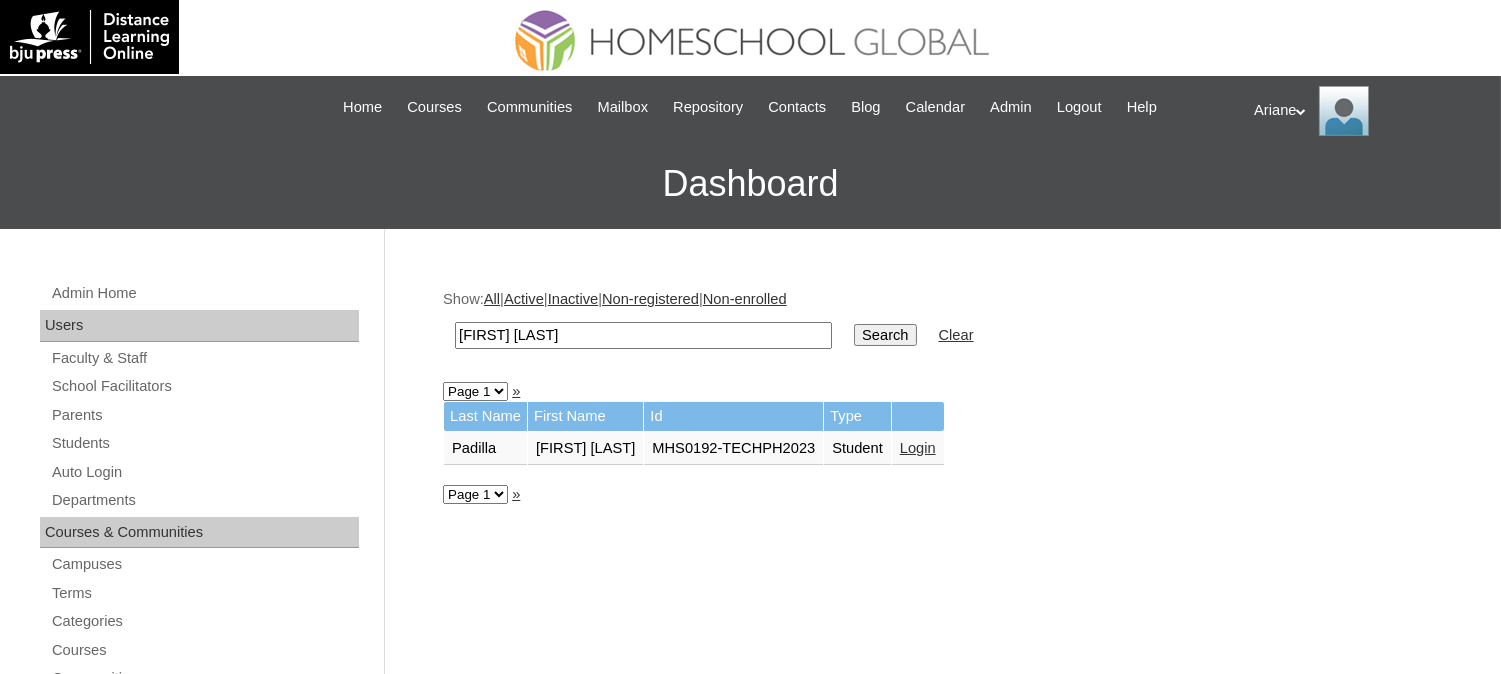 click on "Login" at bounding box center [903, 448] 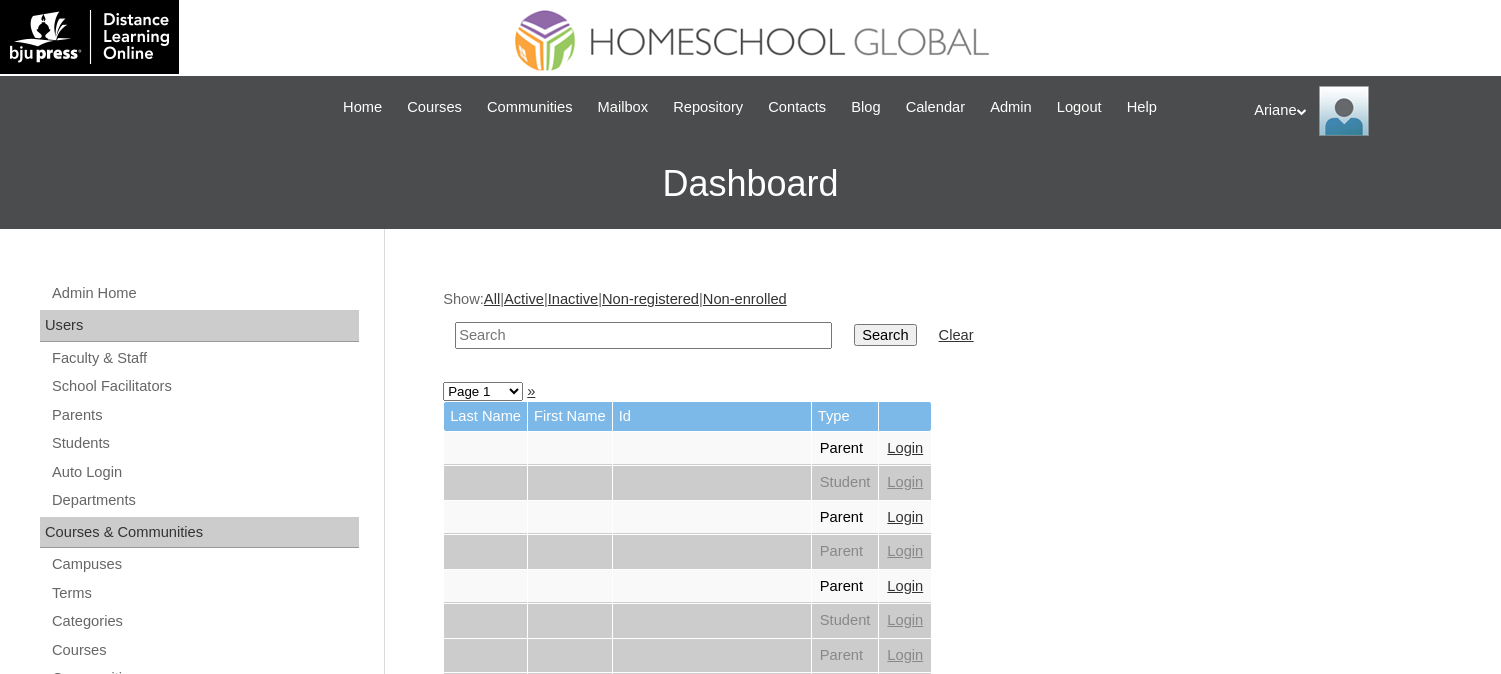 scroll, scrollTop: 0, scrollLeft: 0, axis: both 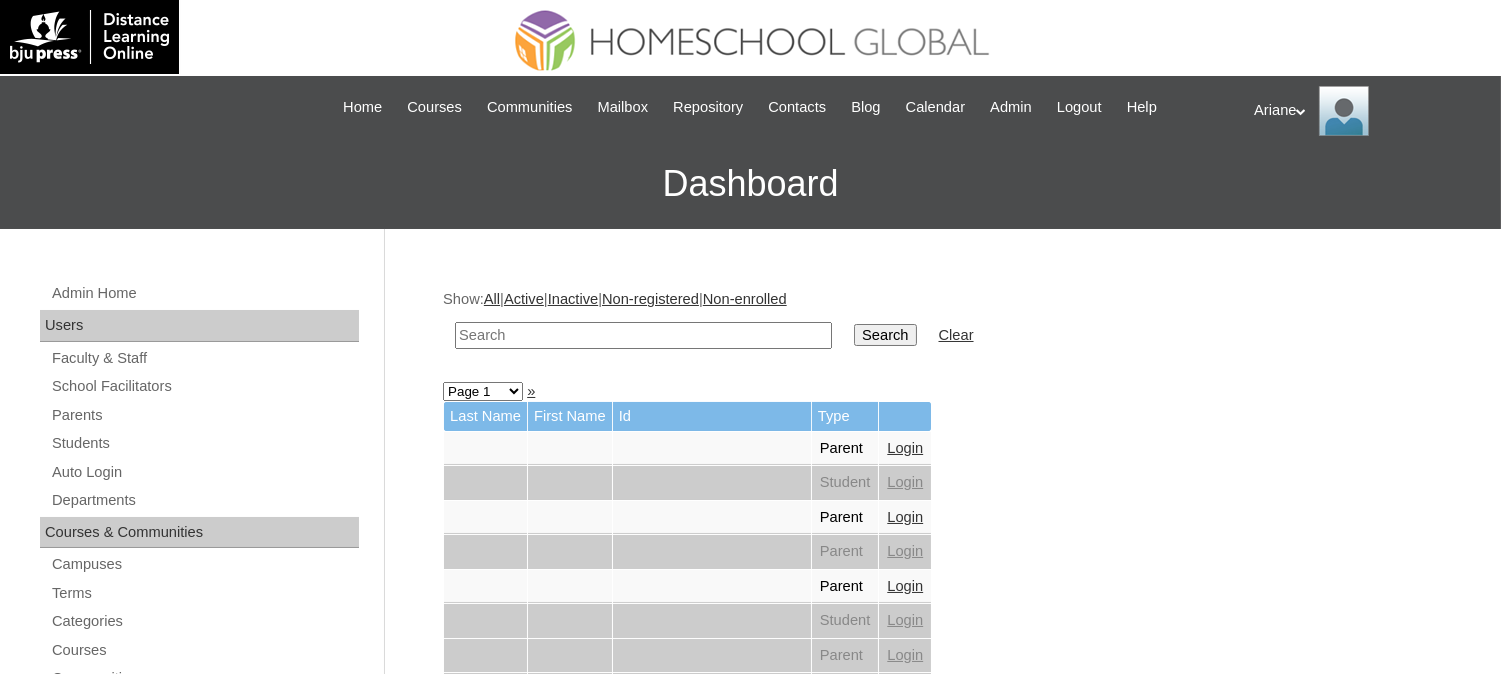click at bounding box center [643, 335] 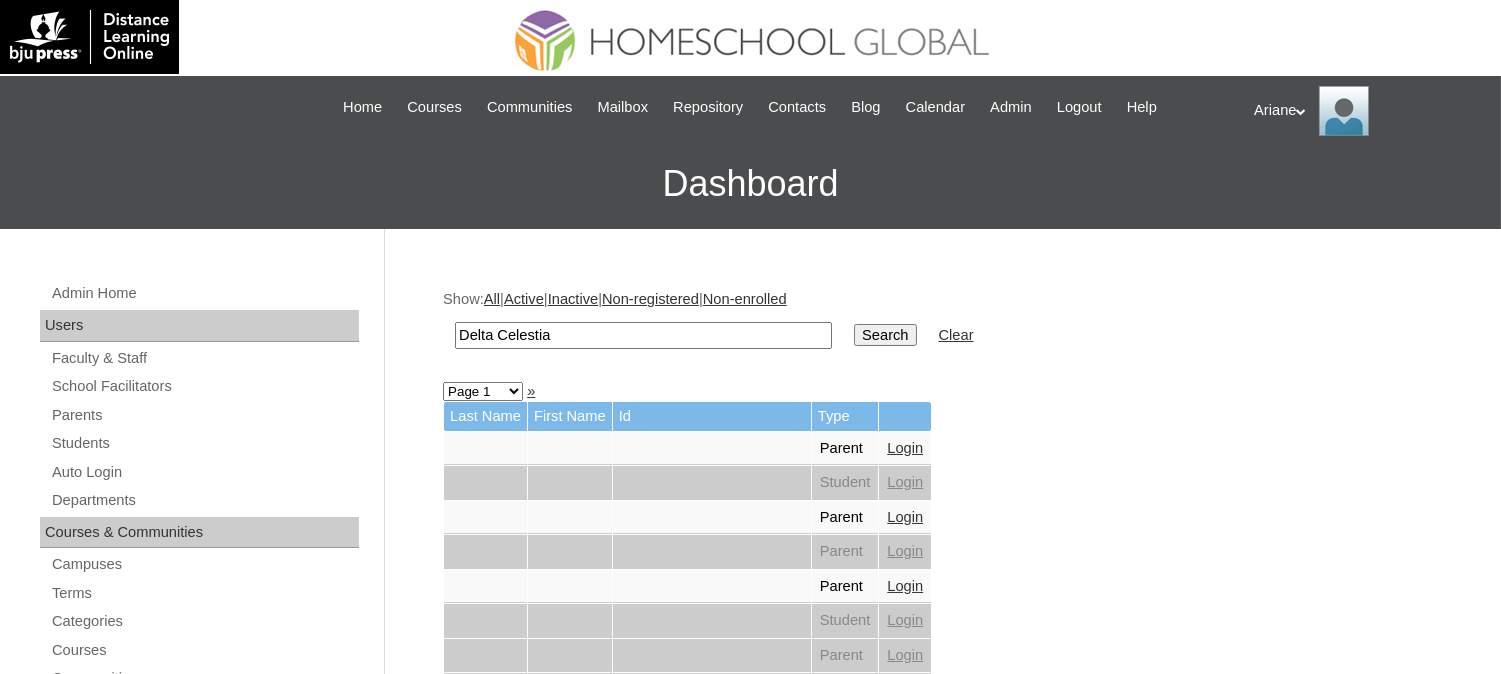 type on "Delta Celestia" 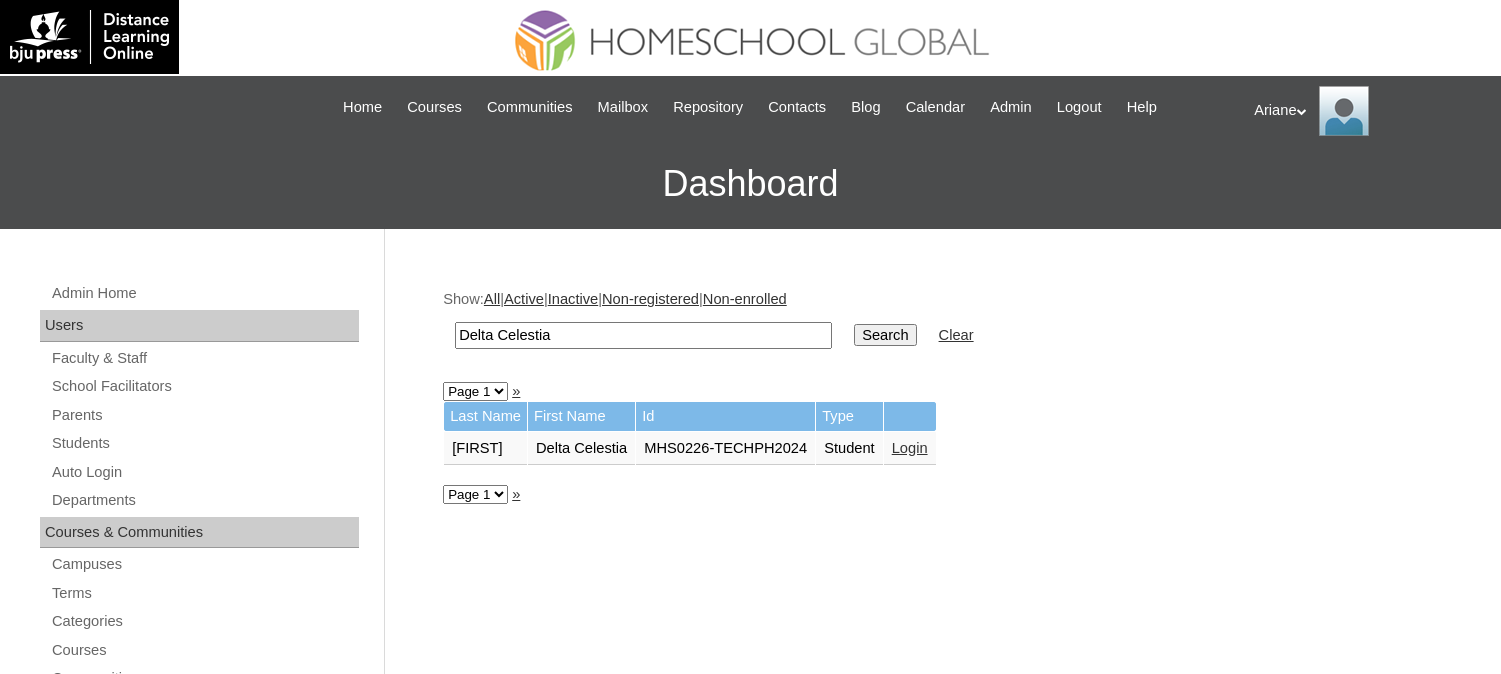 scroll, scrollTop: 0, scrollLeft: 0, axis: both 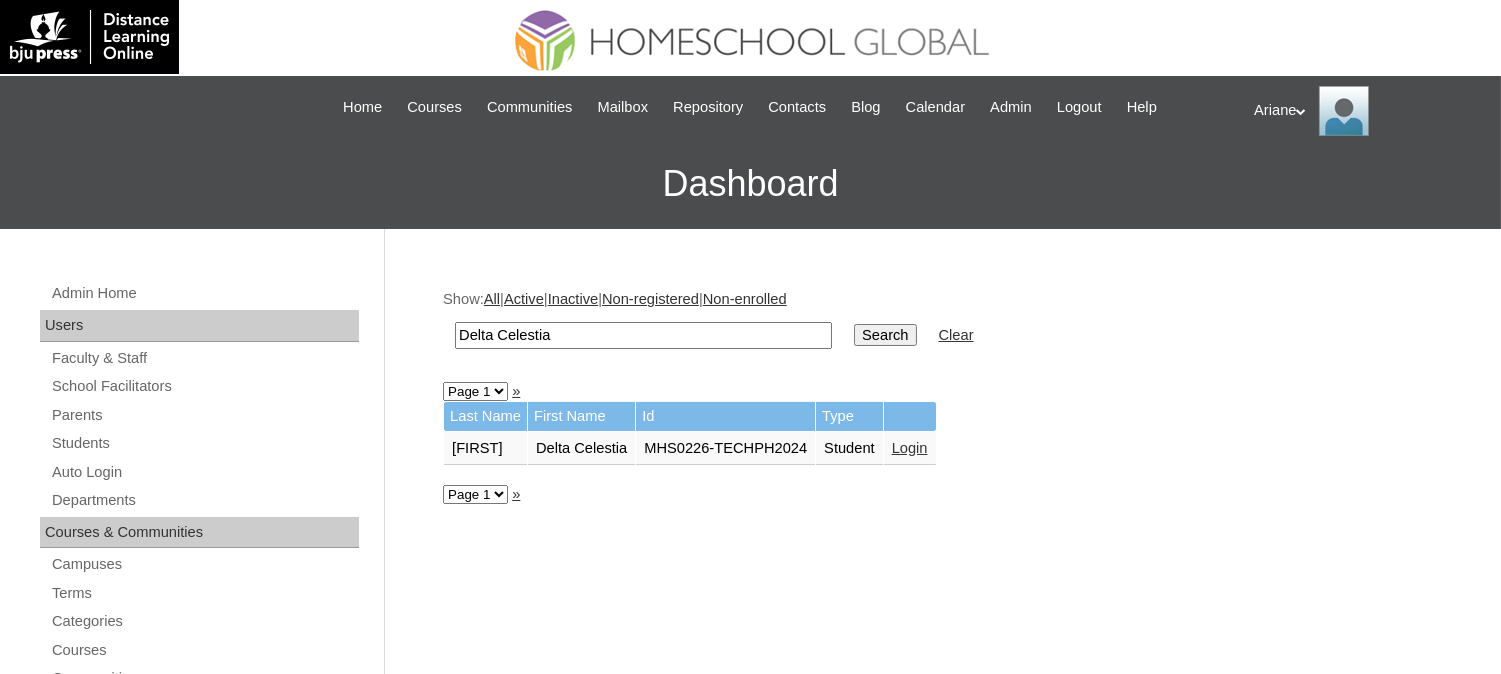 click on "Login" at bounding box center (910, 448) 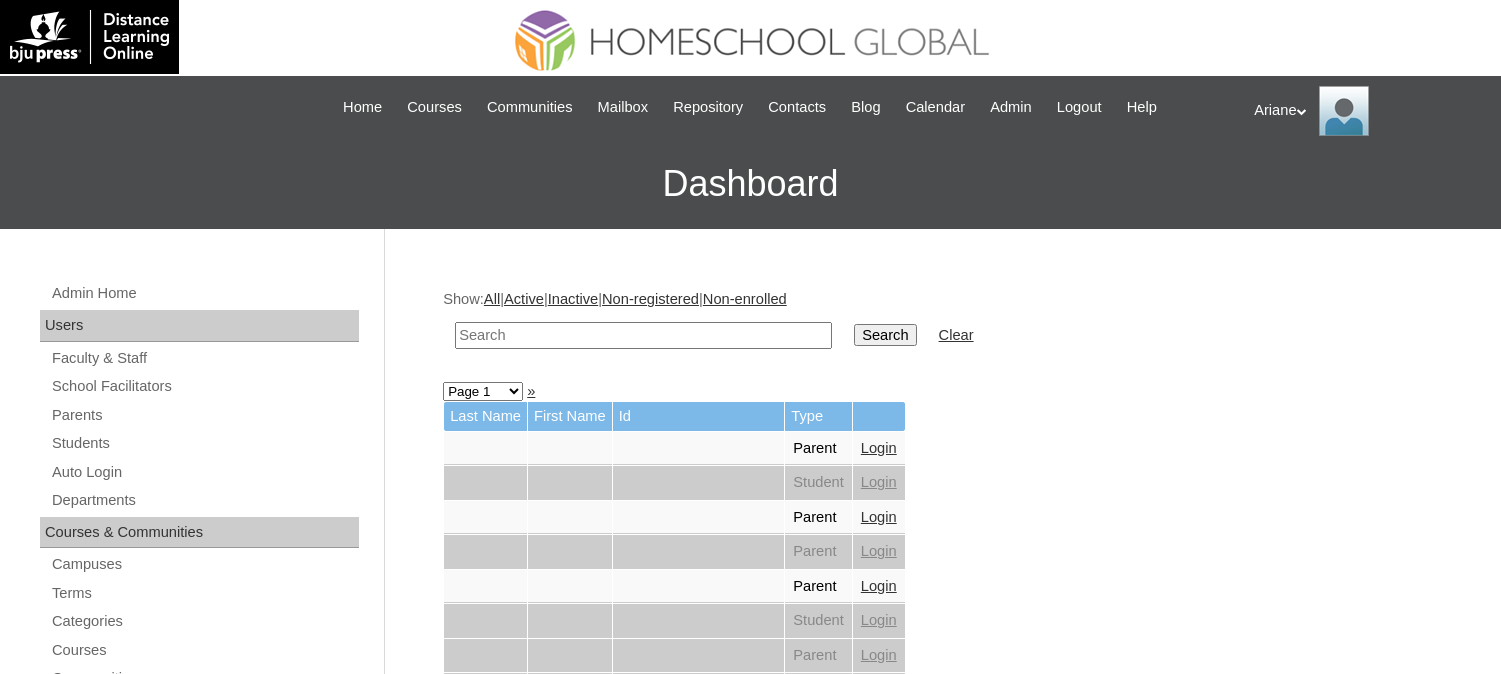 scroll, scrollTop: 0, scrollLeft: 0, axis: both 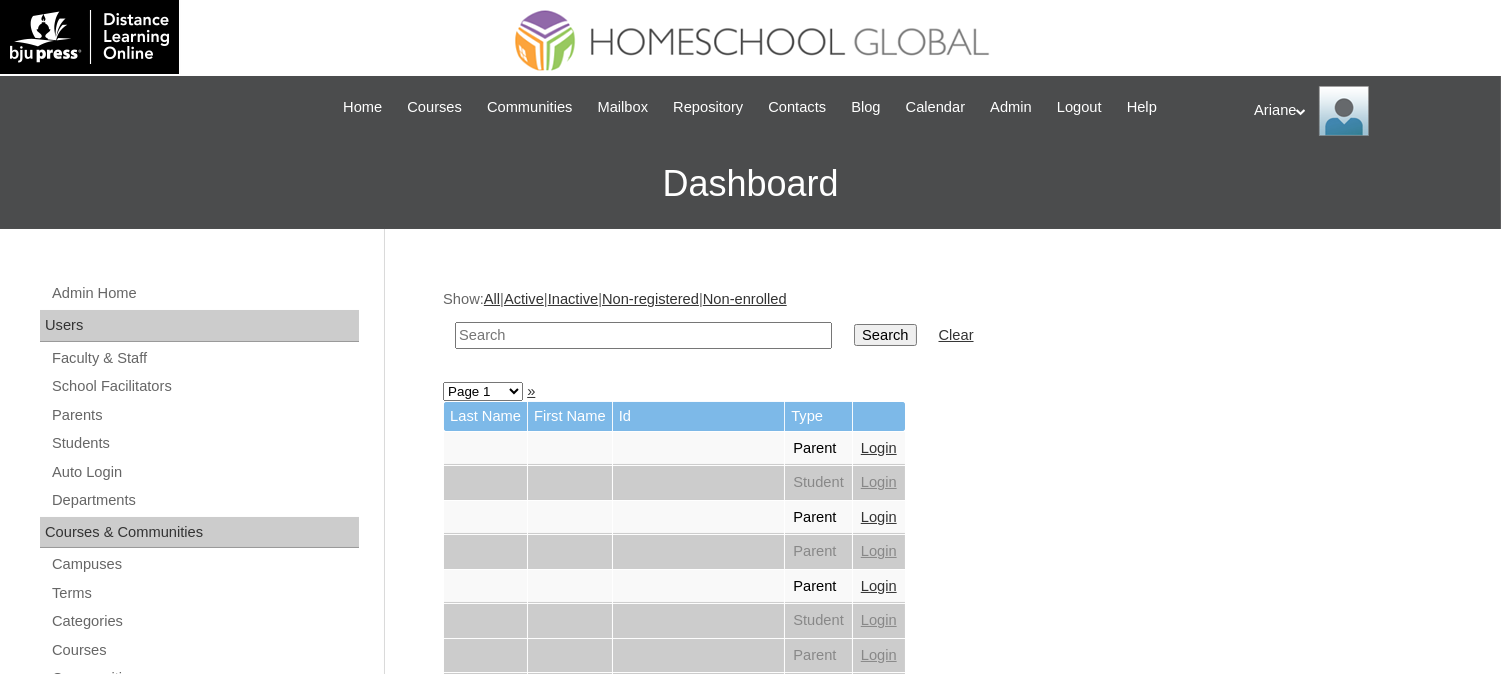 drag, startPoint x: 724, startPoint y: 321, endPoint x: 672, endPoint y: 334, distance: 53.600372 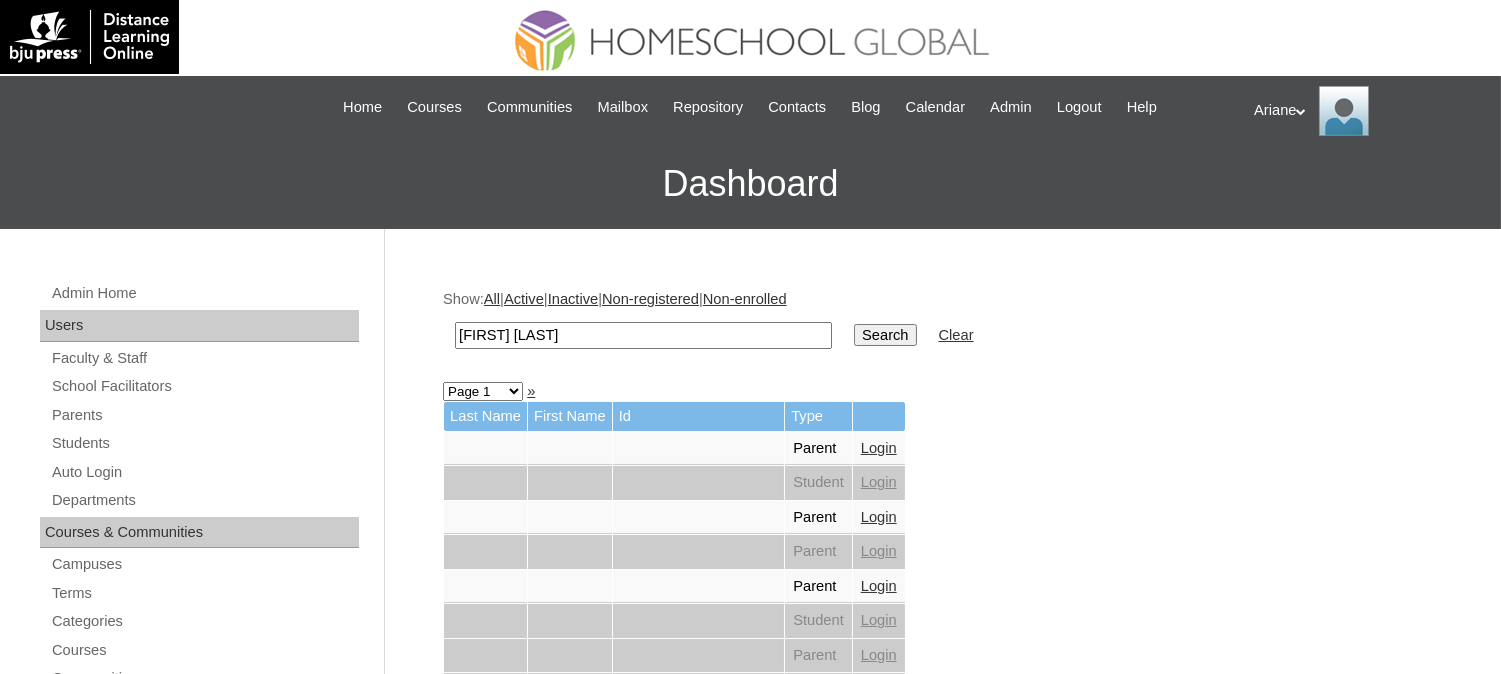 type on "Raphah Jireh" 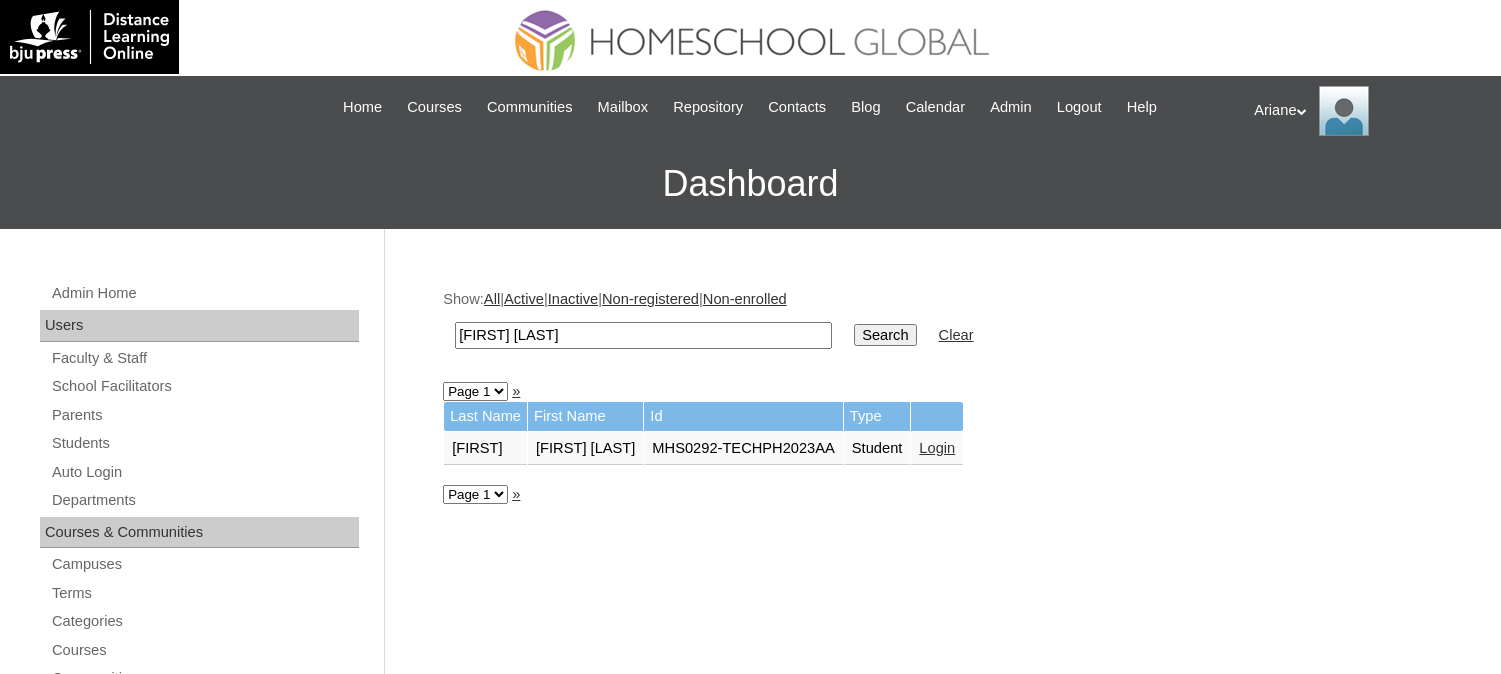 scroll, scrollTop: 0, scrollLeft: 0, axis: both 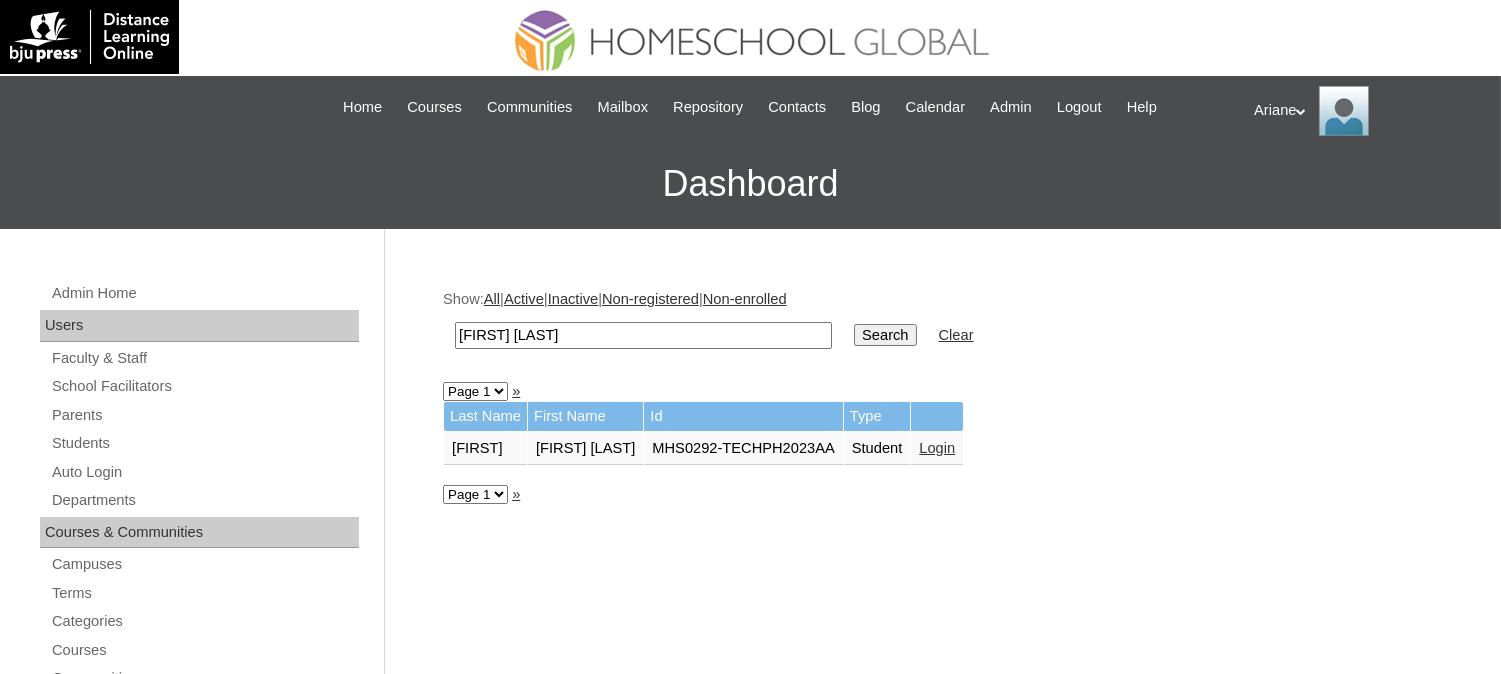 click on "Login" at bounding box center (937, 448) 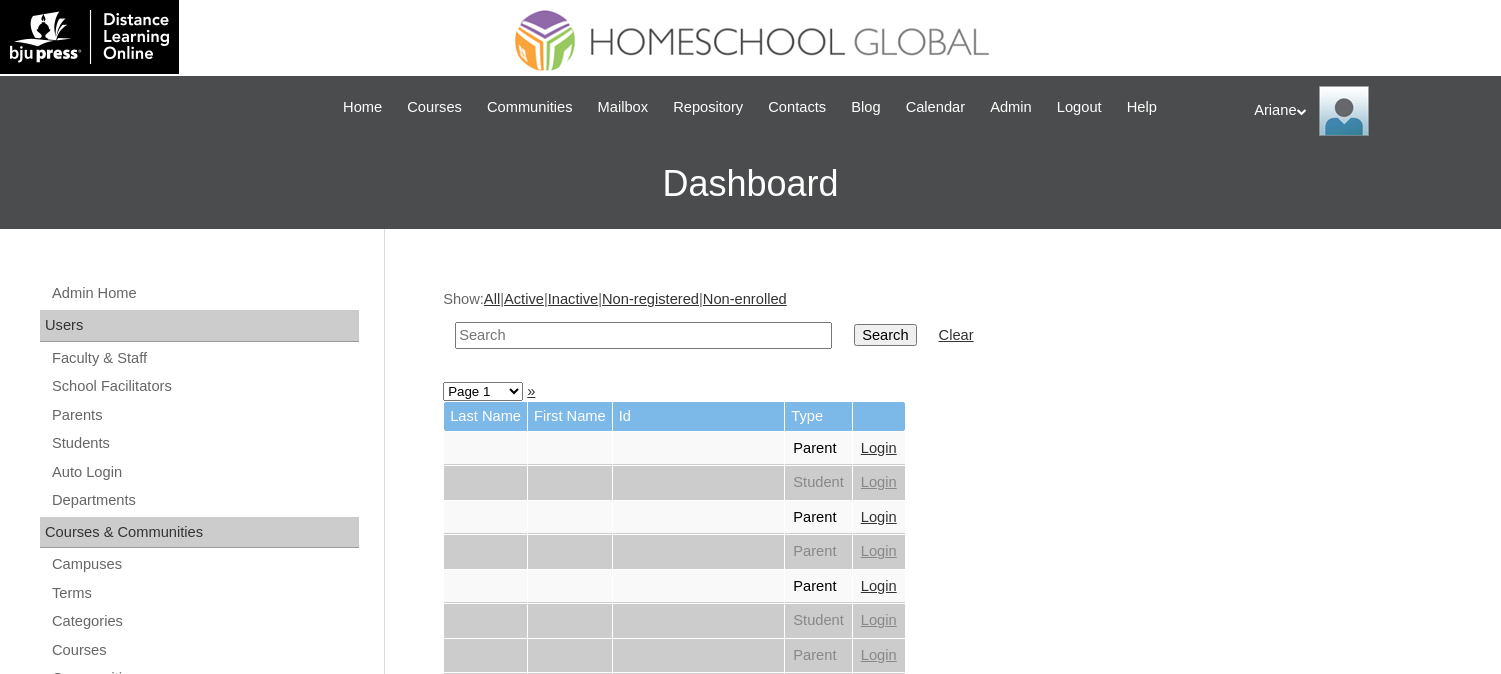scroll, scrollTop: 0, scrollLeft: 0, axis: both 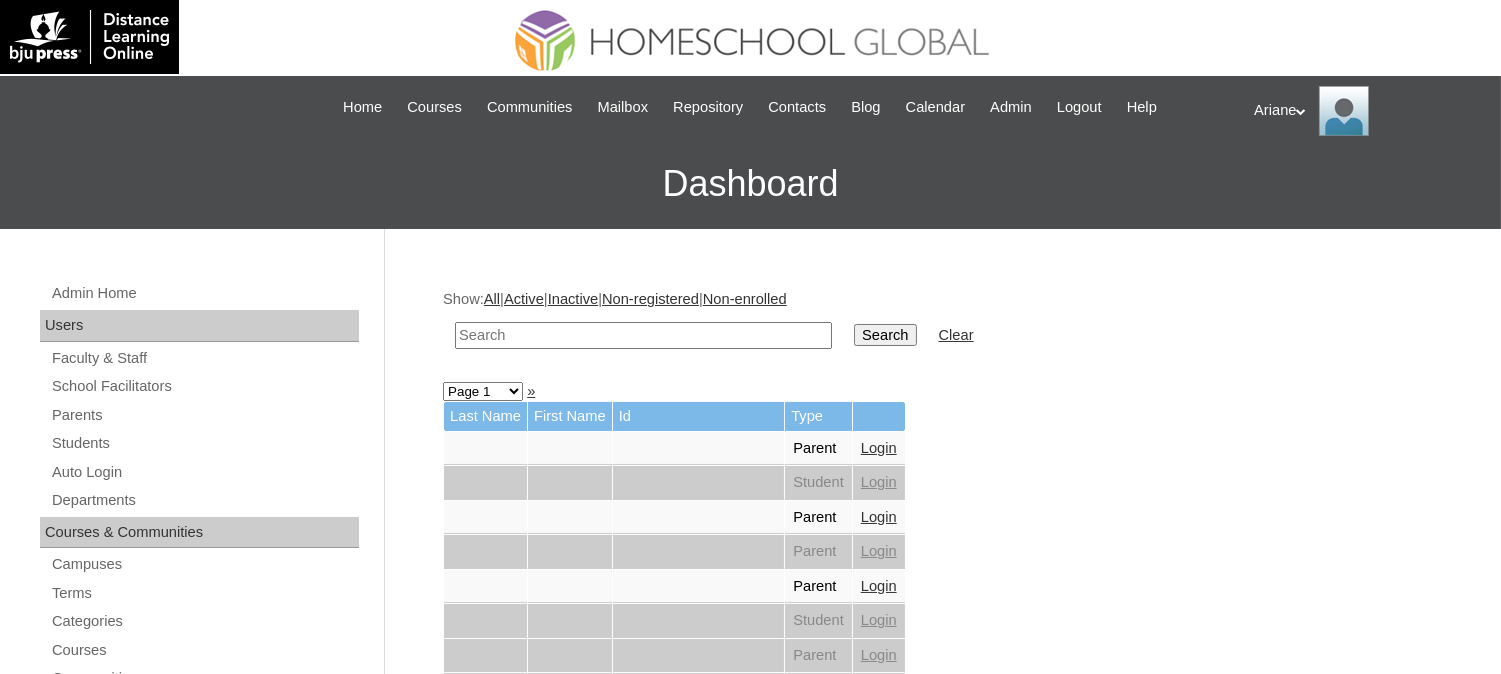 click at bounding box center (643, 335) 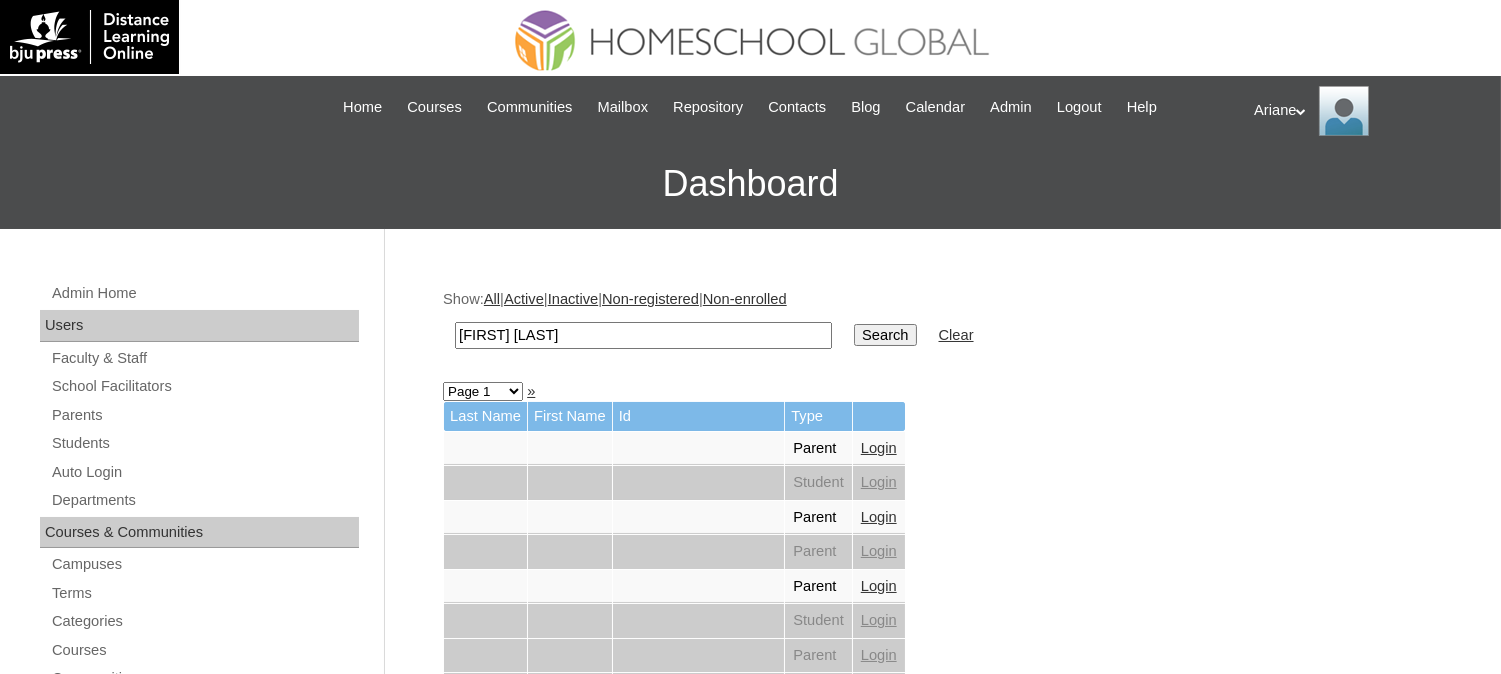 type on "[FIRST] [LAST]" 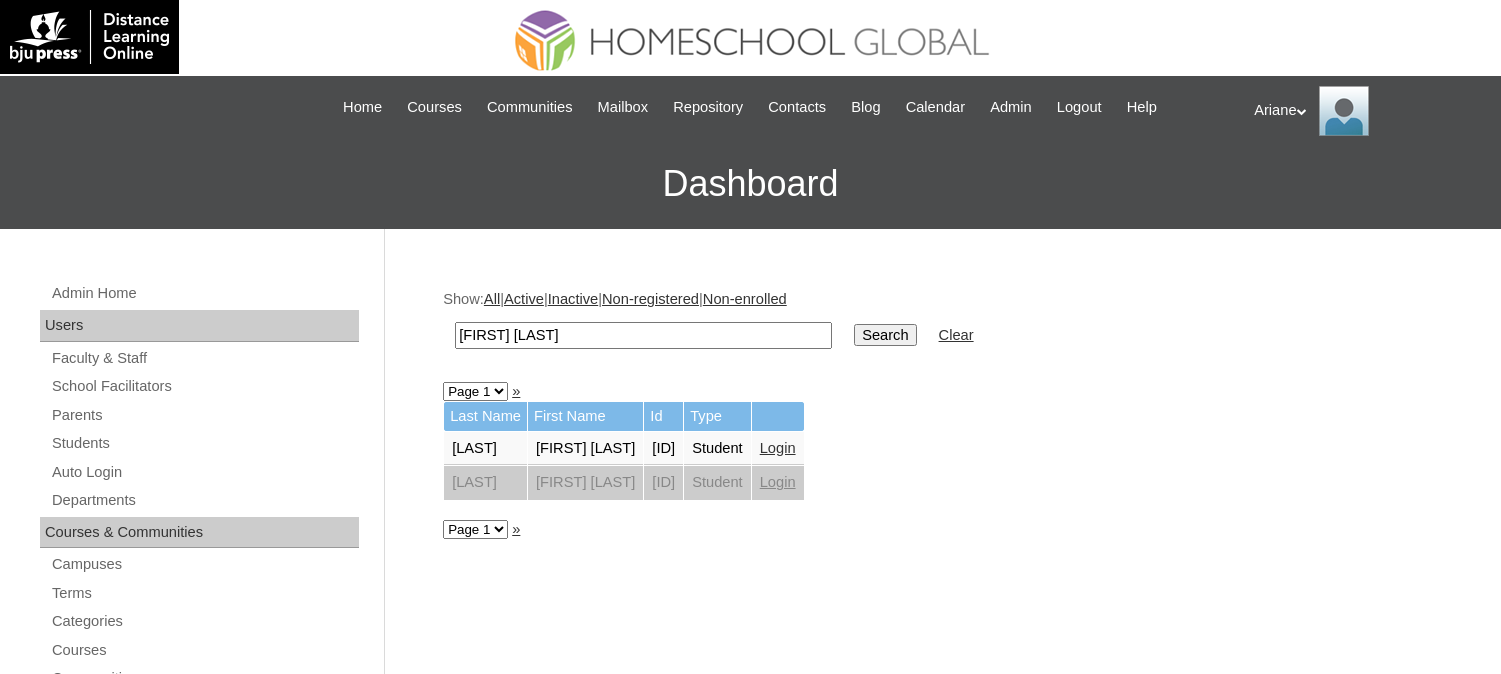 scroll, scrollTop: 0, scrollLeft: 0, axis: both 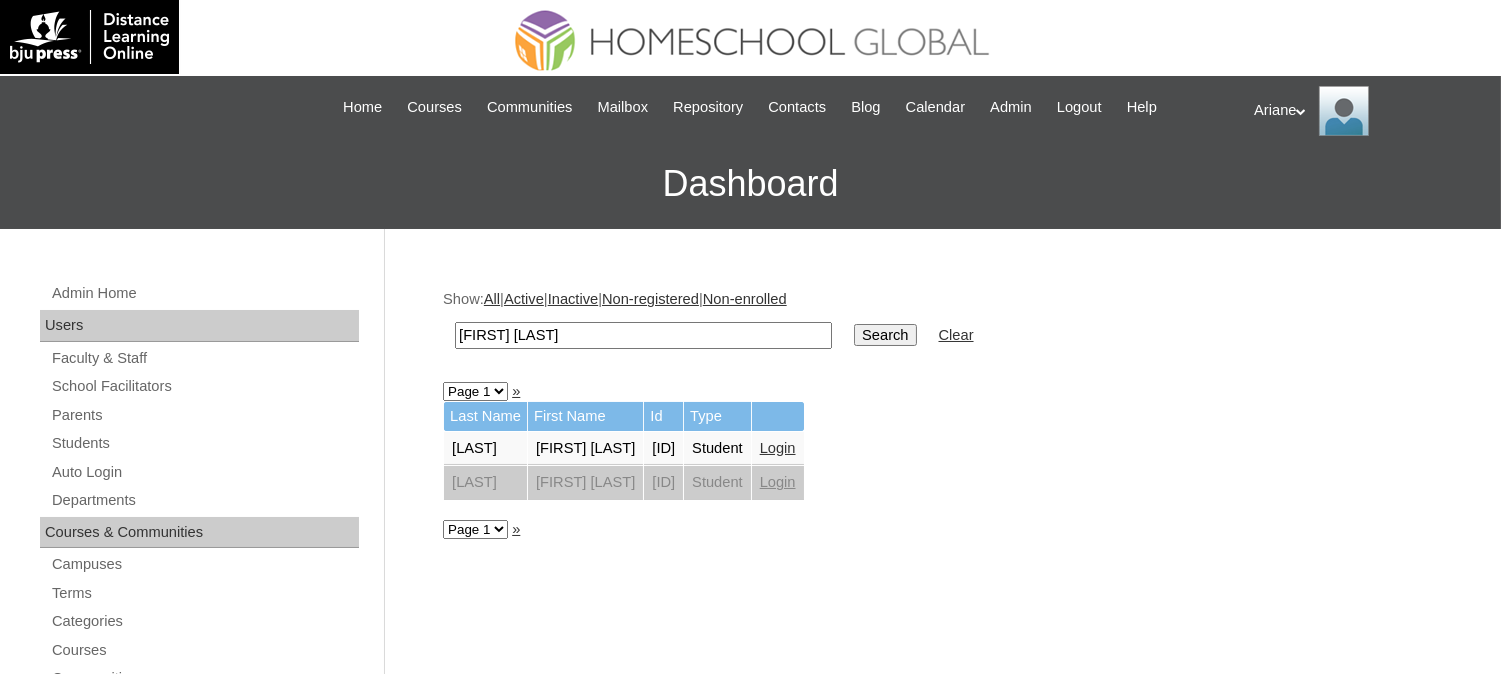 click on "Login" at bounding box center [826, 448] 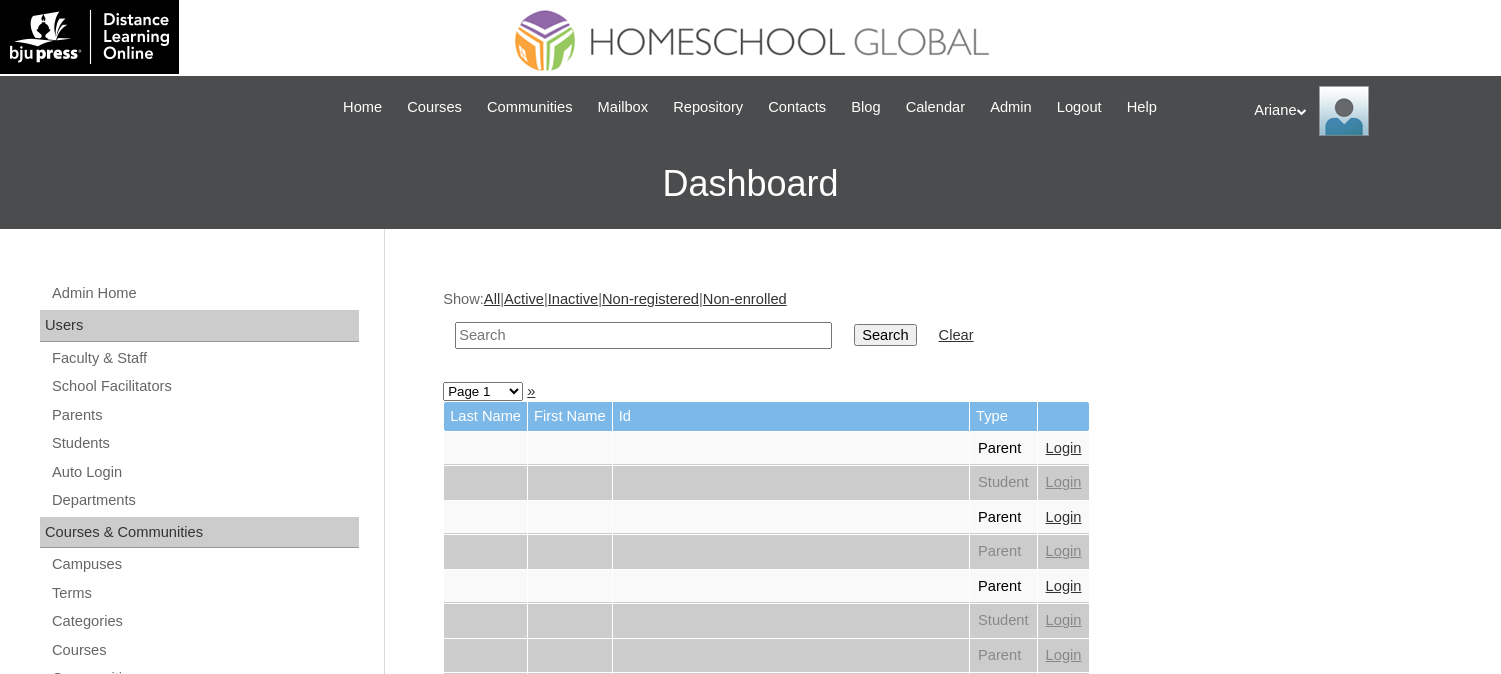 scroll, scrollTop: 0, scrollLeft: 0, axis: both 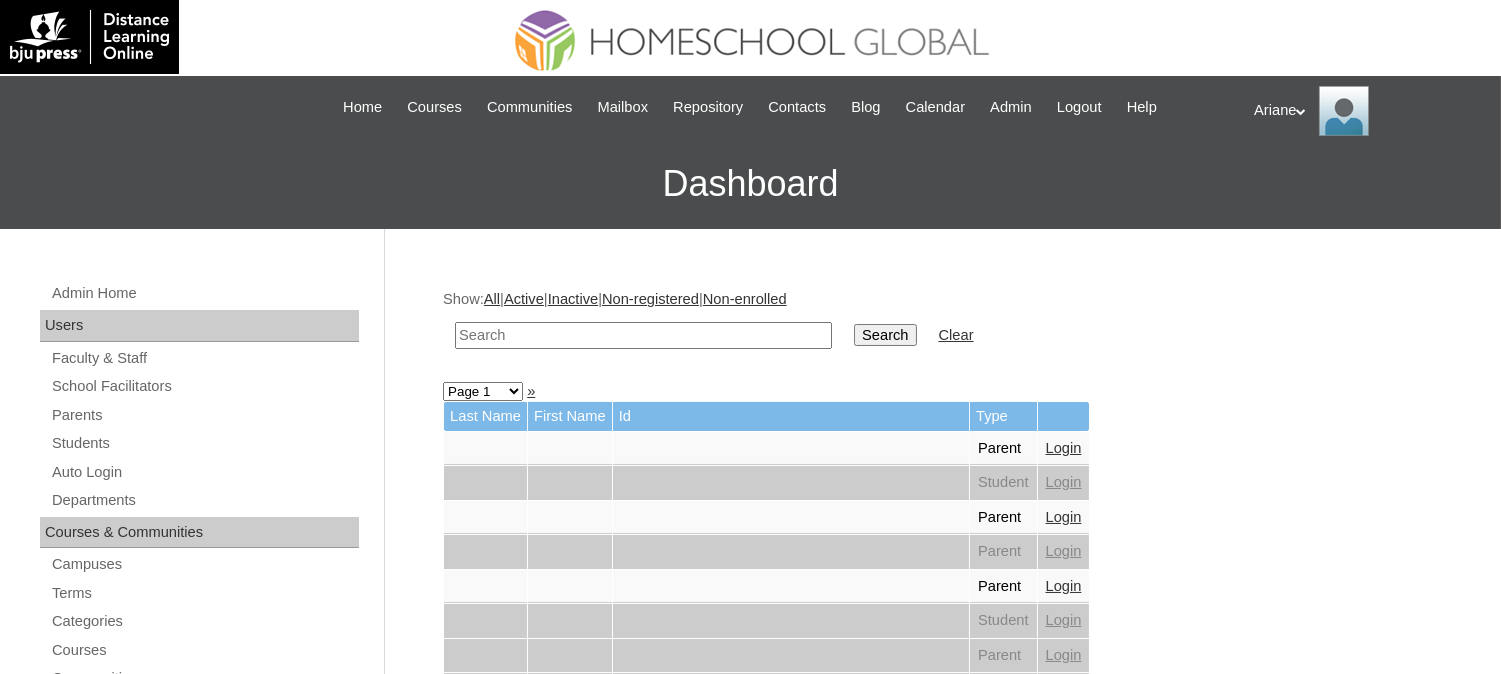 click at bounding box center [643, 335] 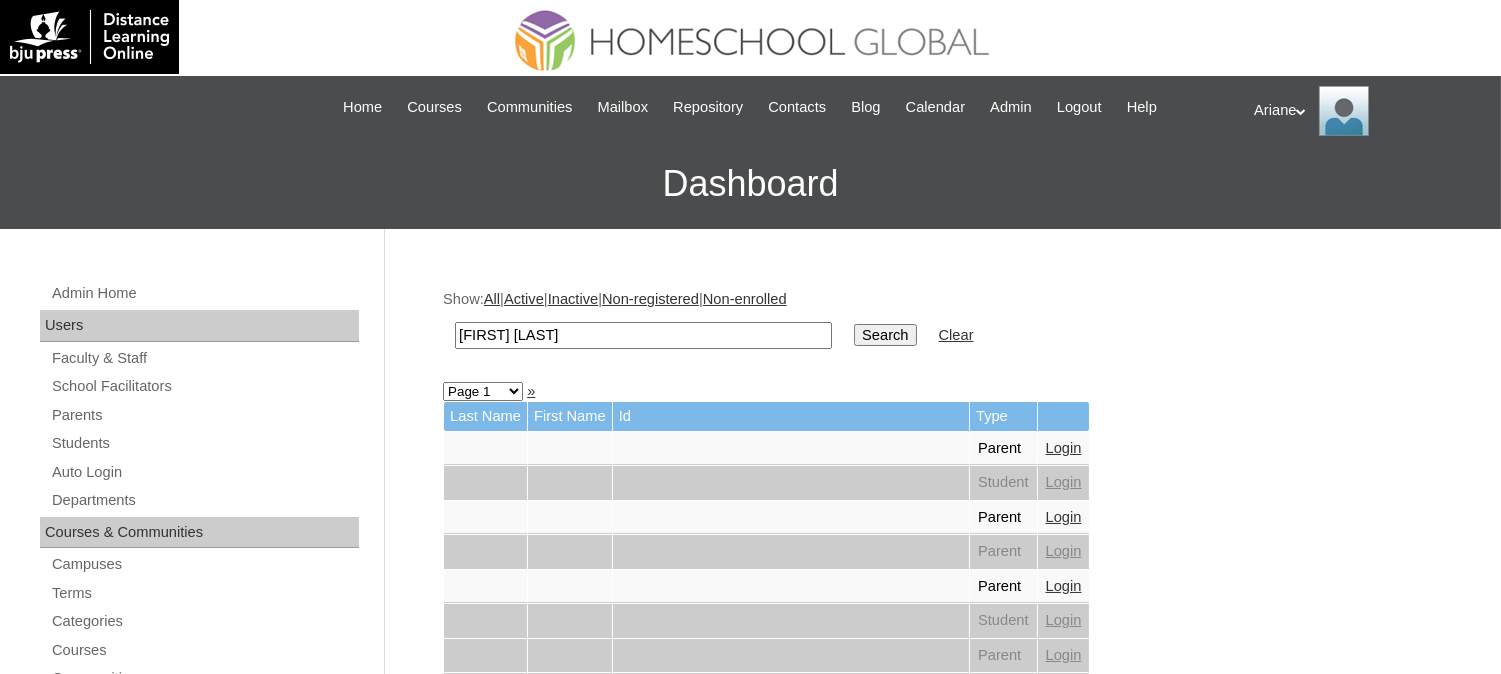 type on "Anaiah Saoirse" 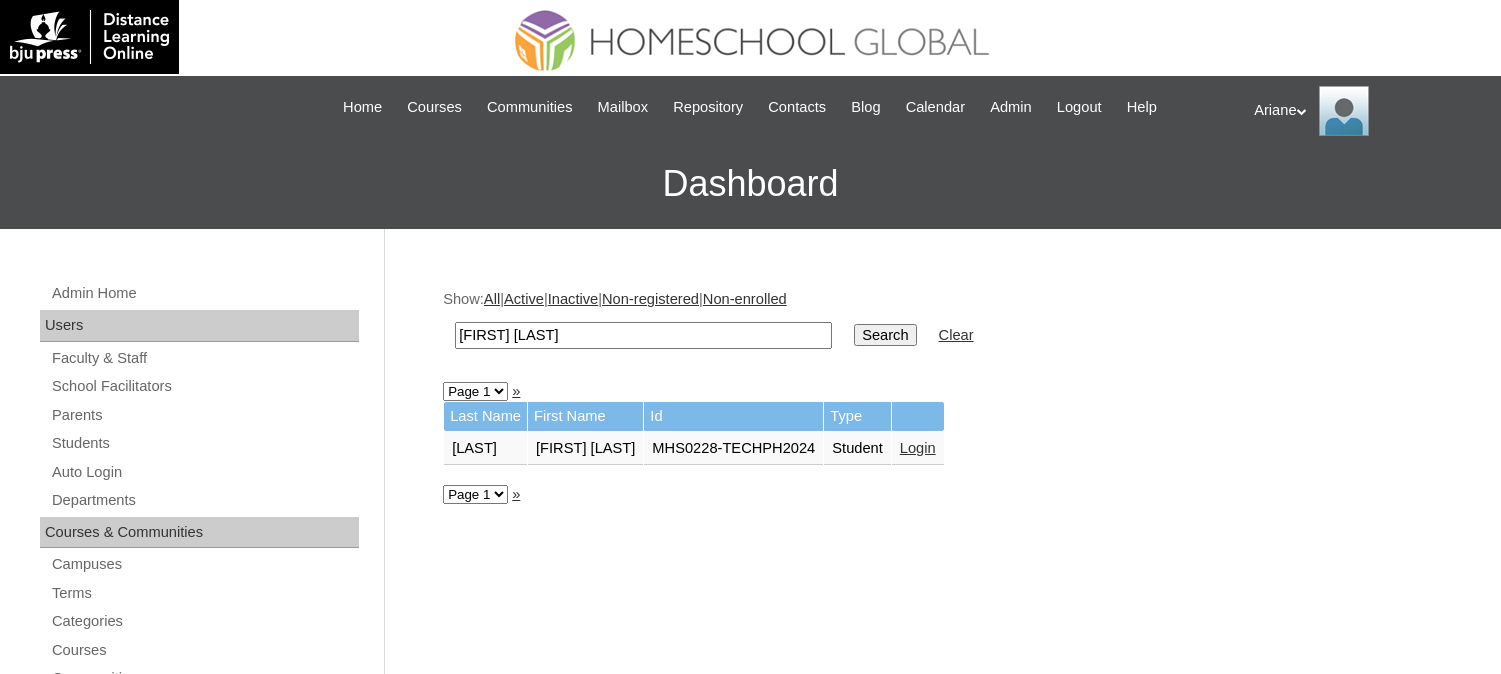 scroll, scrollTop: 0, scrollLeft: 0, axis: both 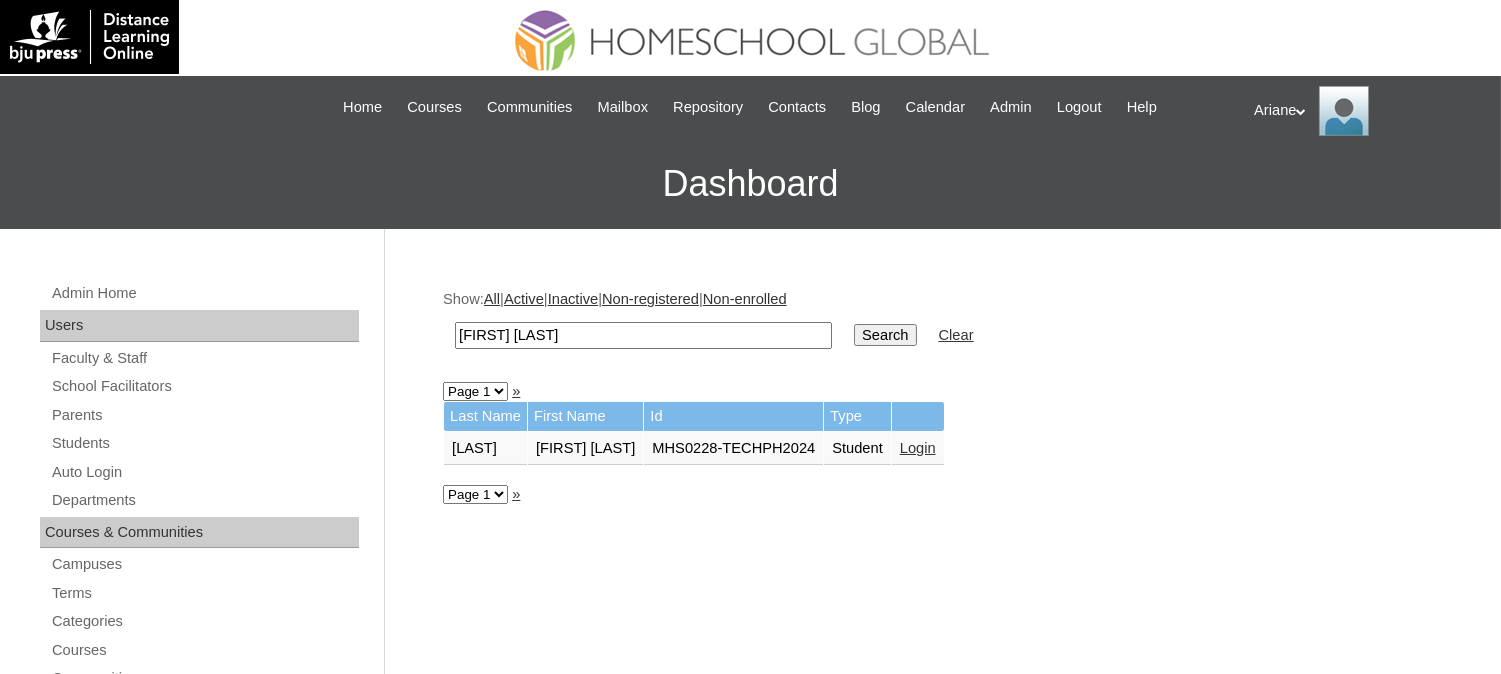 click on "Login" at bounding box center (918, 448) 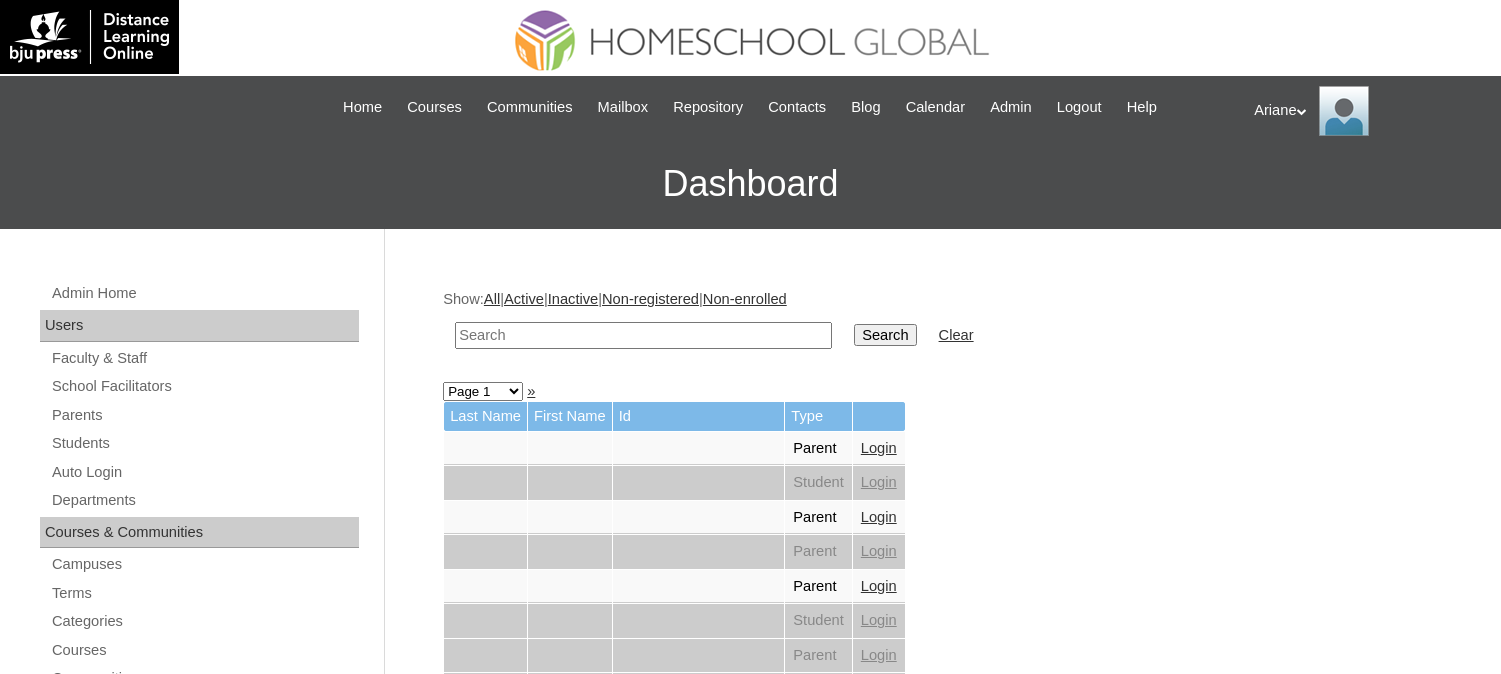 scroll, scrollTop: 0, scrollLeft: 0, axis: both 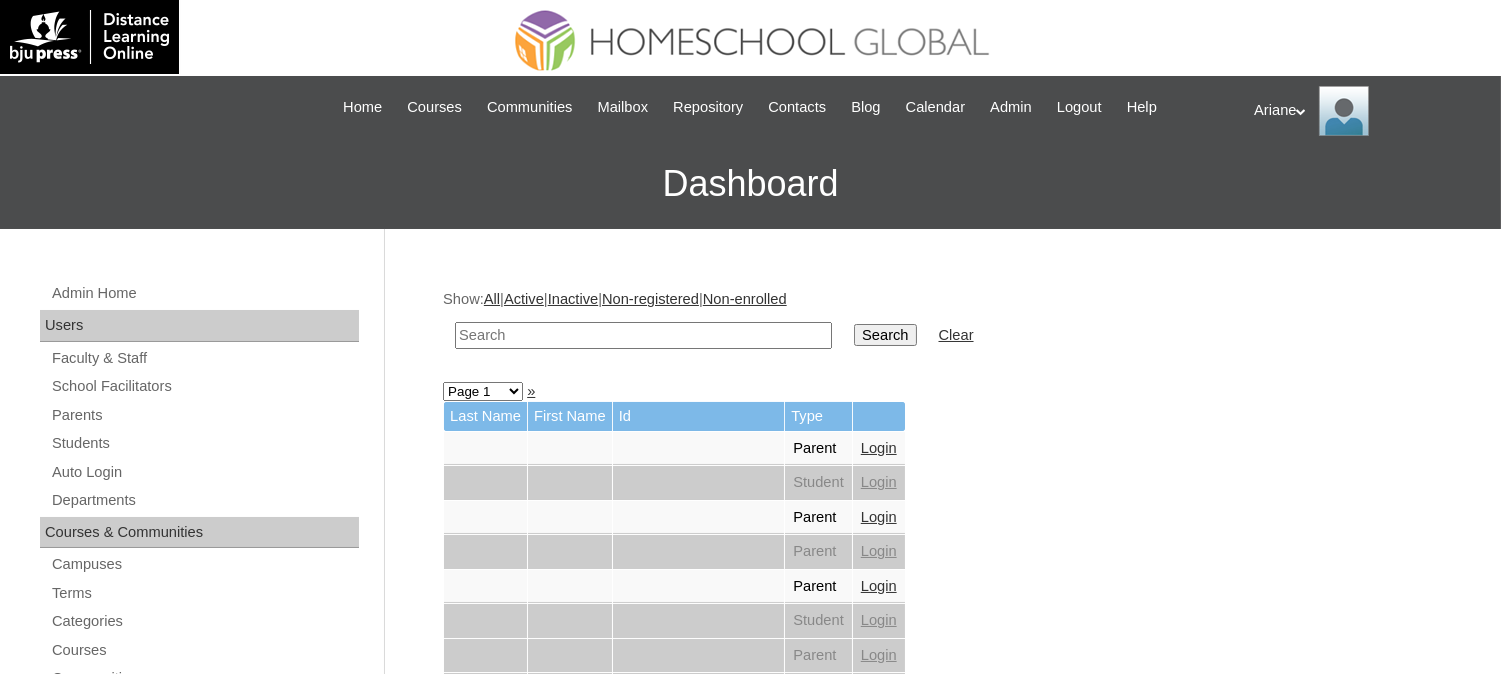 click at bounding box center [643, 335] 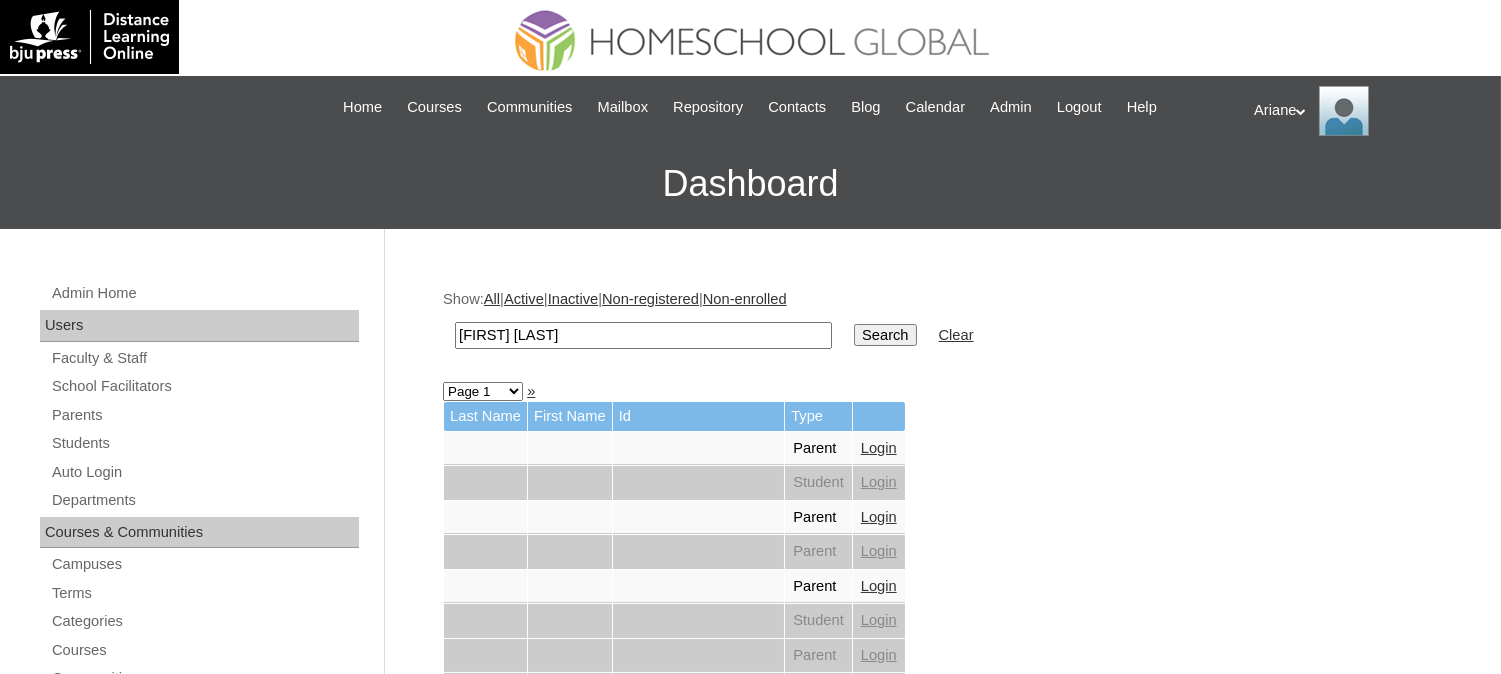 type on "[FIRST] [LAST]" 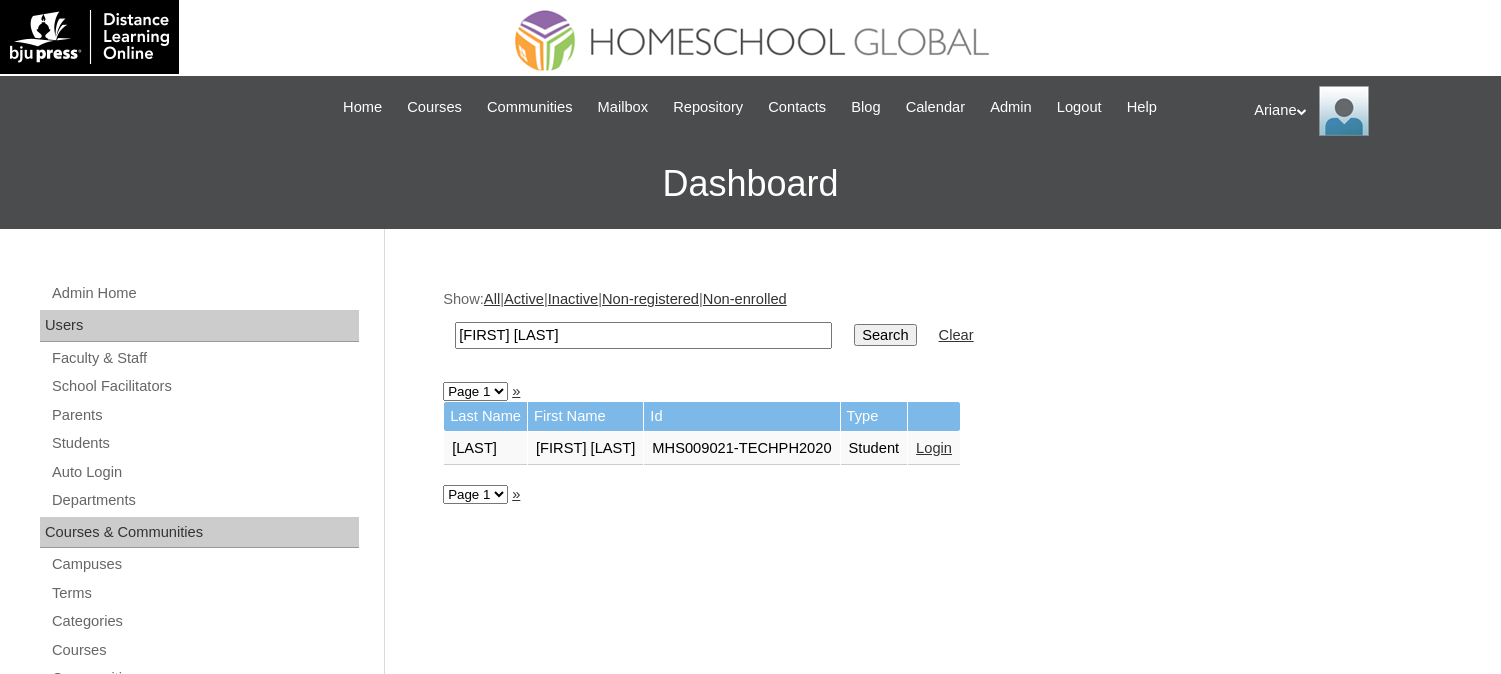 scroll, scrollTop: 0, scrollLeft: 0, axis: both 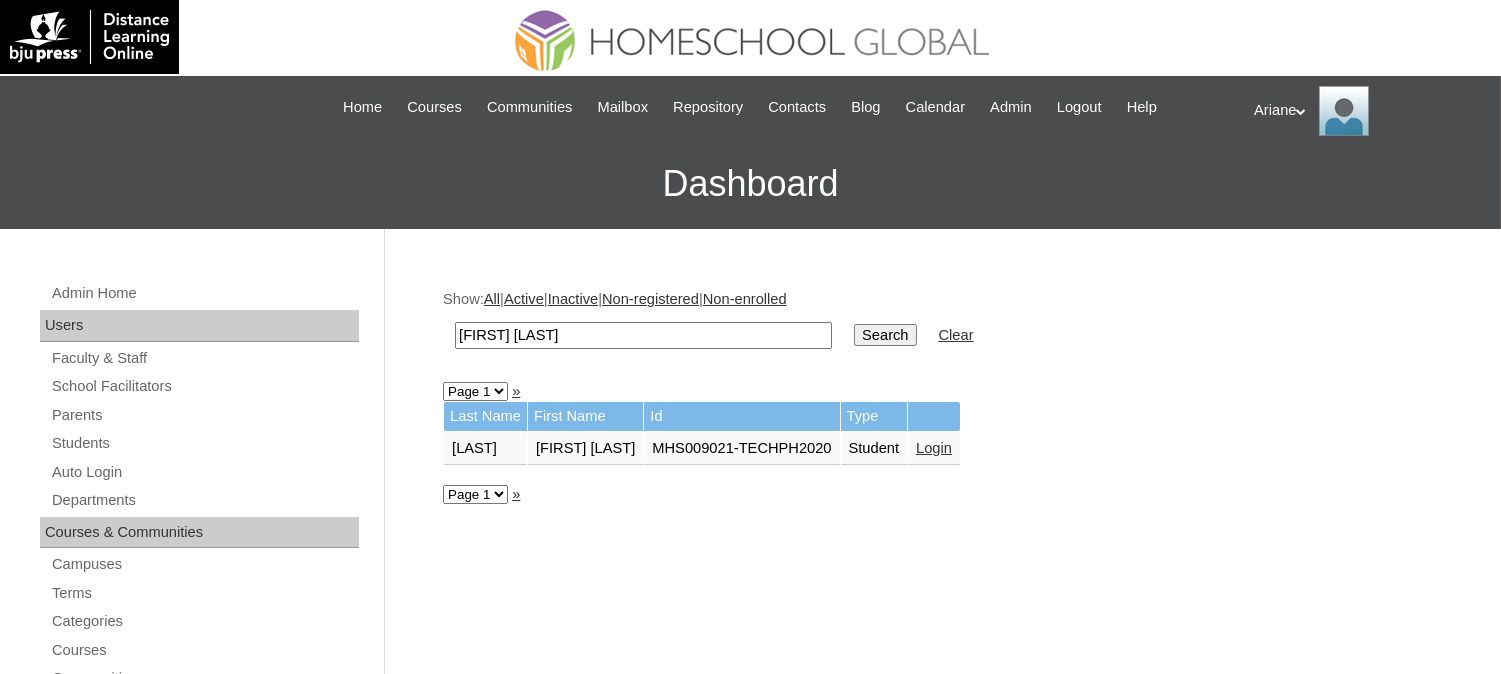 click on "Login" at bounding box center (778, 448) 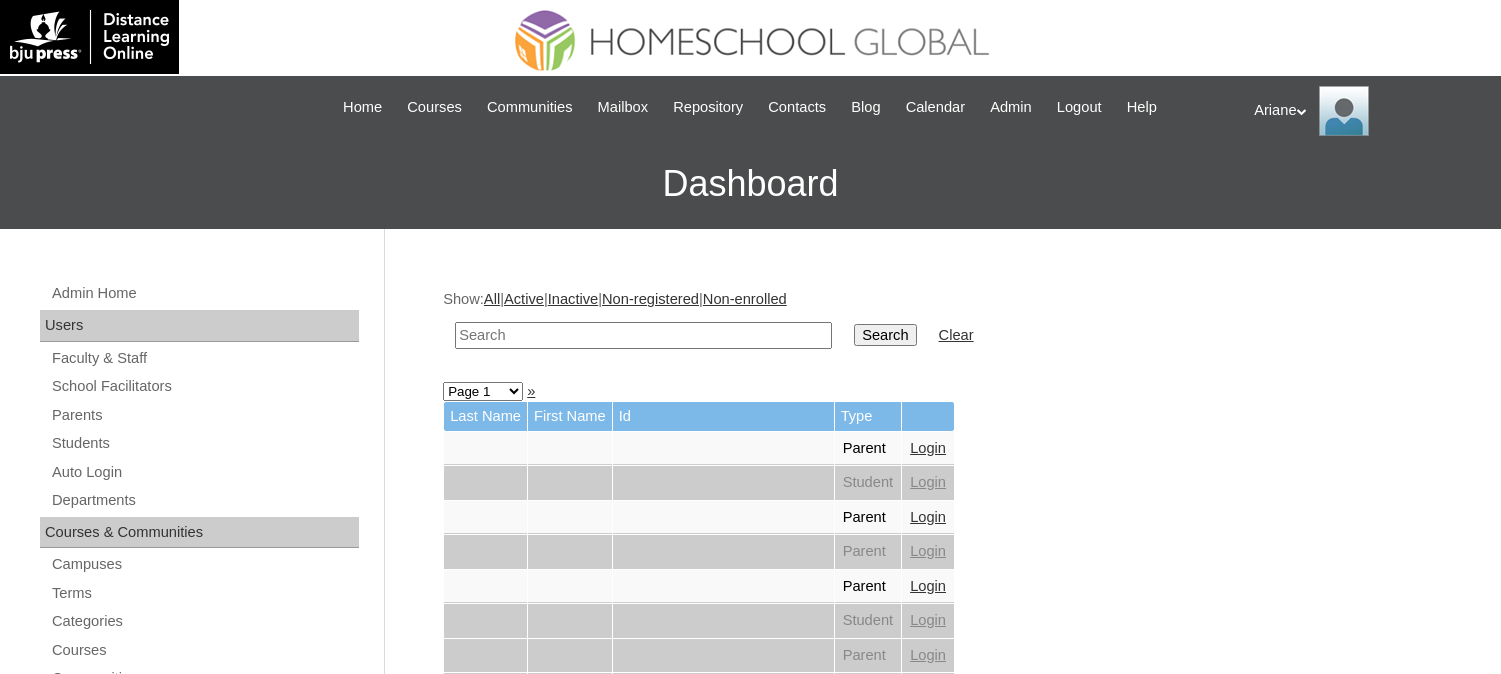 click at bounding box center (643, 335) 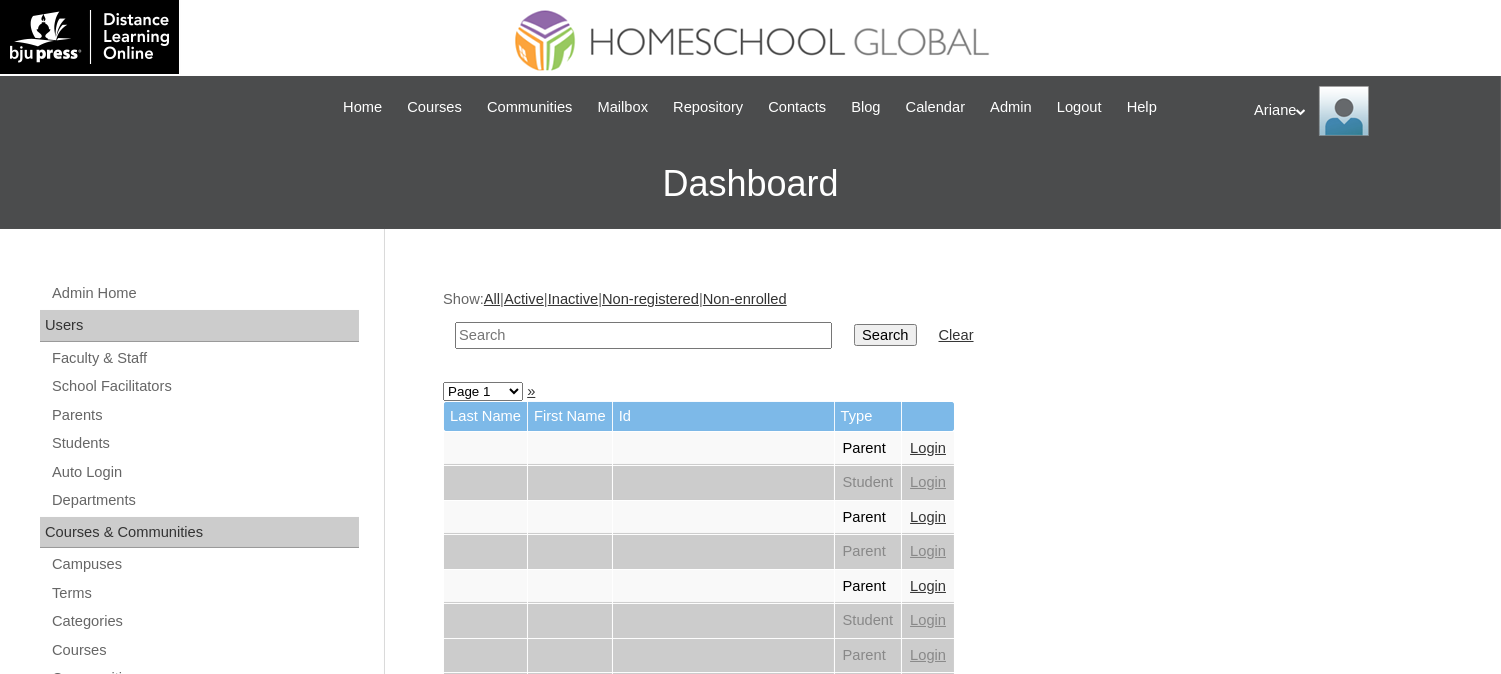 paste on "[FIRST] [LAST]" 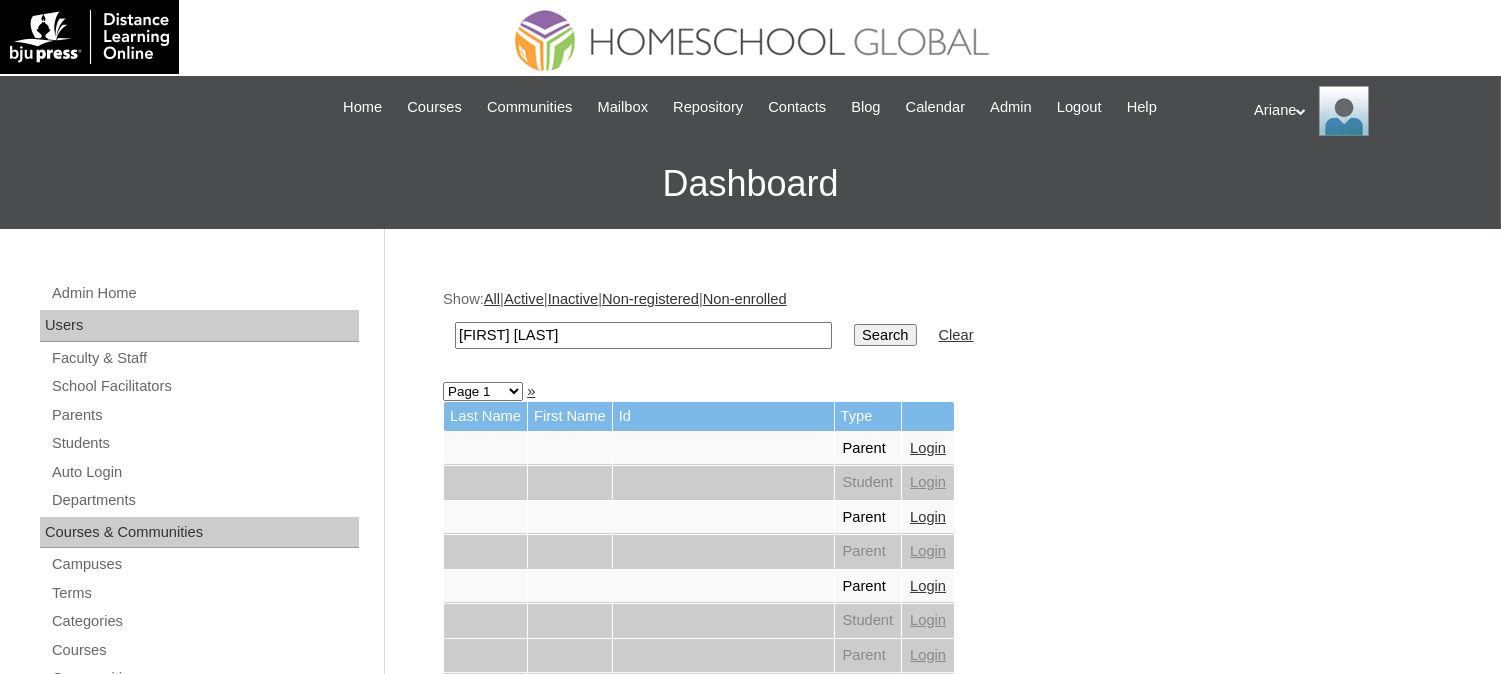 type on "[FIRST] [LAST]" 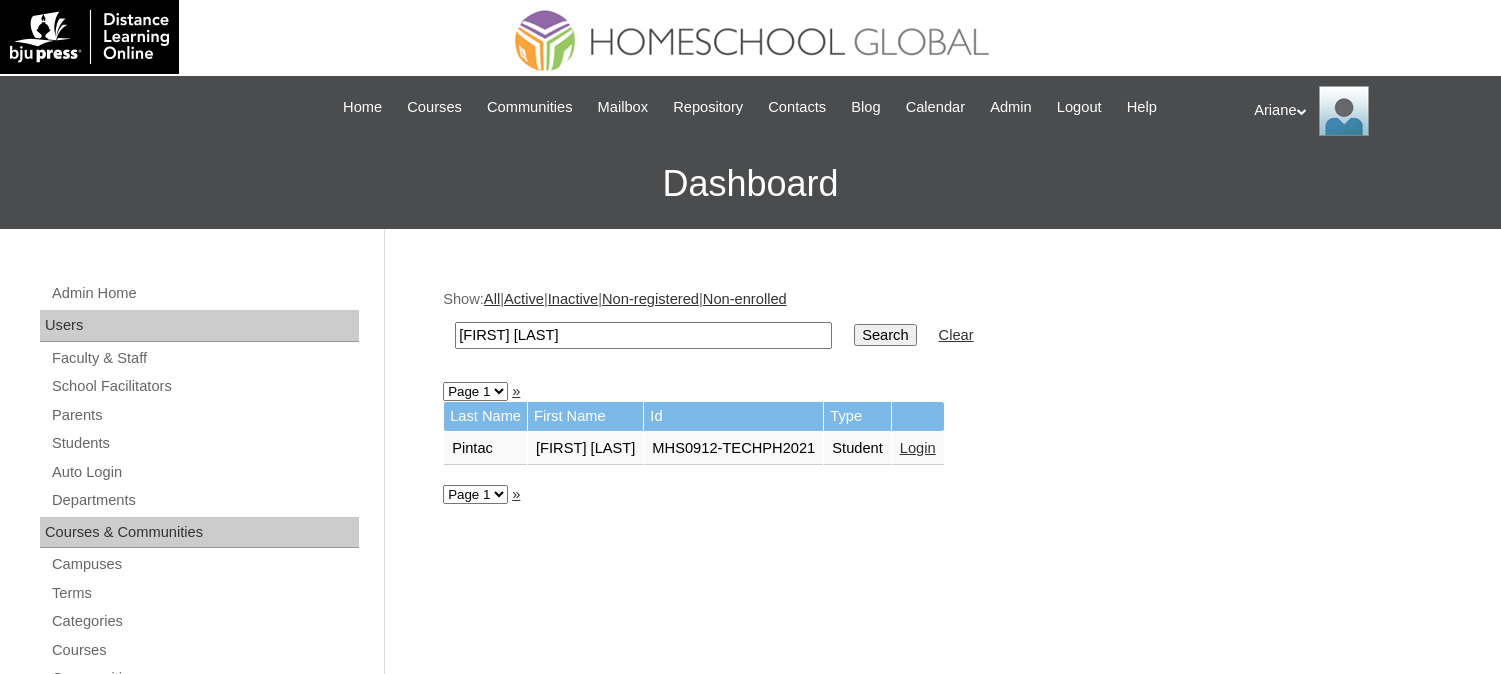scroll, scrollTop: 0, scrollLeft: 0, axis: both 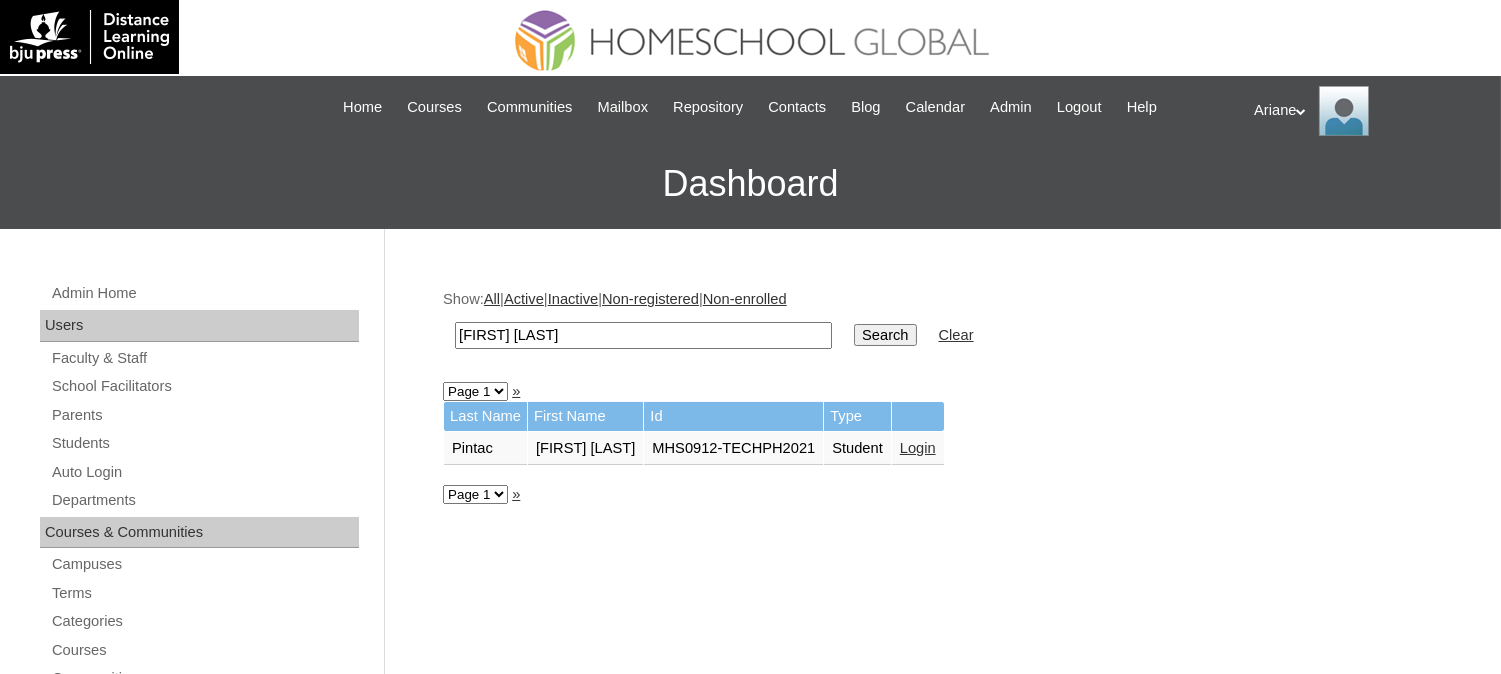 click on "Login" at bounding box center (918, 448) 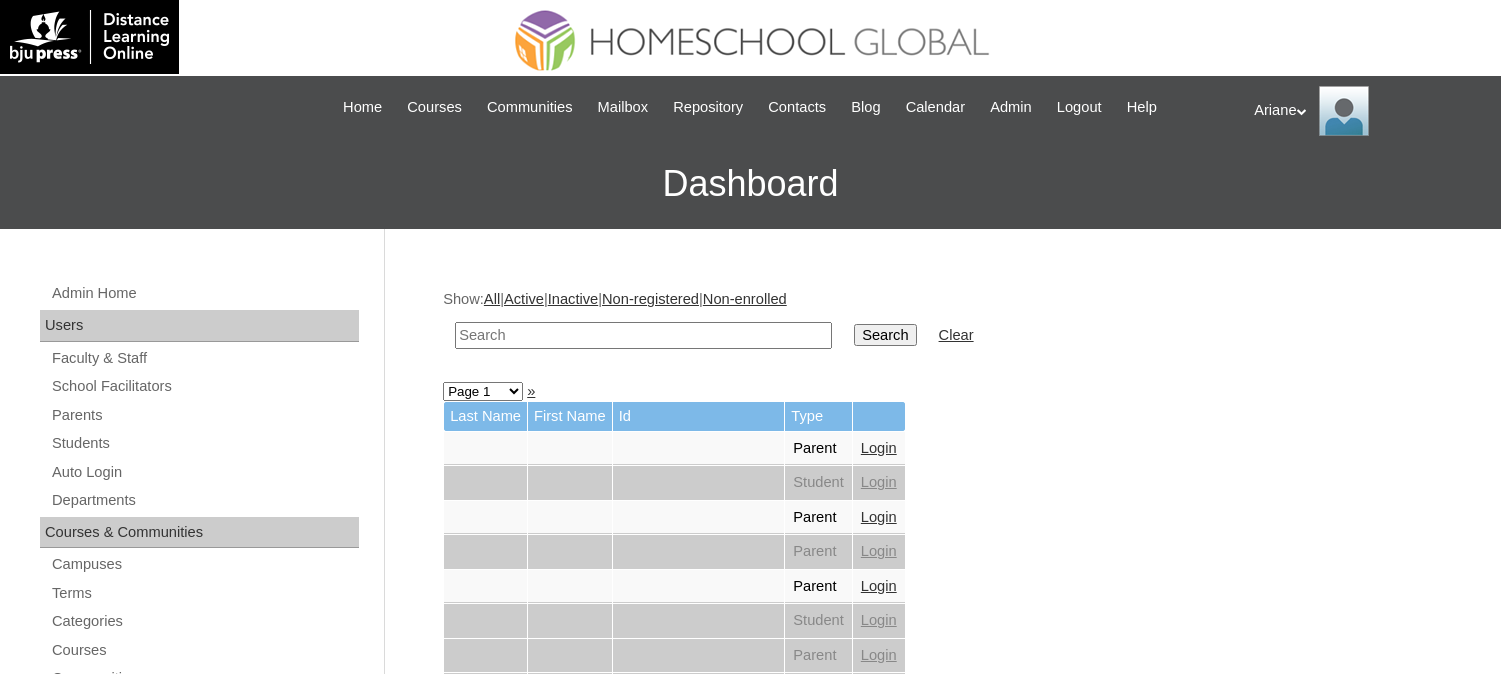 scroll, scrollTop: 0, scrollLeft: 0, axis: both 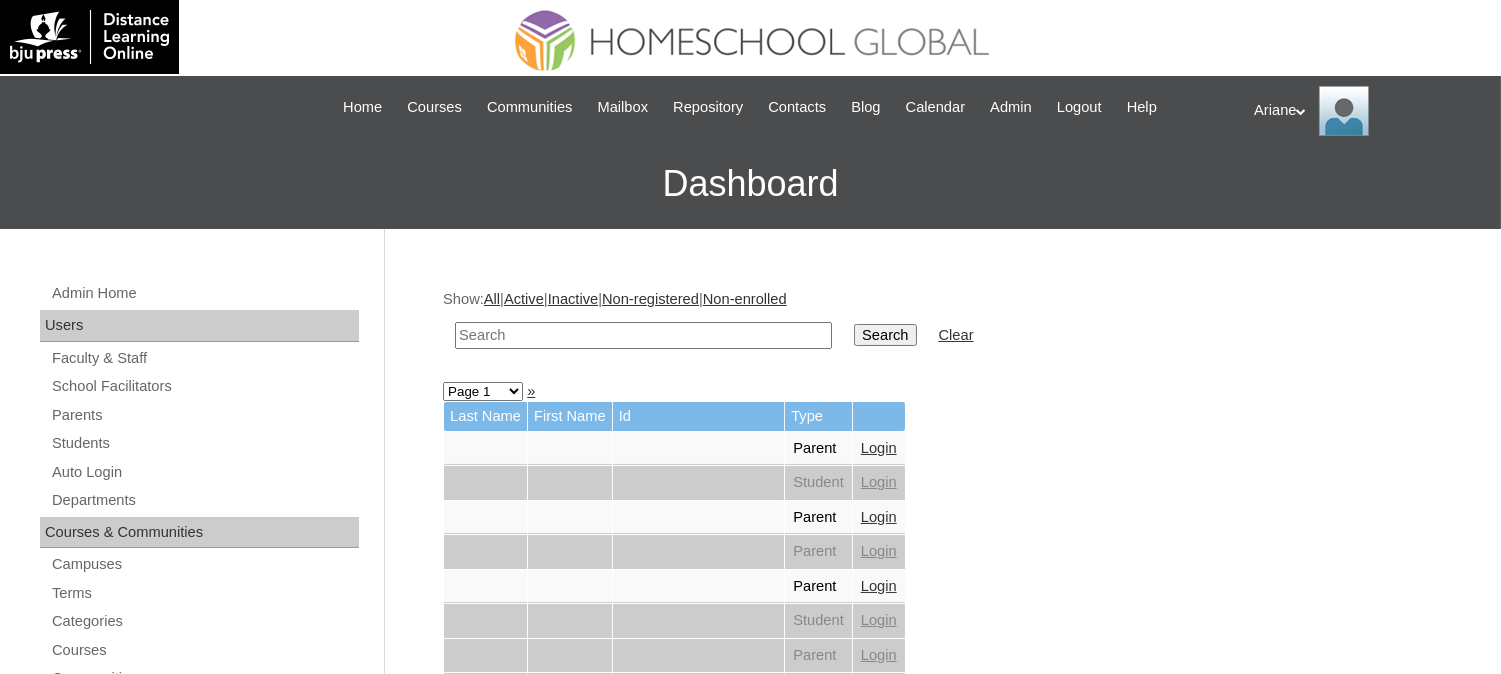 click at bounding box center (643, 335) 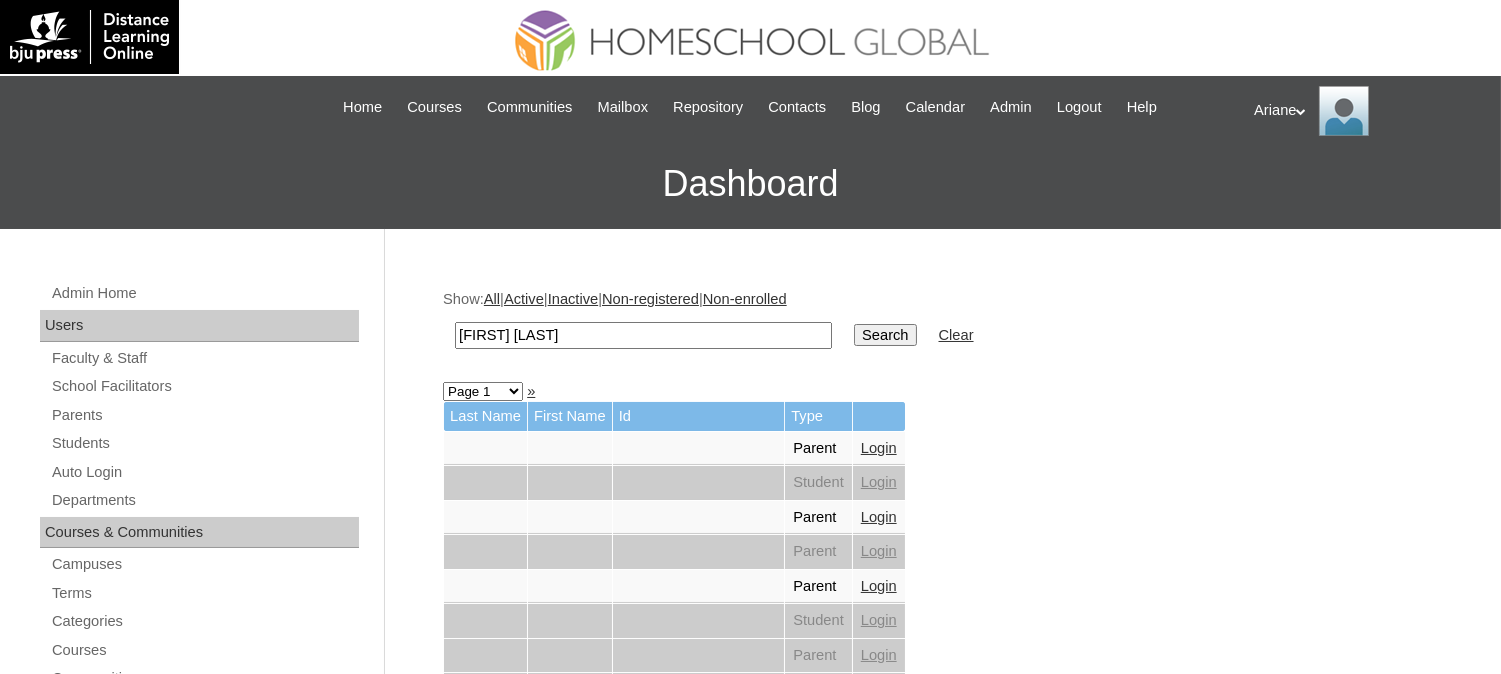 type on "Loremips Dolor" 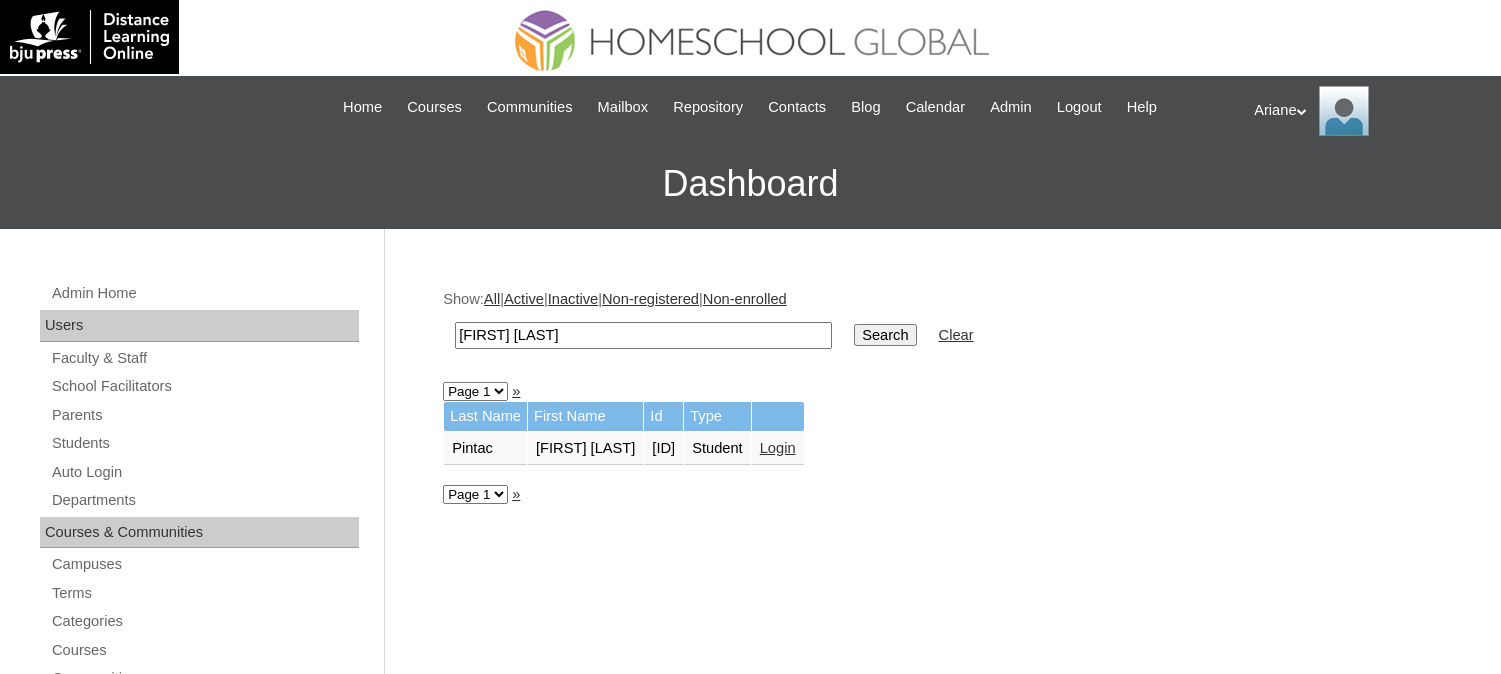 scroll, scrollTop: 0, scrollLeft: 0, axis: both 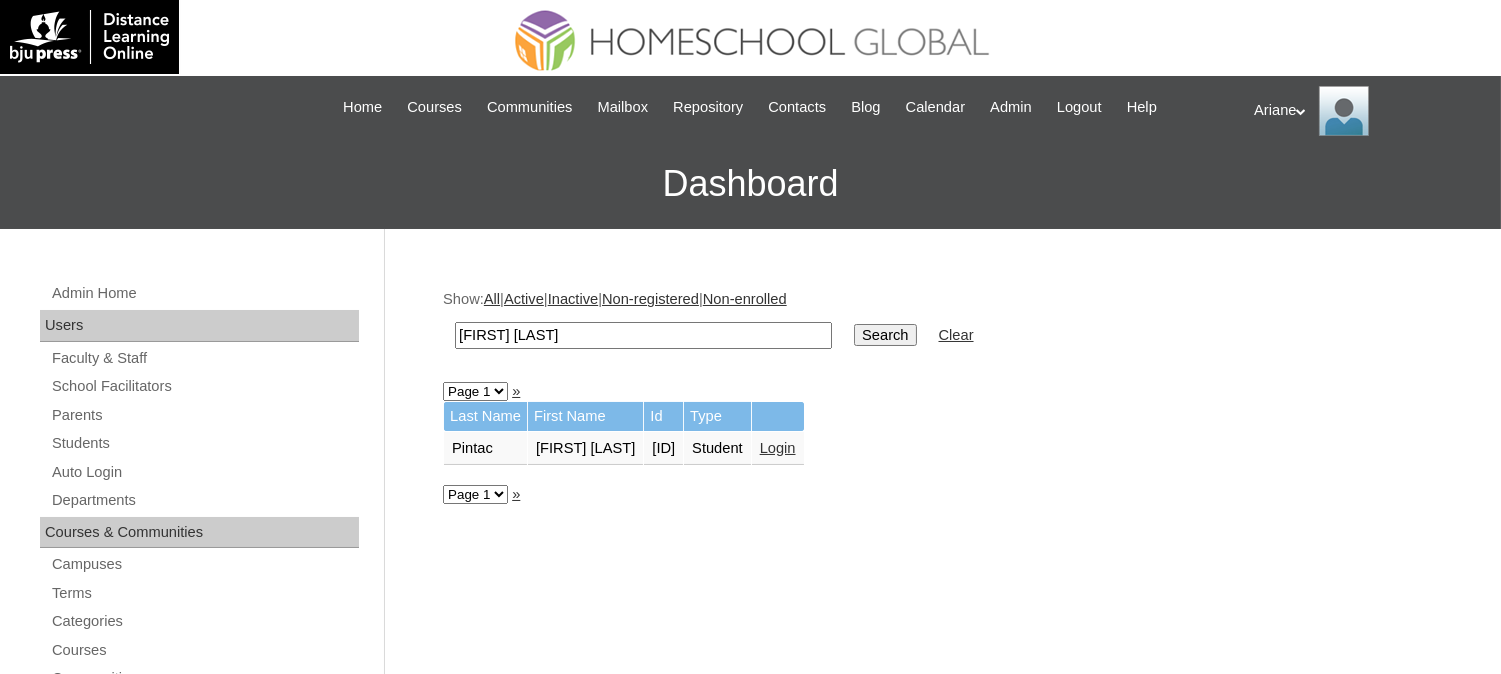 click on "Login" at bounding box center (778, 448) 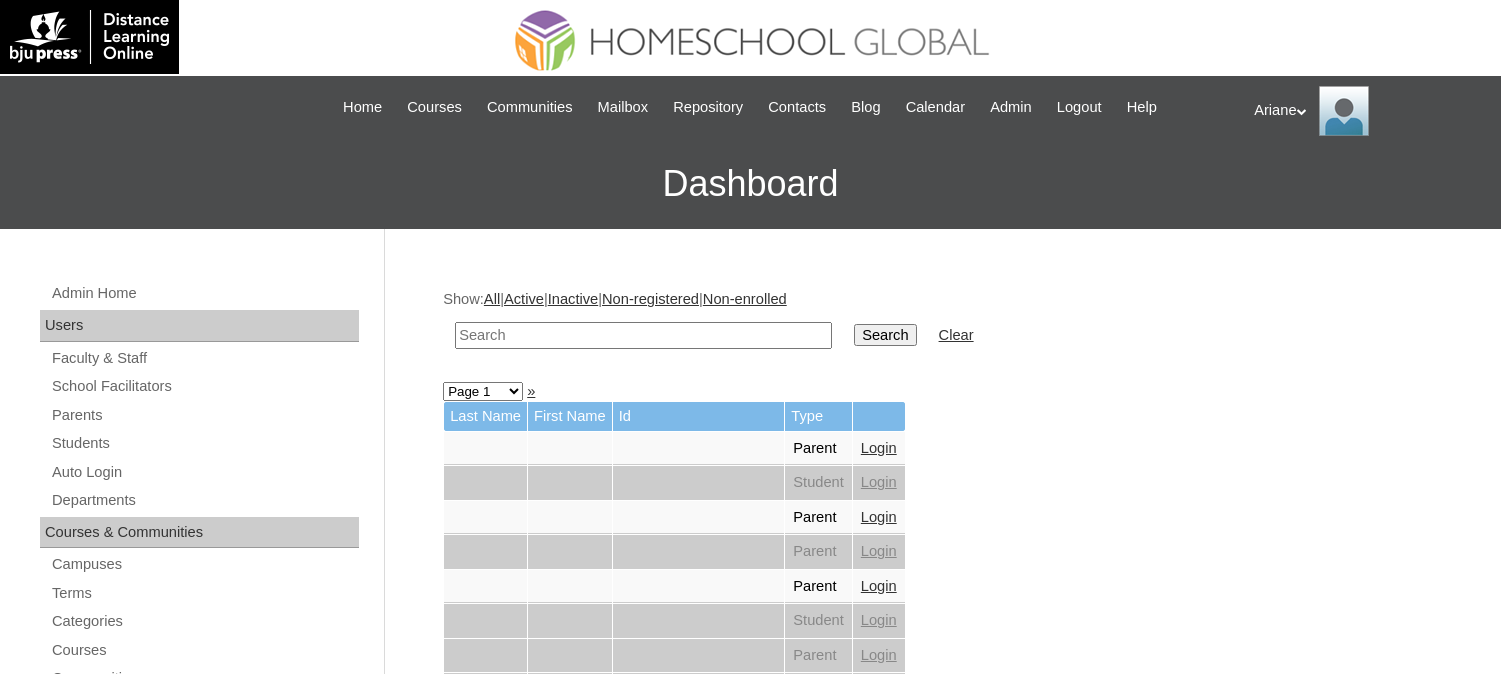 click at bounding box center (643, 335) 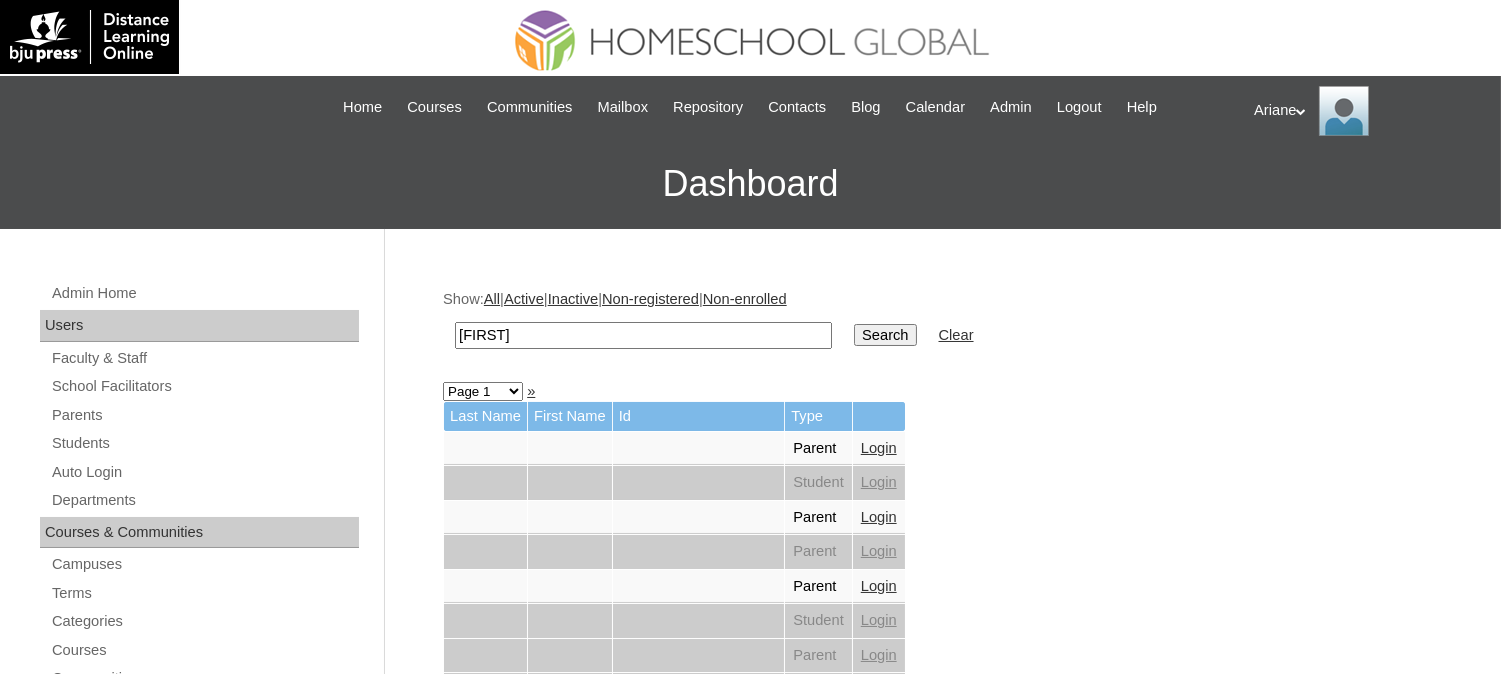 type on "[FIRST]" 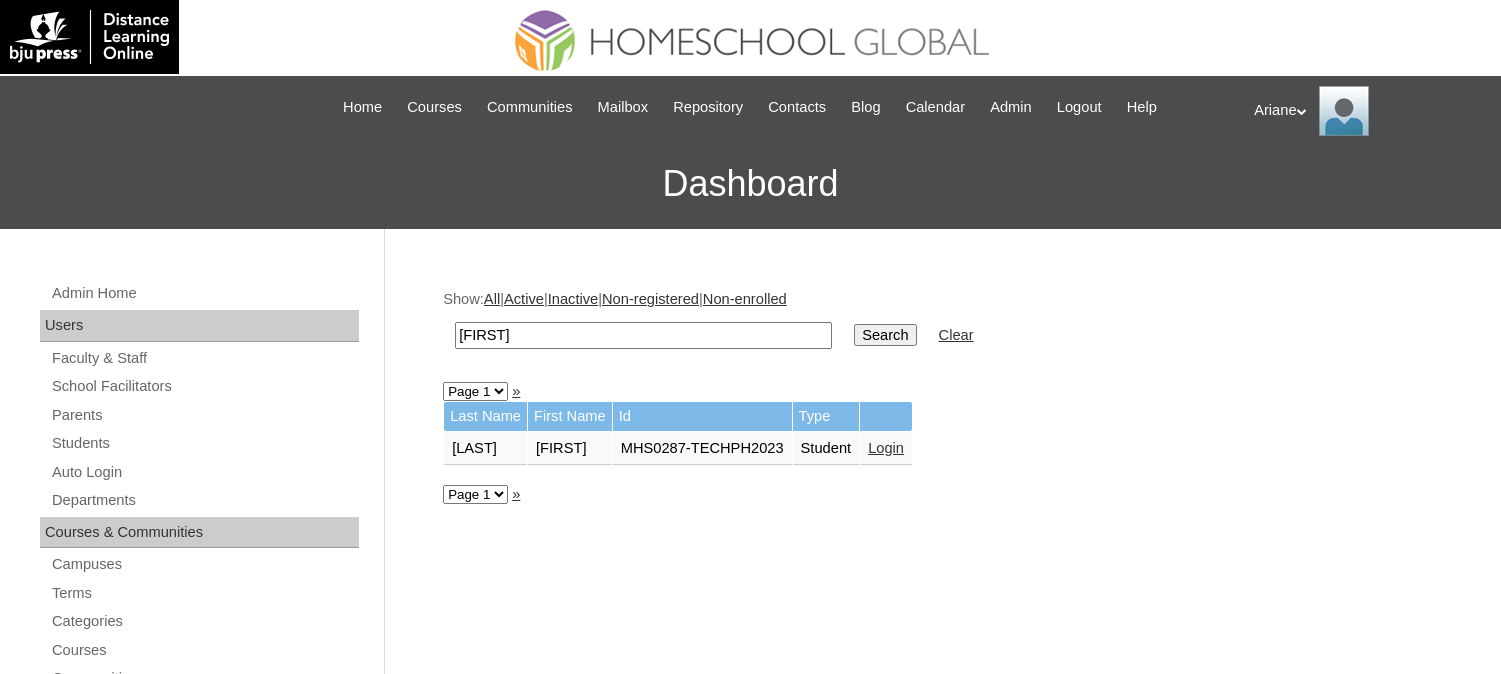scroll, scrollTop: 0, scrollLeft: 0, axis: both 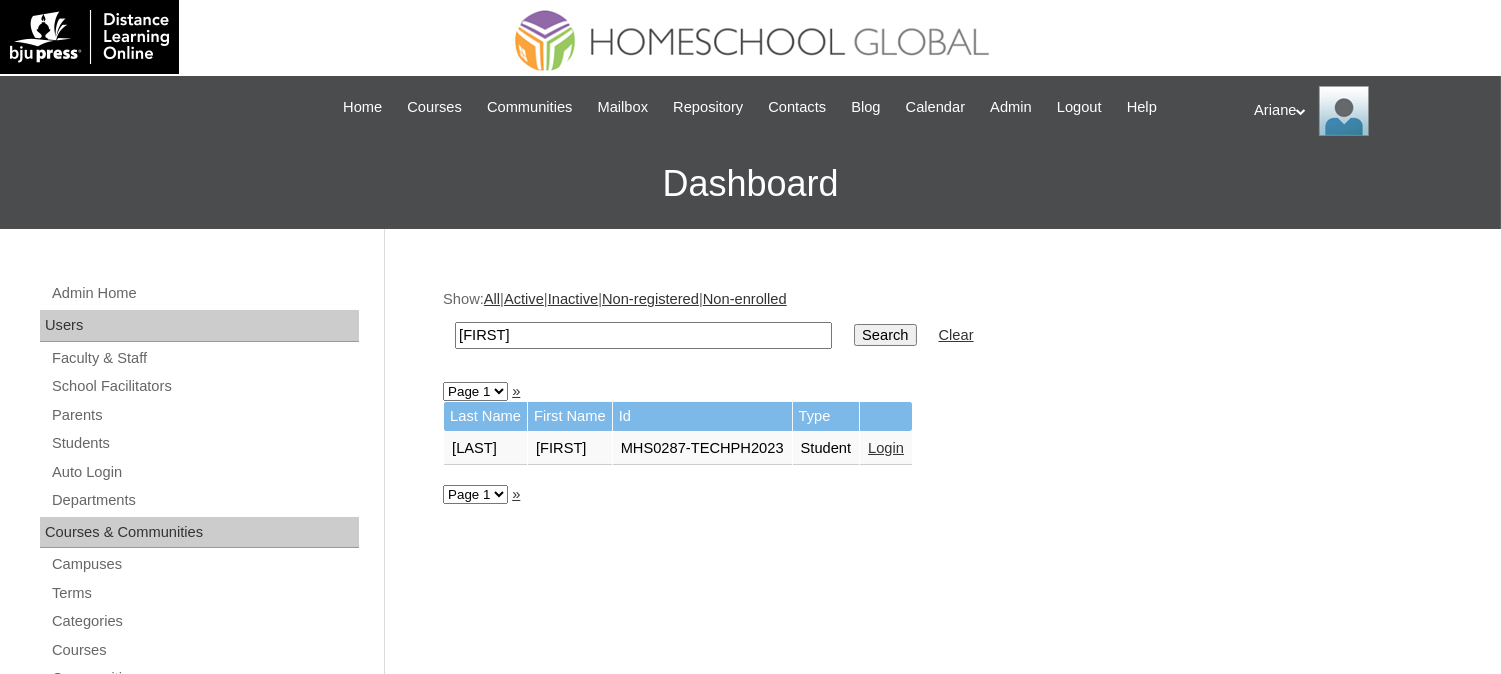 click on "Login" at bounding box center (886, 448) 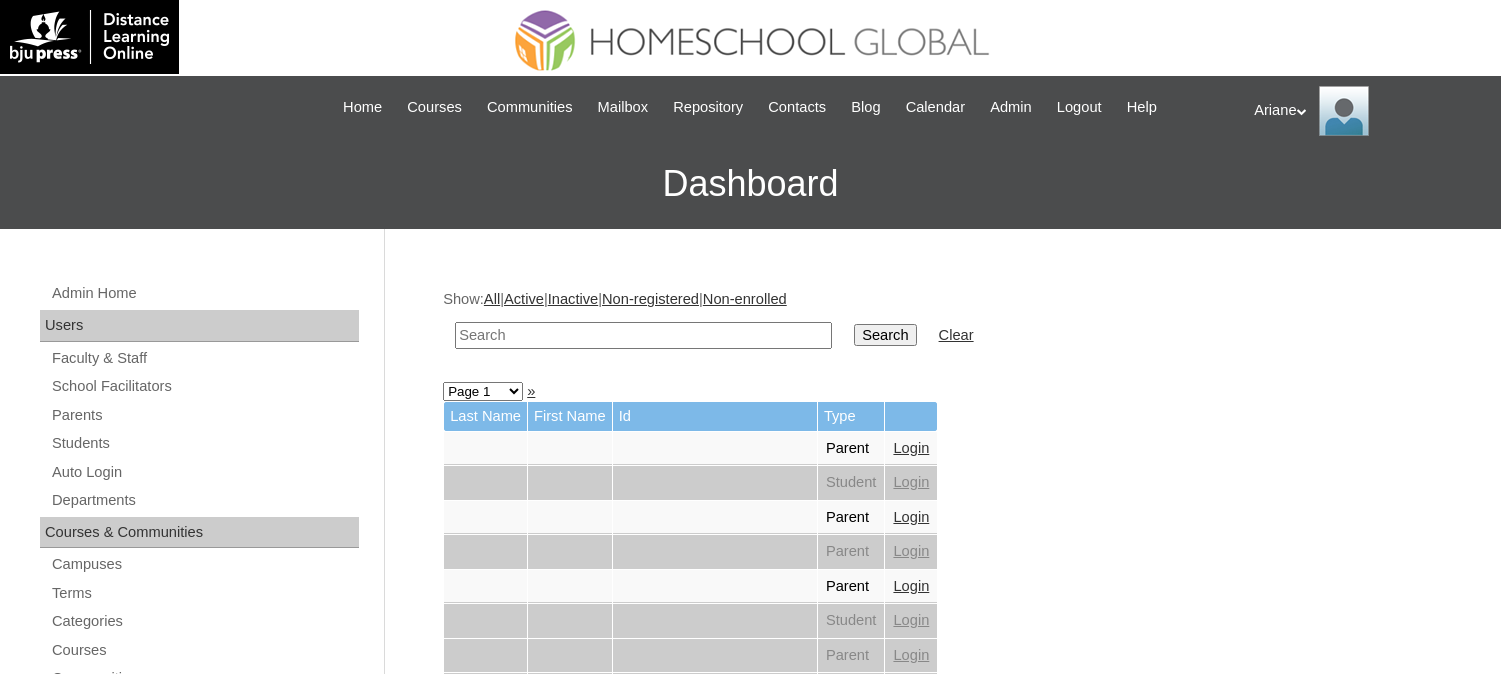 scroll, scrollTop: 0, scrollLeft: 0, axis: both 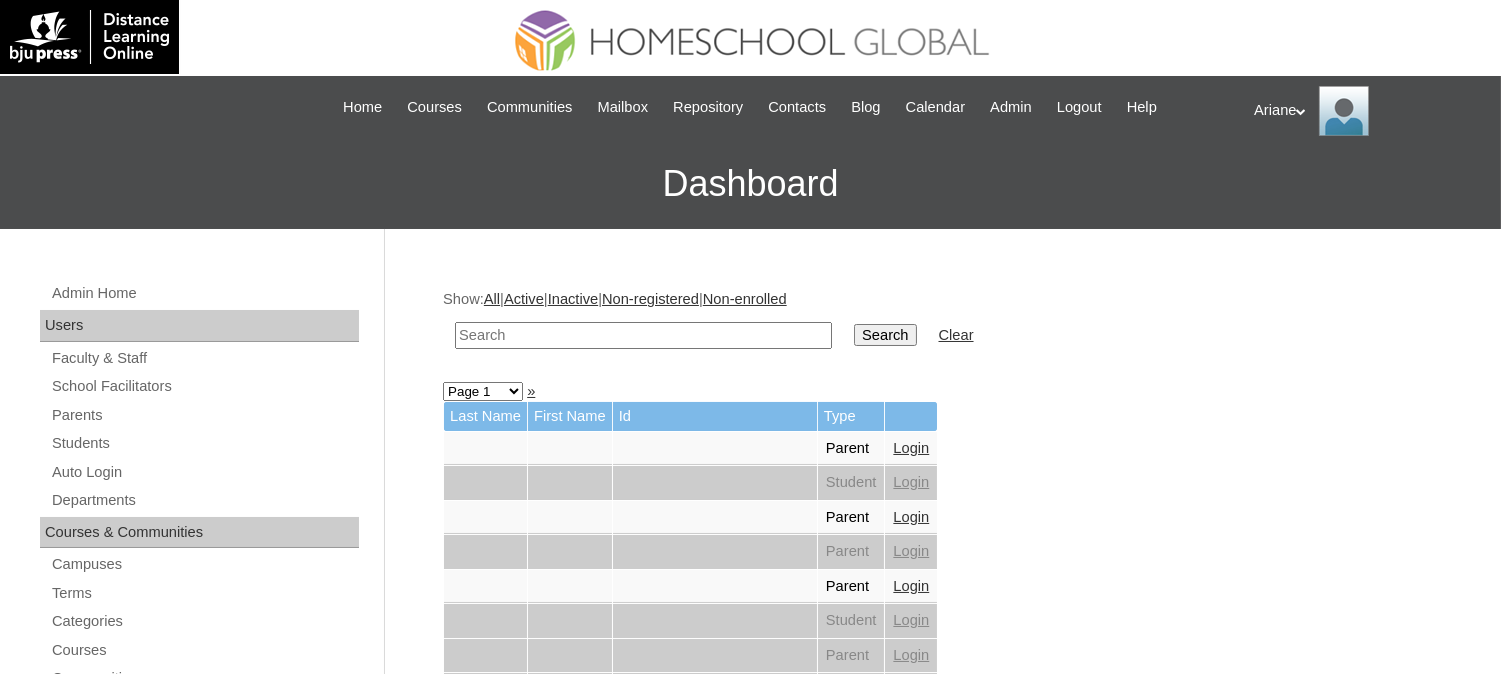 click at bounding box center (643, 335) 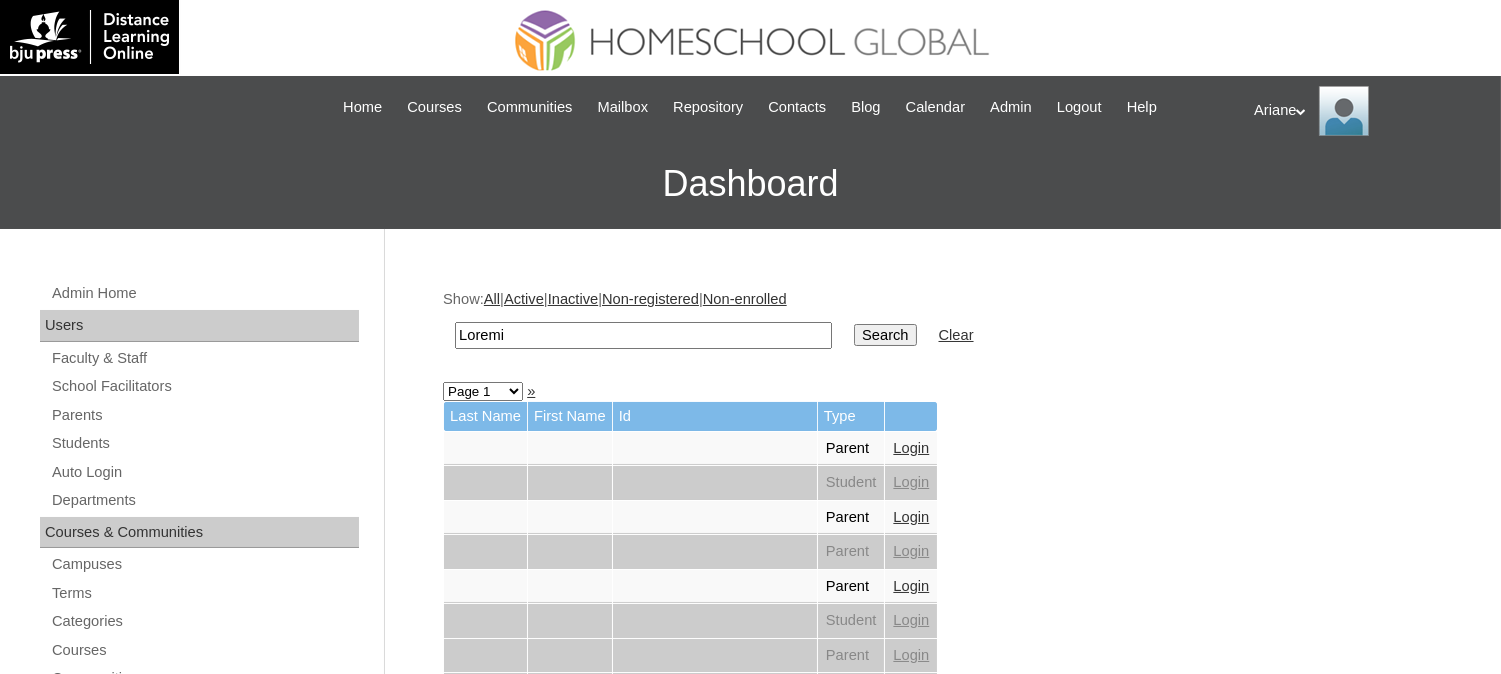 type on "Yohann" 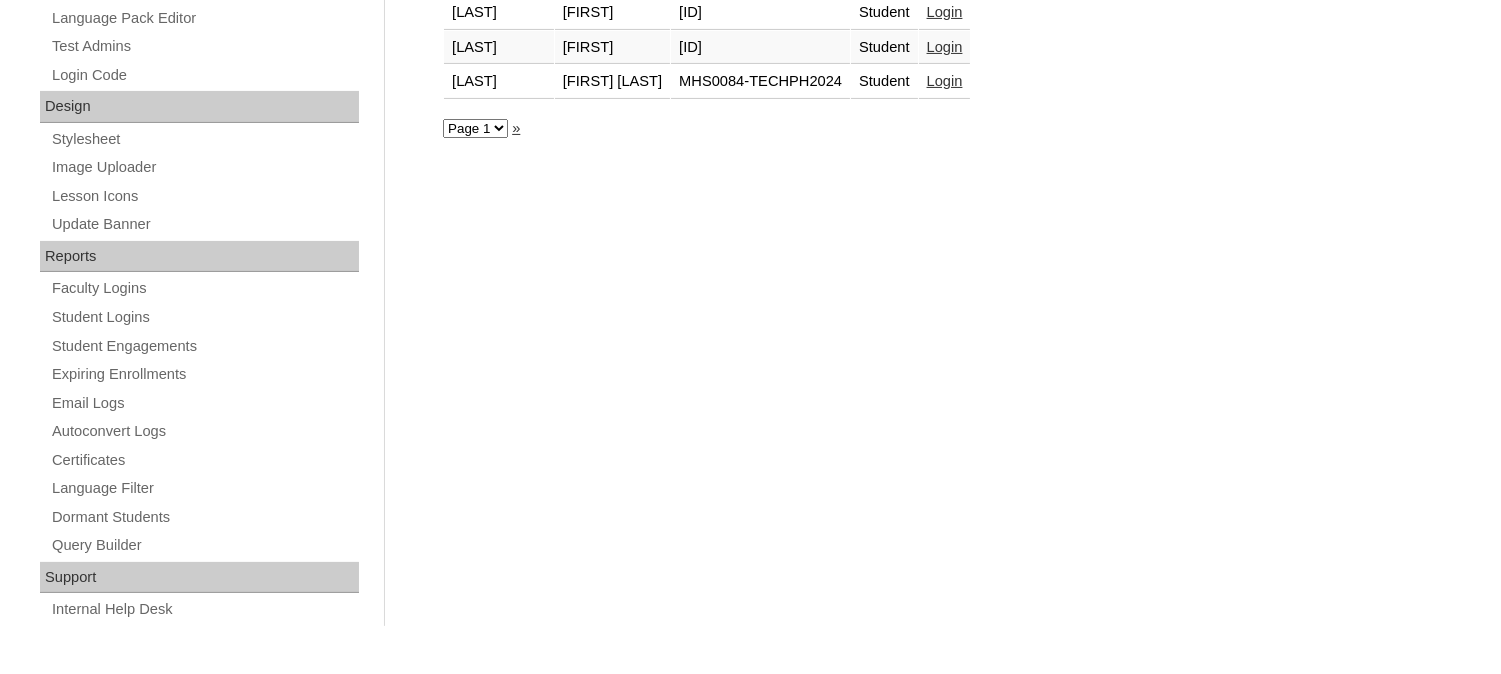 scroll, scrollTop: 583, scrollLeft: 0, axis: vertical 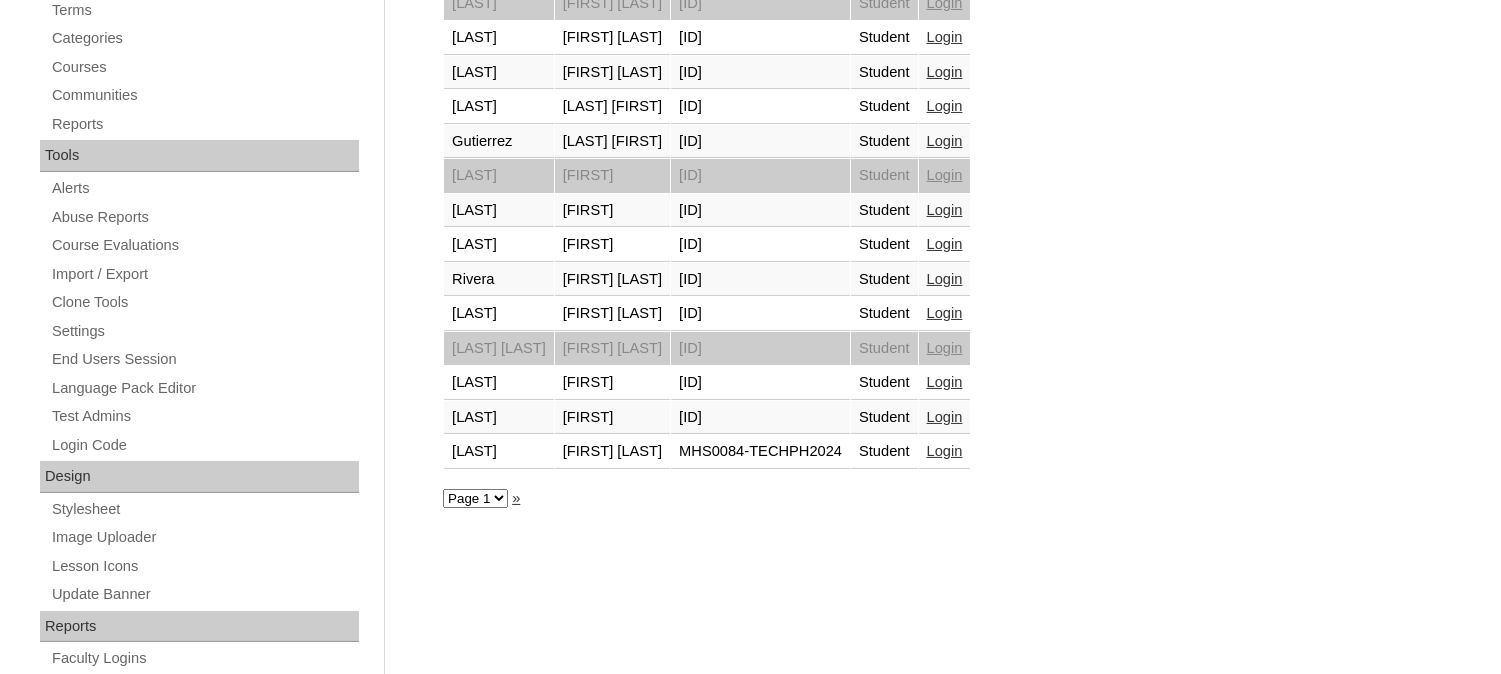 click on "Login" at bounding box center [918, 382] 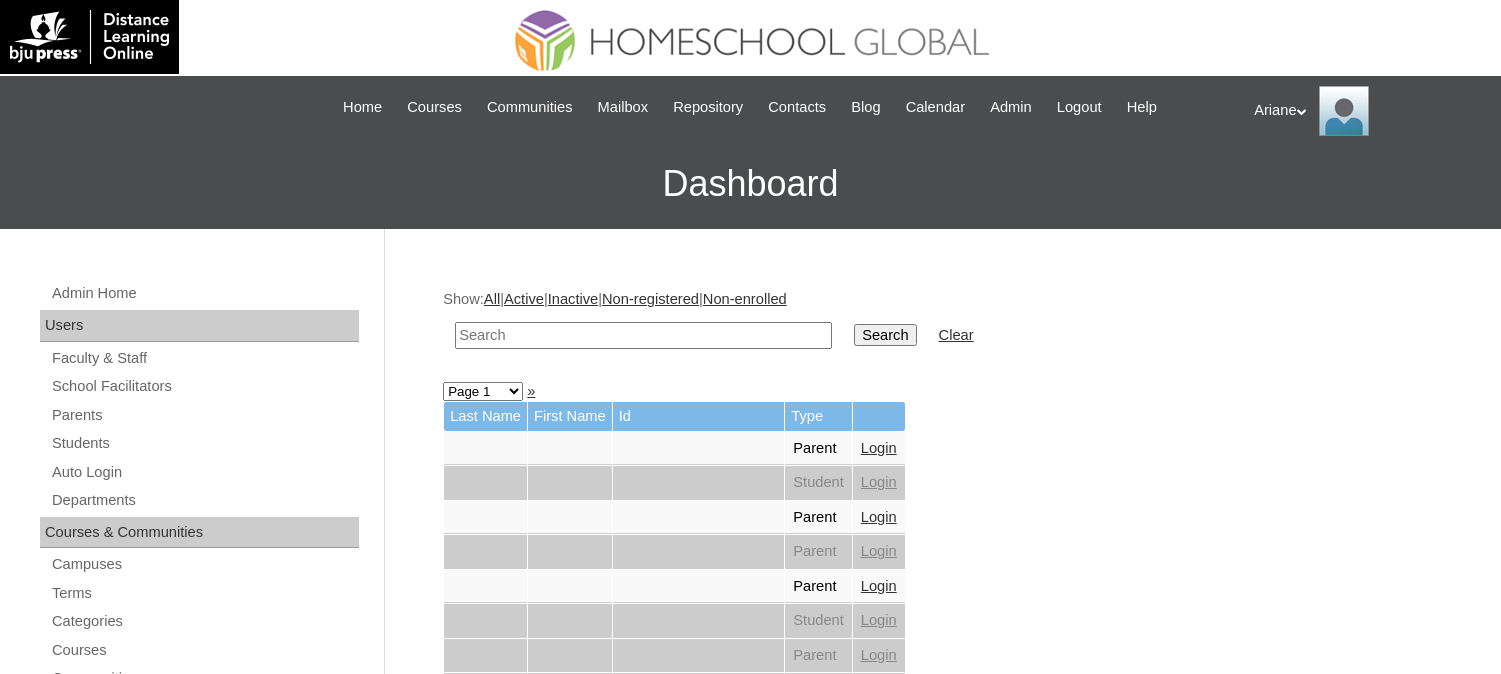 scroll, scrollTop: 0, scrollLeft: 0, axis: both 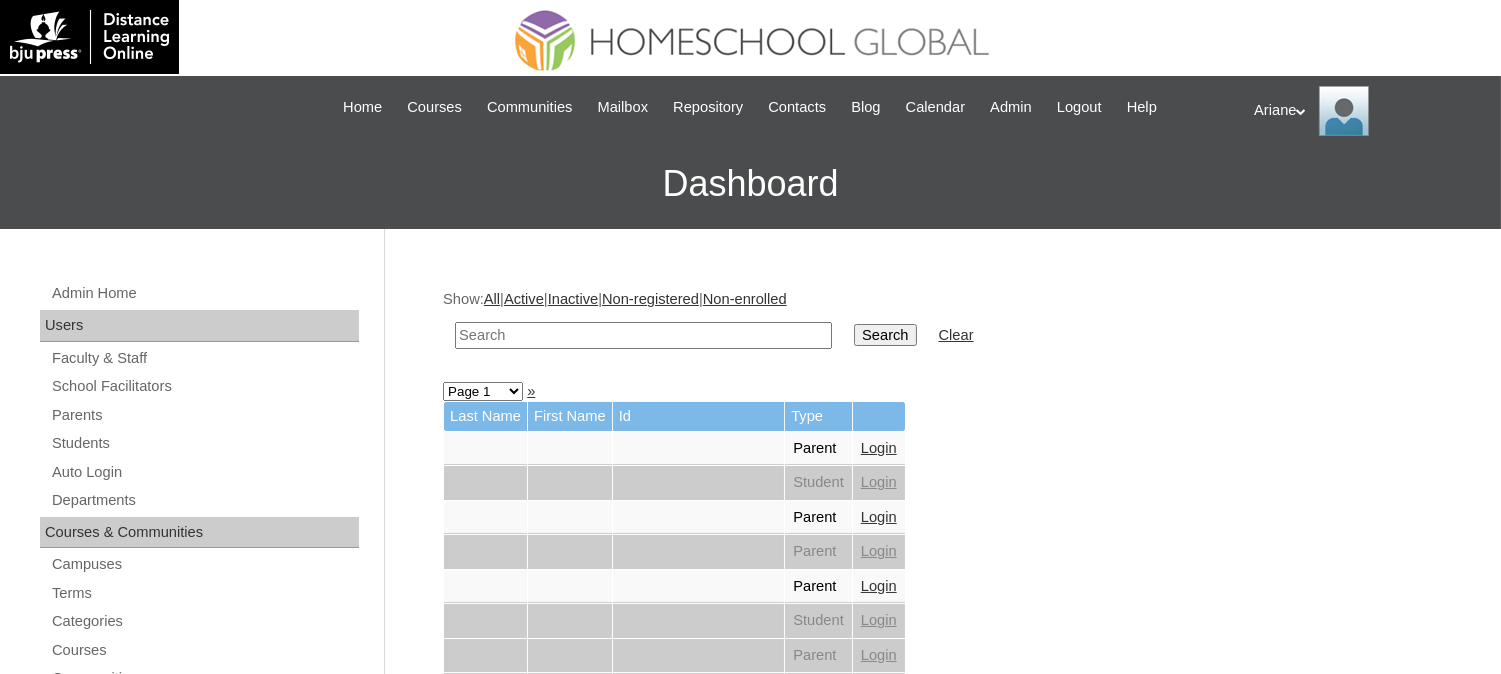 click at bounding box center [643, 335] 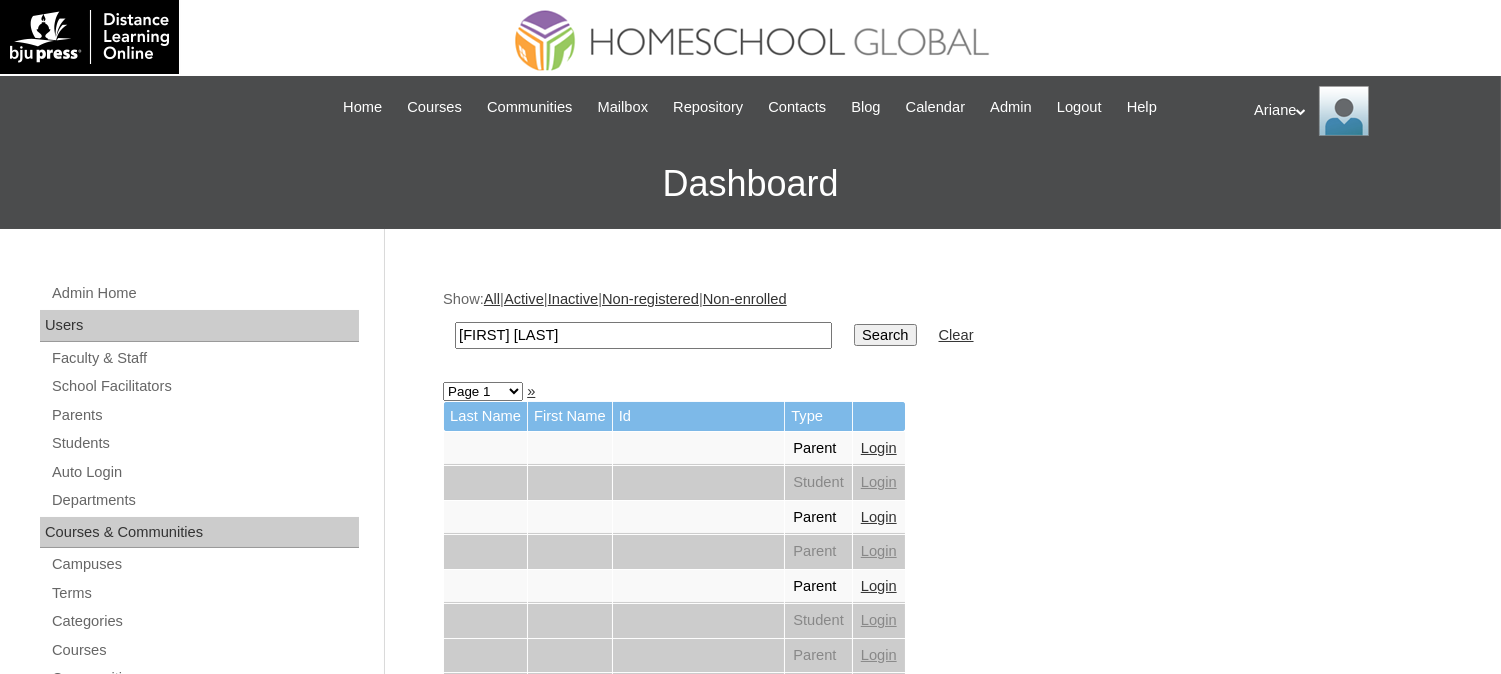 type on "Euna Arya" 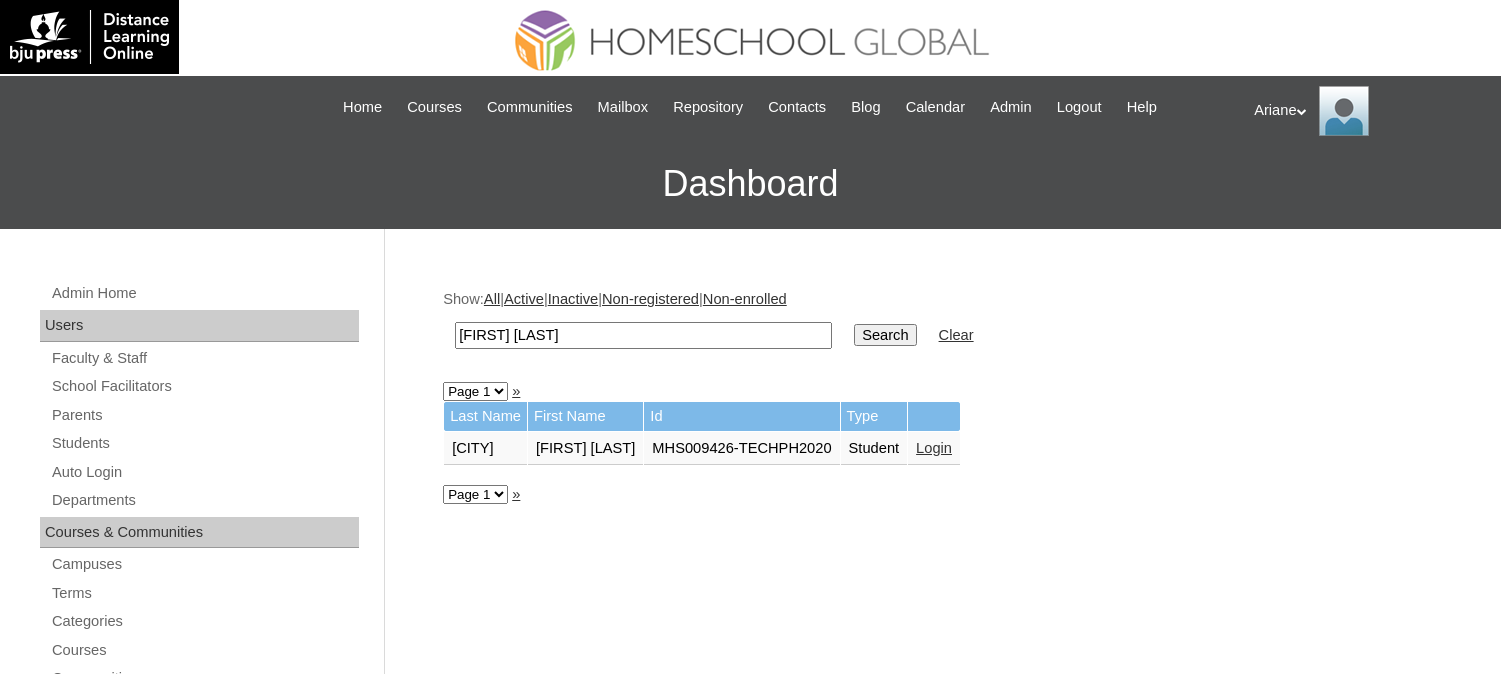 scroll, scrollTop: 0, scrollLeft: 0, axis: both 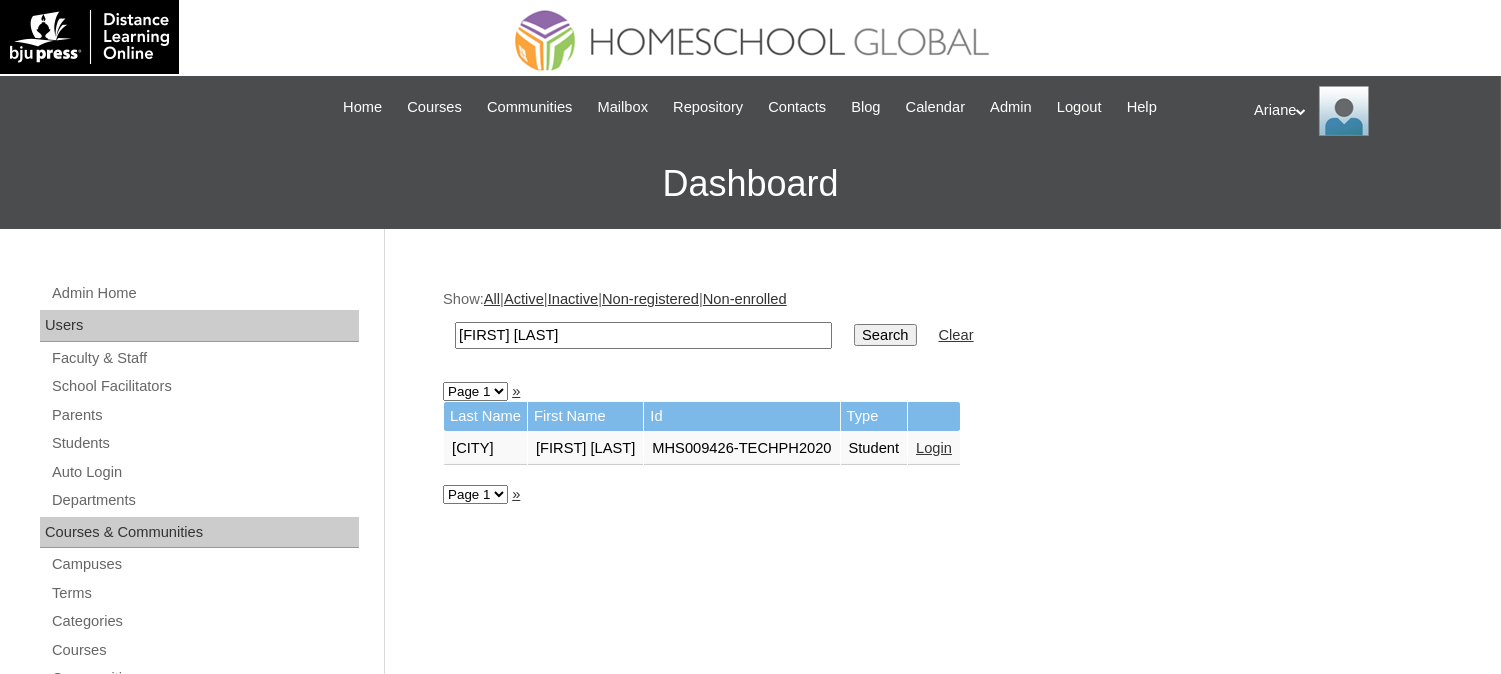click on "Login" at bounding box center (874, 448) 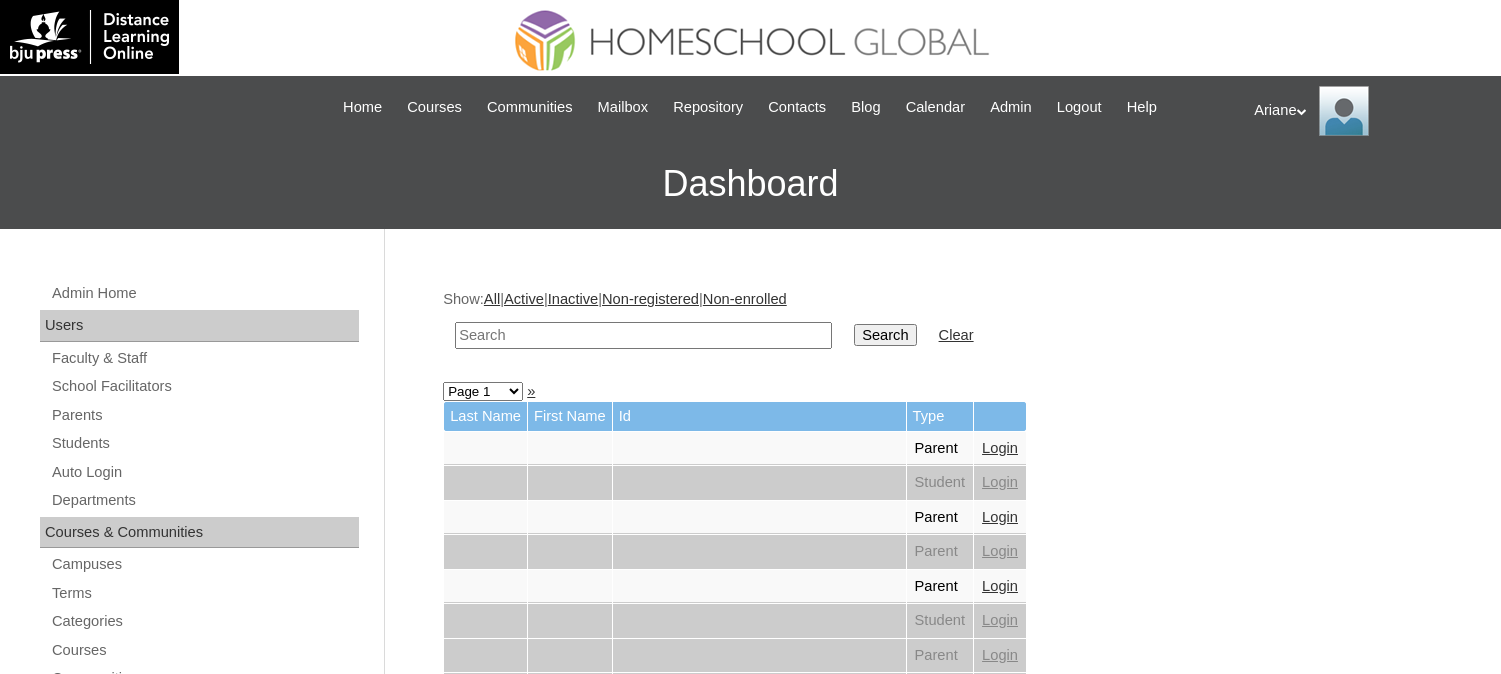 scroll, scrollTop: 0, scrollLeft: 0, axis: both 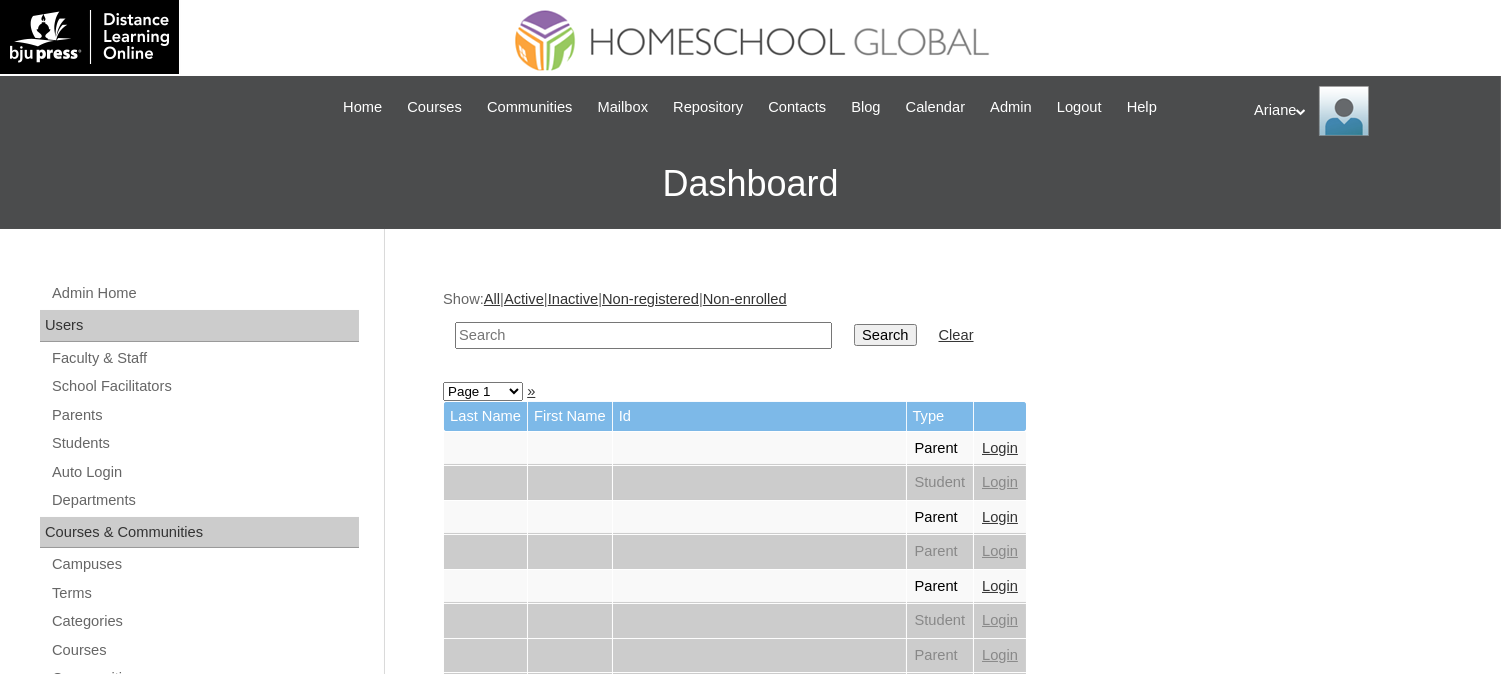 click at bounding box center (643, 335) 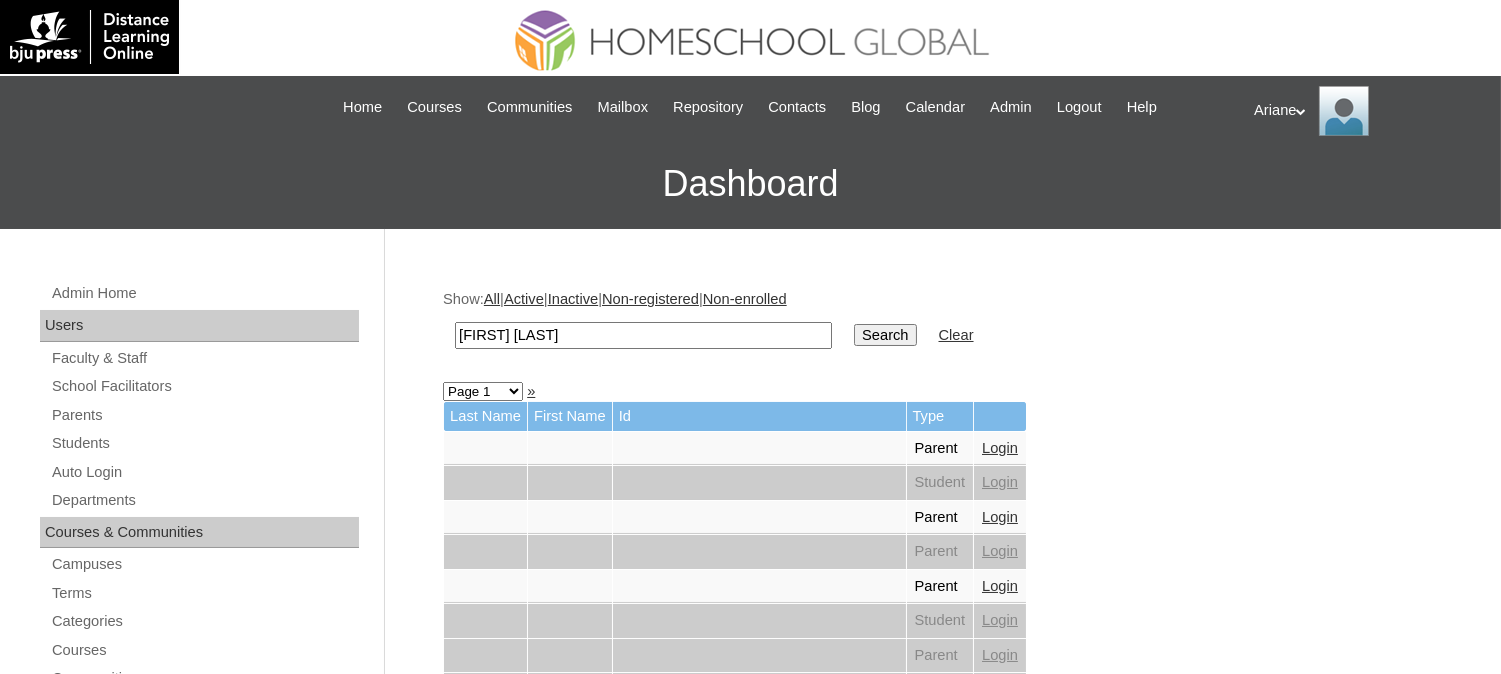 type on "Coleen Bernadette" 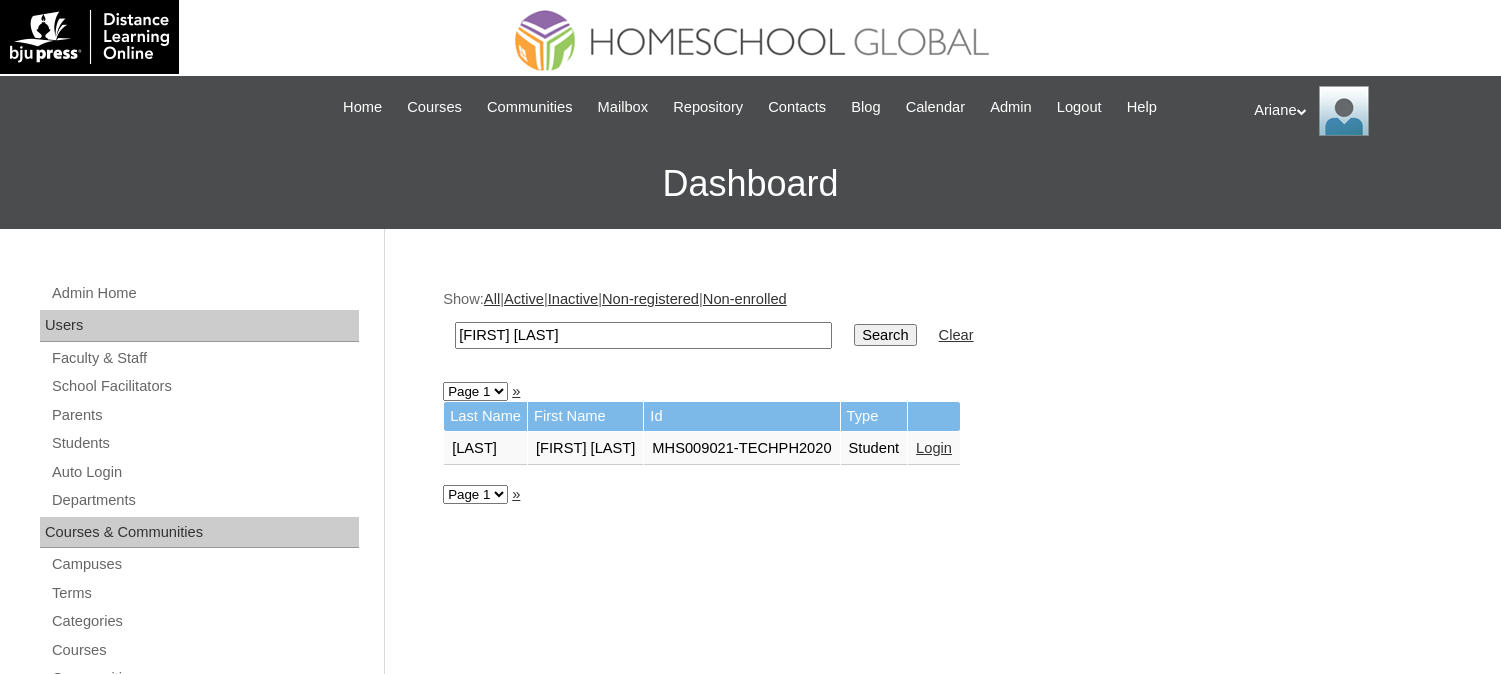 scroll, scrollTop: 0, scrollLeft: 0, axis: both 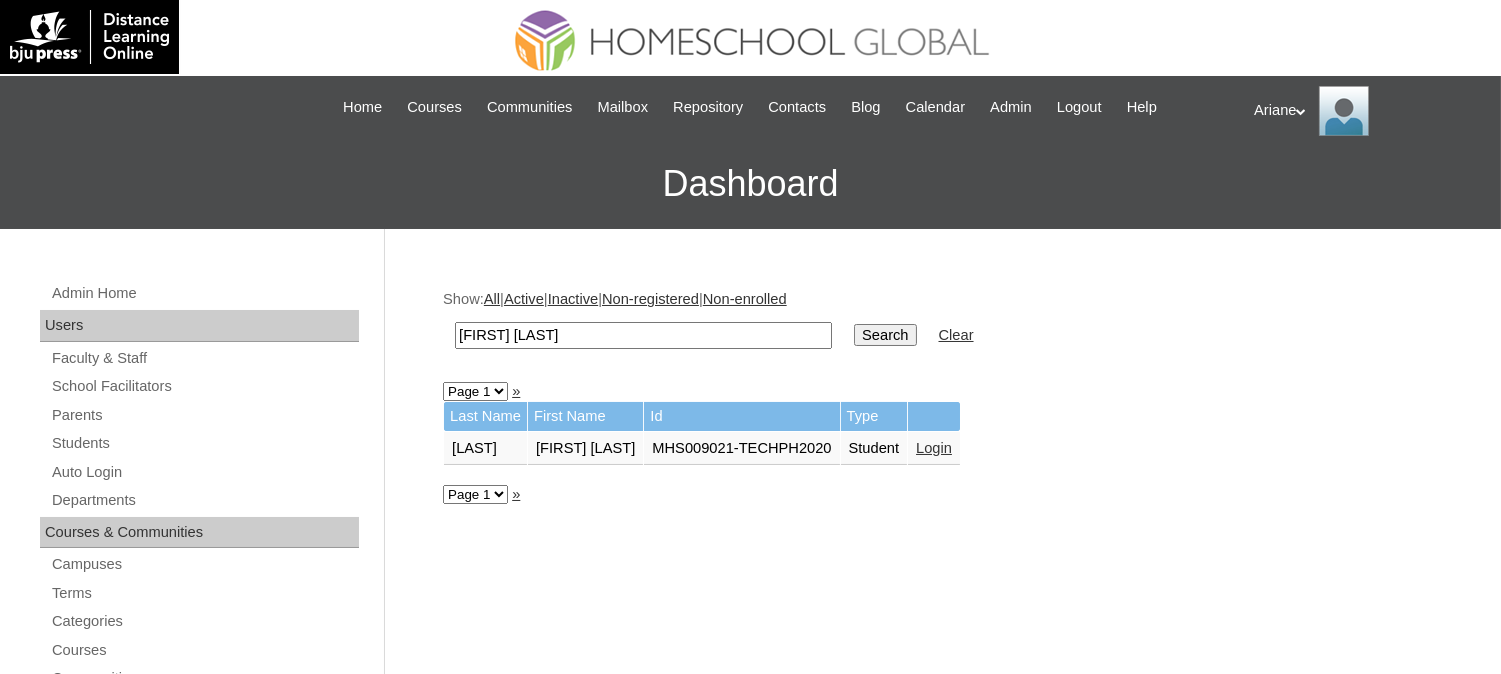 click on "Login" at bounding box center [934, 448] 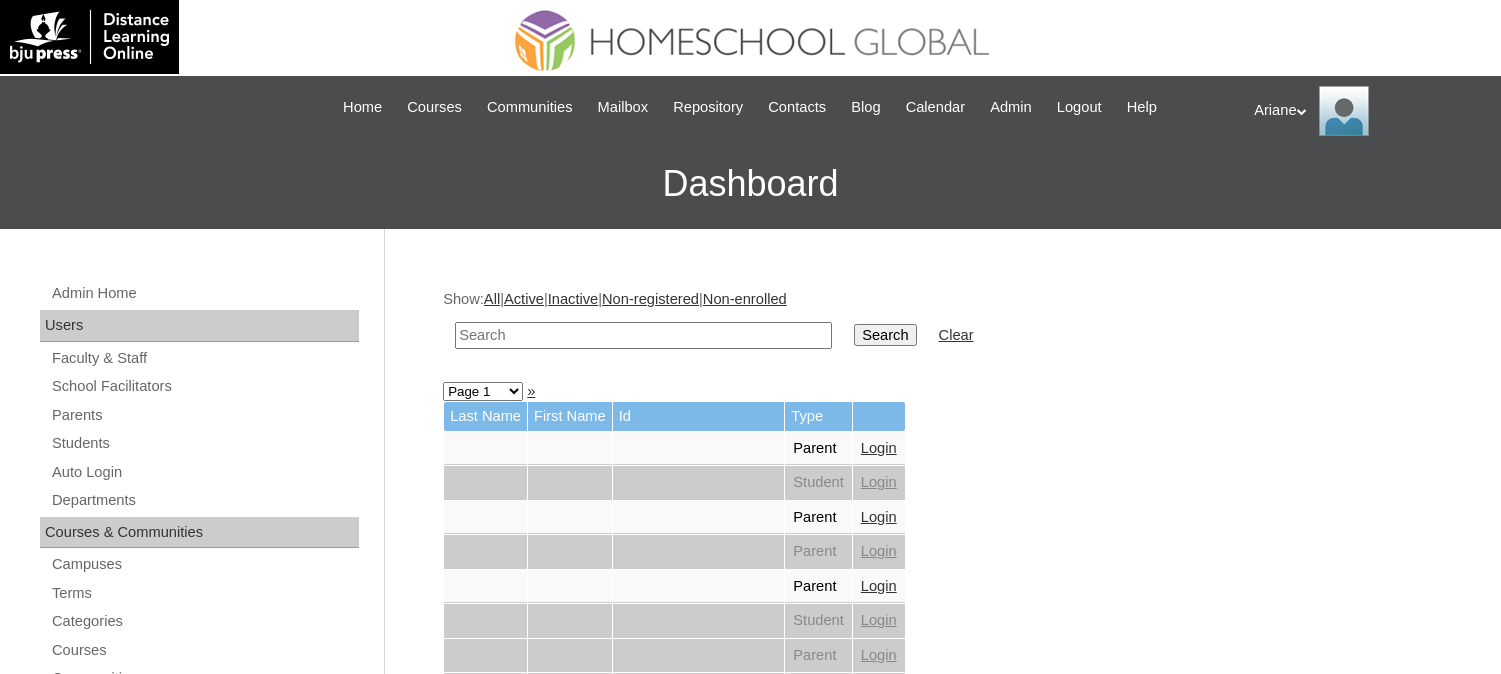 scroll, scrollTop: 0, scrollLeft: 0, axis: both 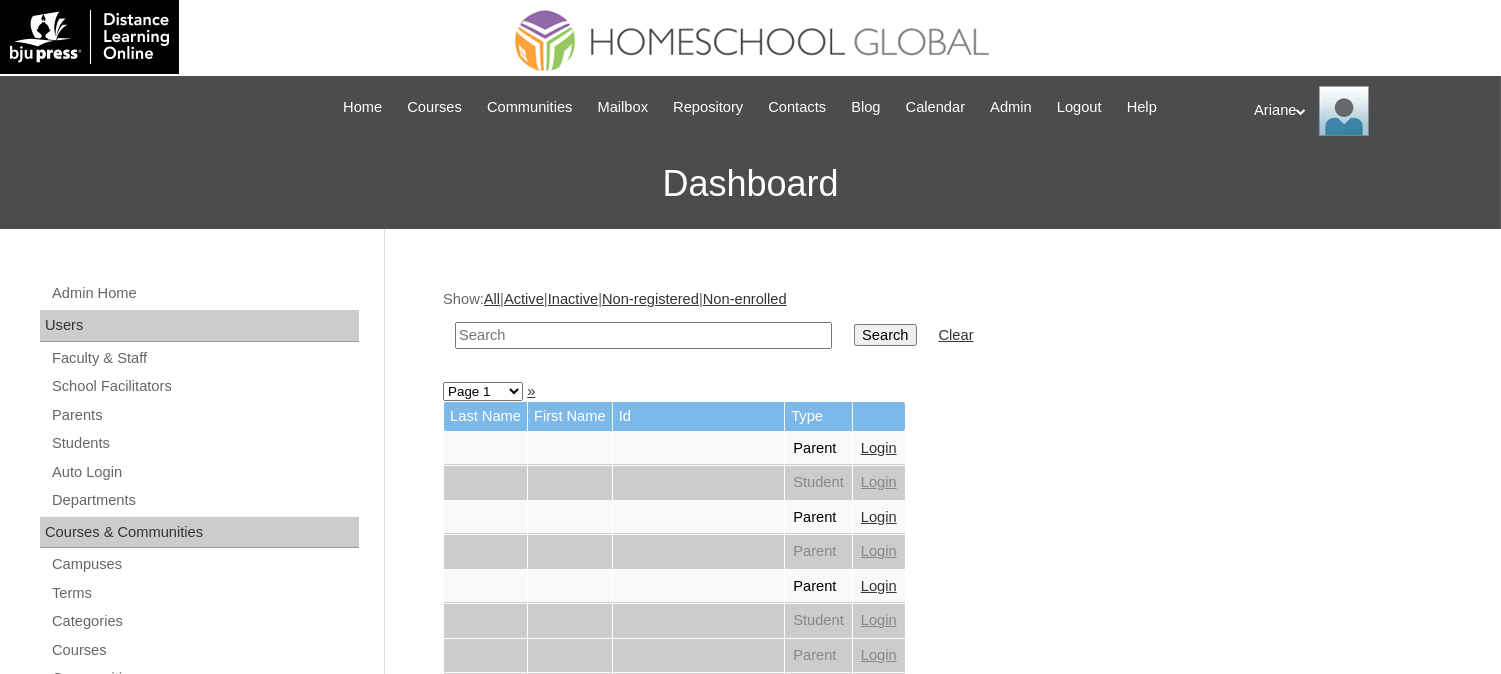 drag, startPoint x: 0, startPoint y: 0, endPoint x: 750, endPoint y: 338, distance: 822.64453 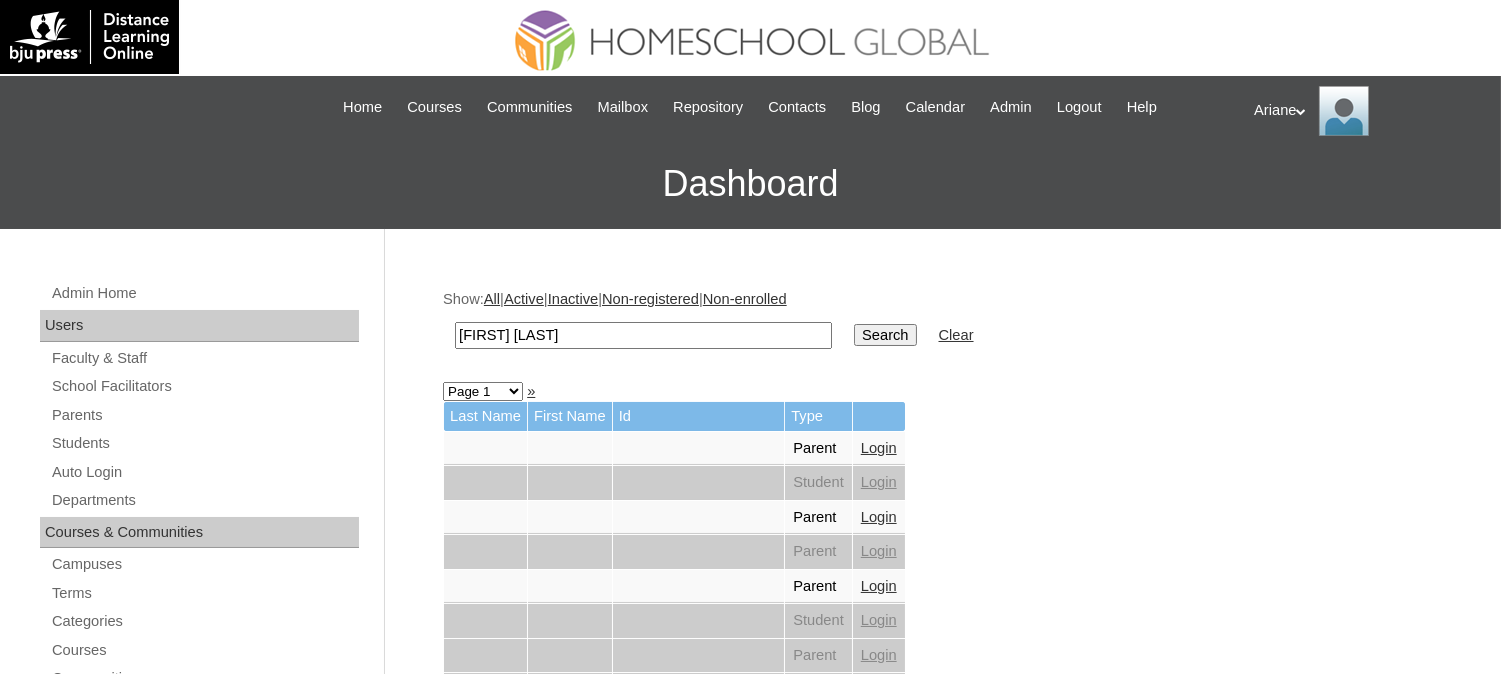 type on "[FIRST] [LAST]" 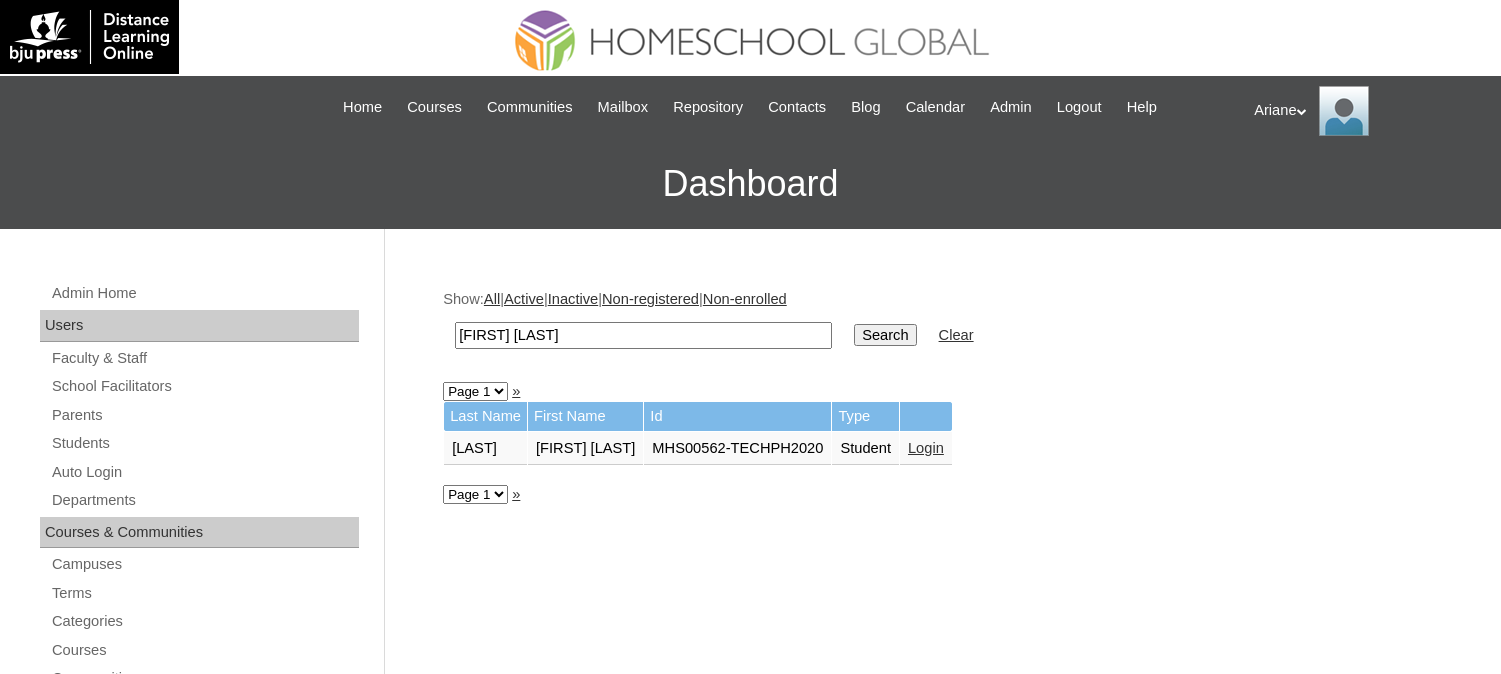 scroll, scrollTop: 0, scrollLeft: 0, axis: both 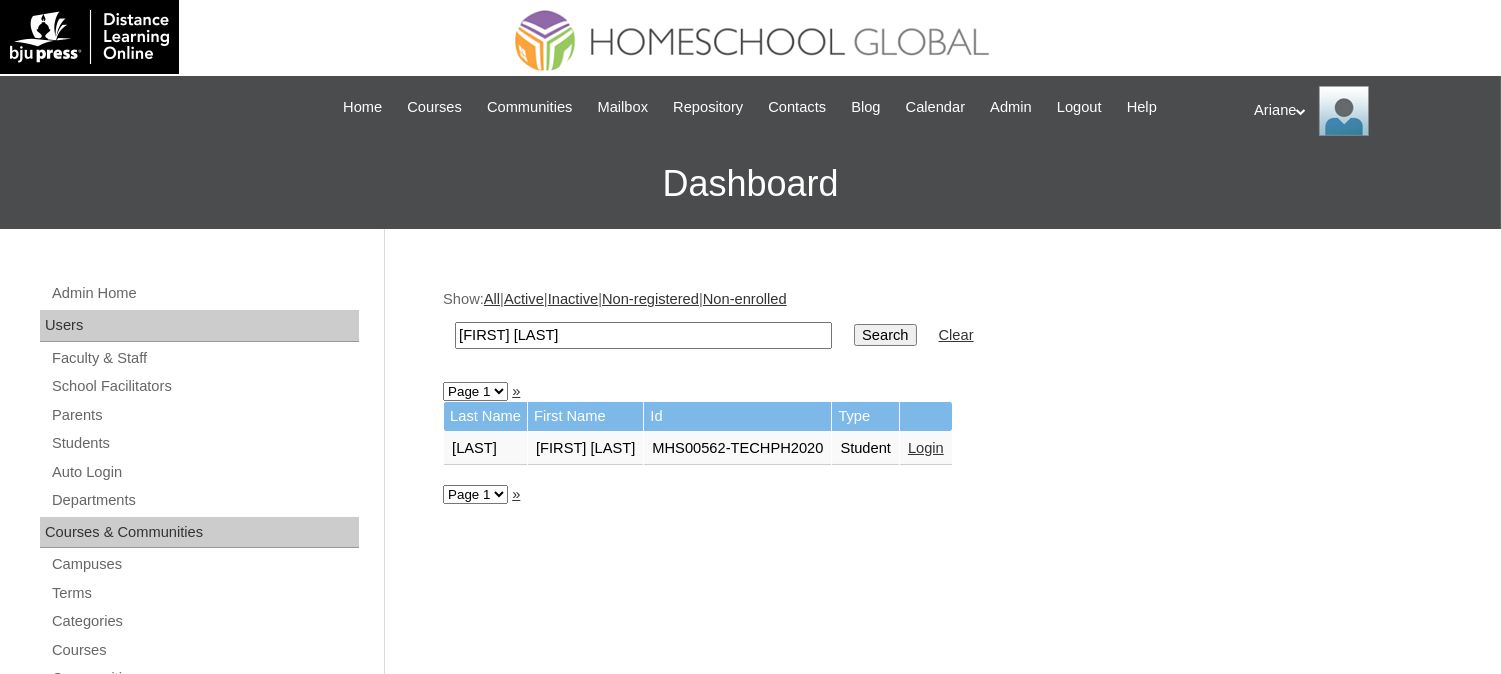 click on "Login" at bounding box center [826, 448] 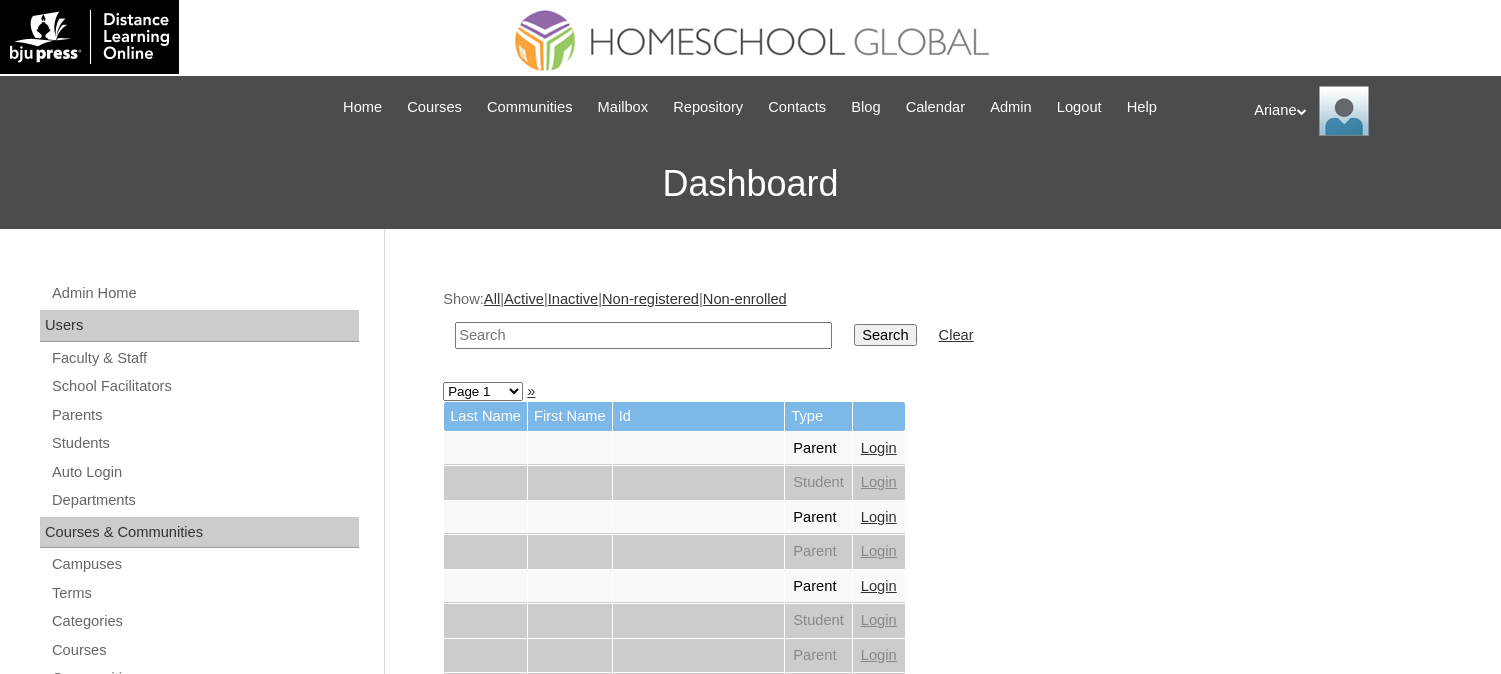 scroll, scrollTop: 0, scrollLeft: 0, axis: both 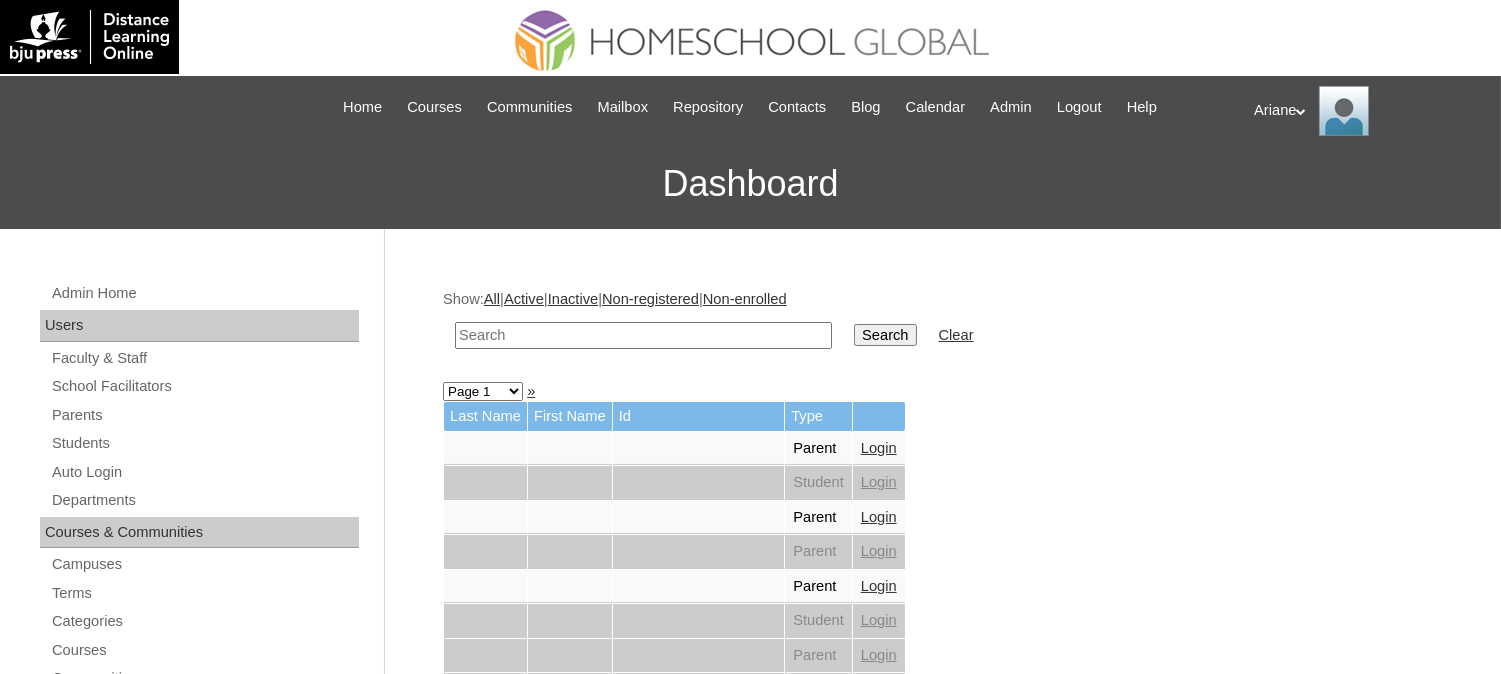 click at bounding box center [643, 335] 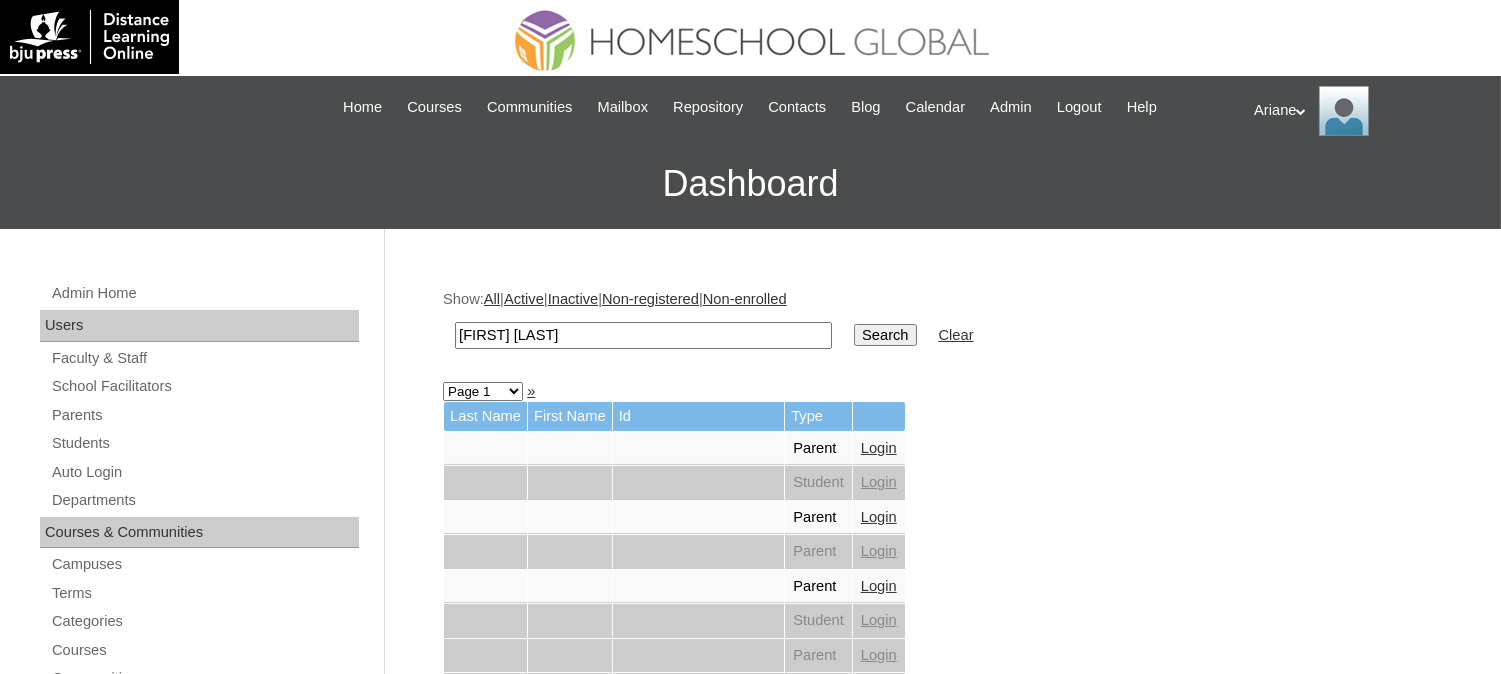 type on "[FIRST] [LAST]" 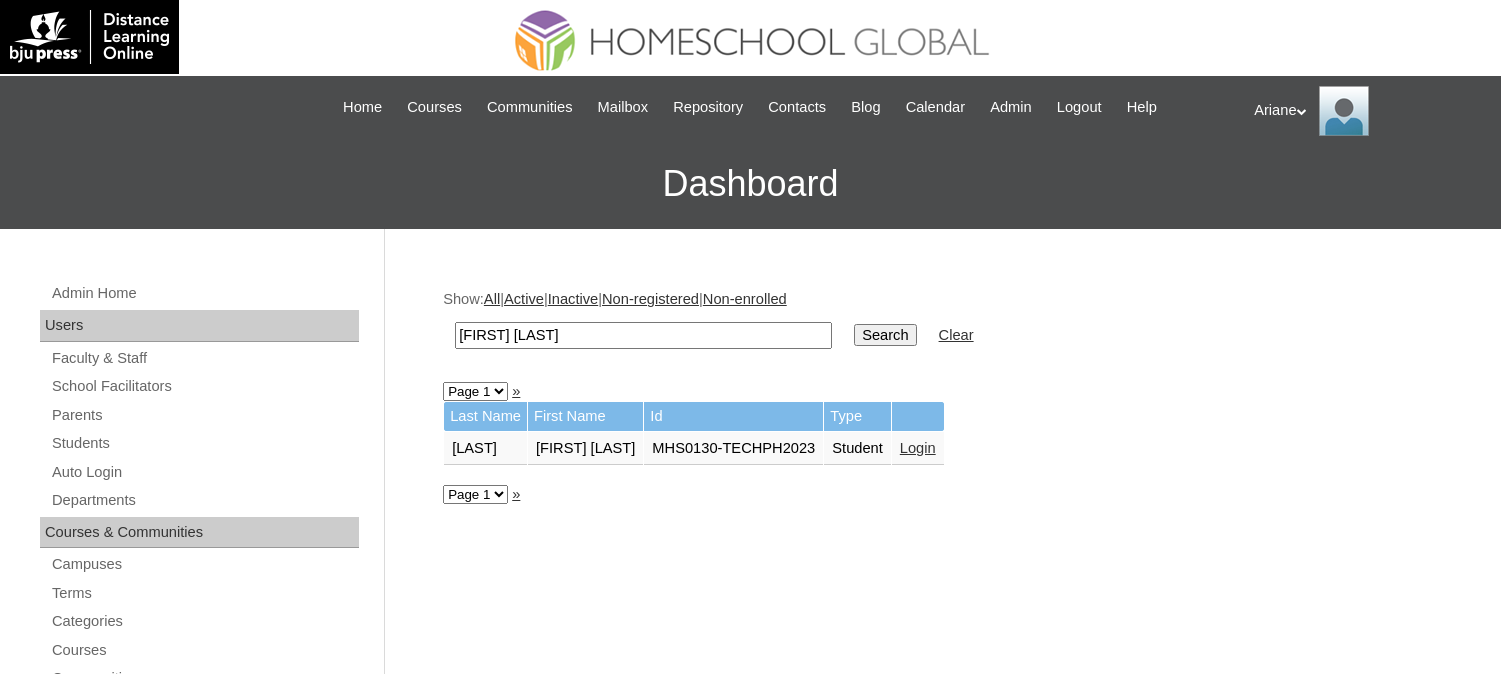 scroll, scrollTop: 0, scrollLeft: 0, axis: both 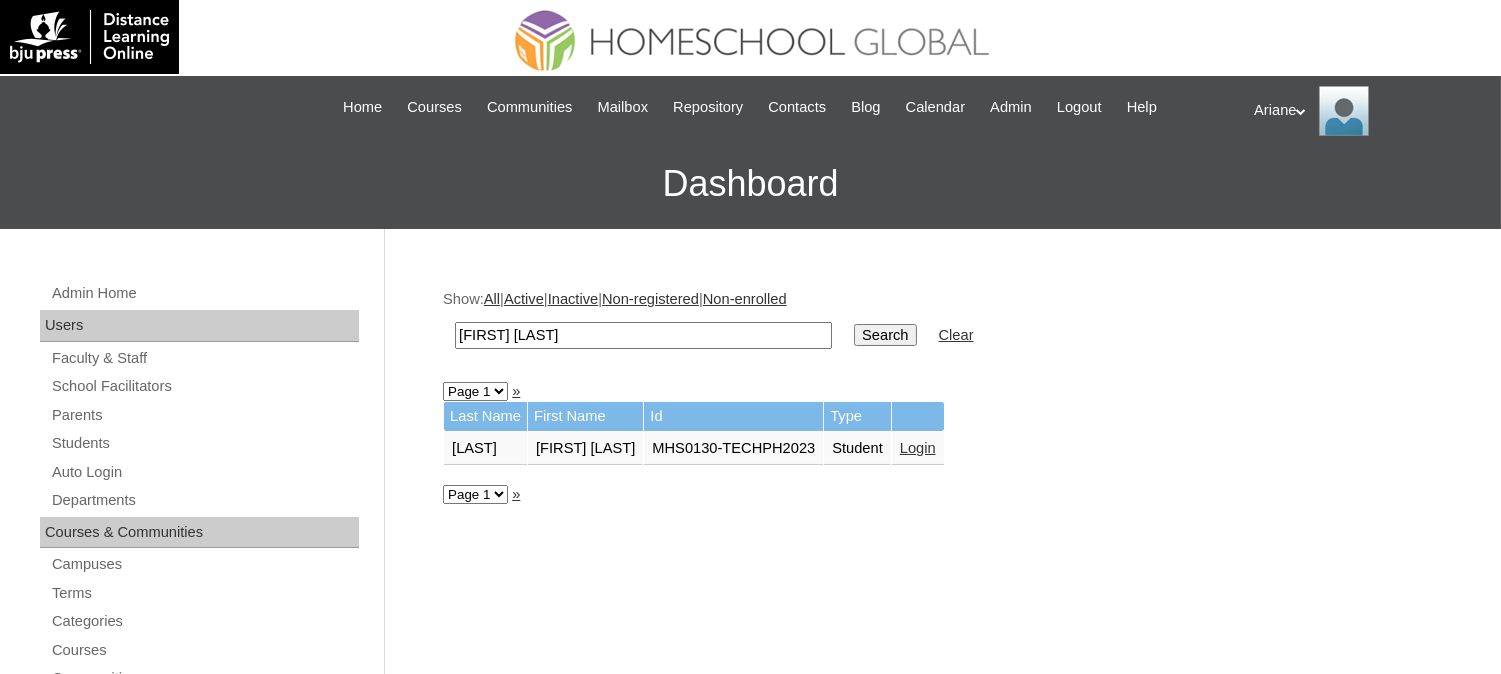 click on "Login" at bounding box center [918, 448] 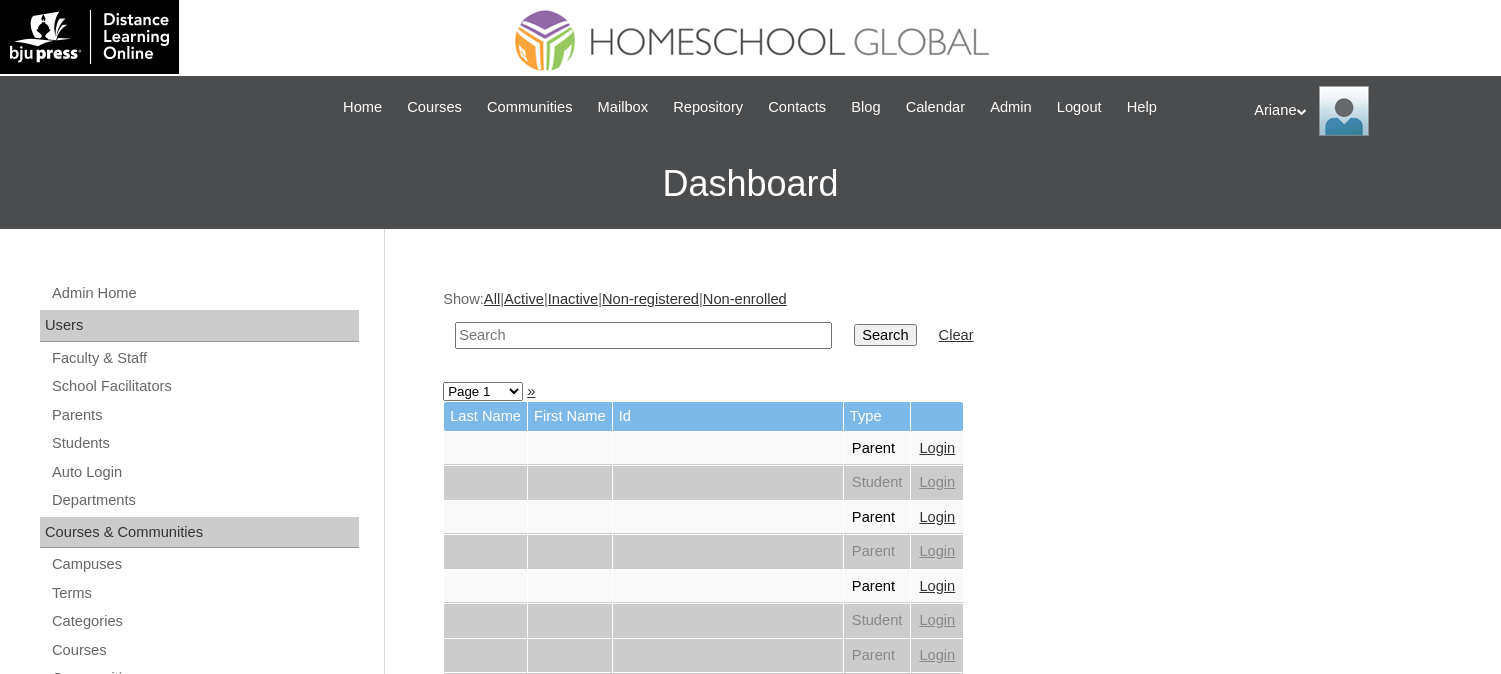 scroll, scrollTop: 0, scrollLeft: 0, axis: both 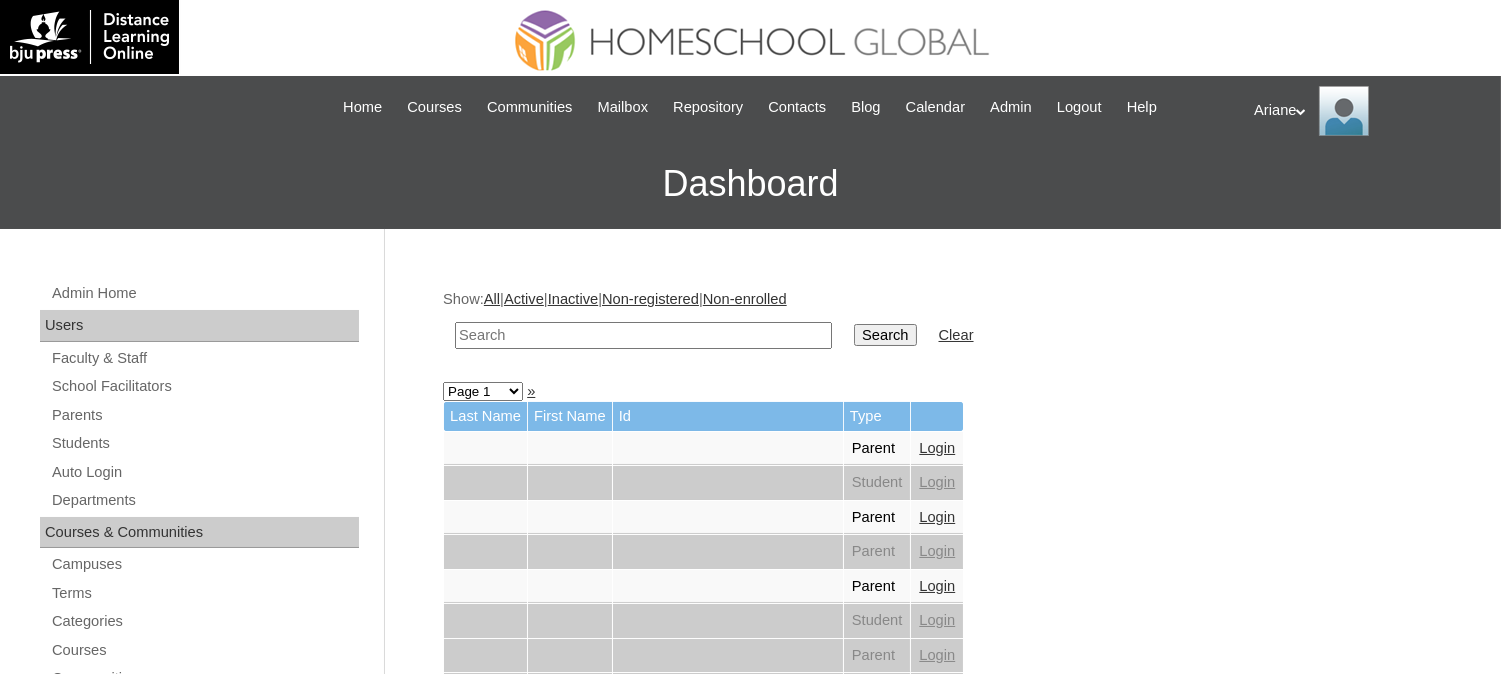 click at bounding box center (643, 335) 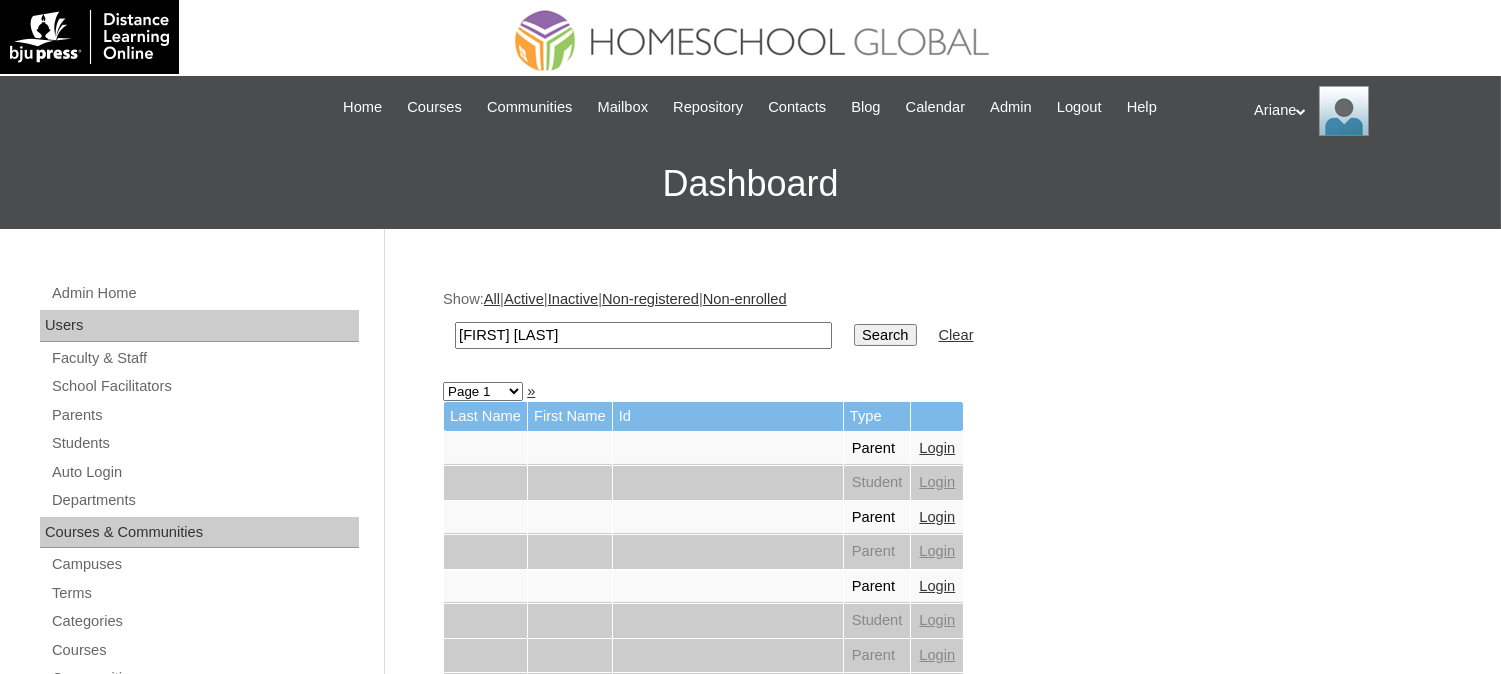 type on "Euna Arya" 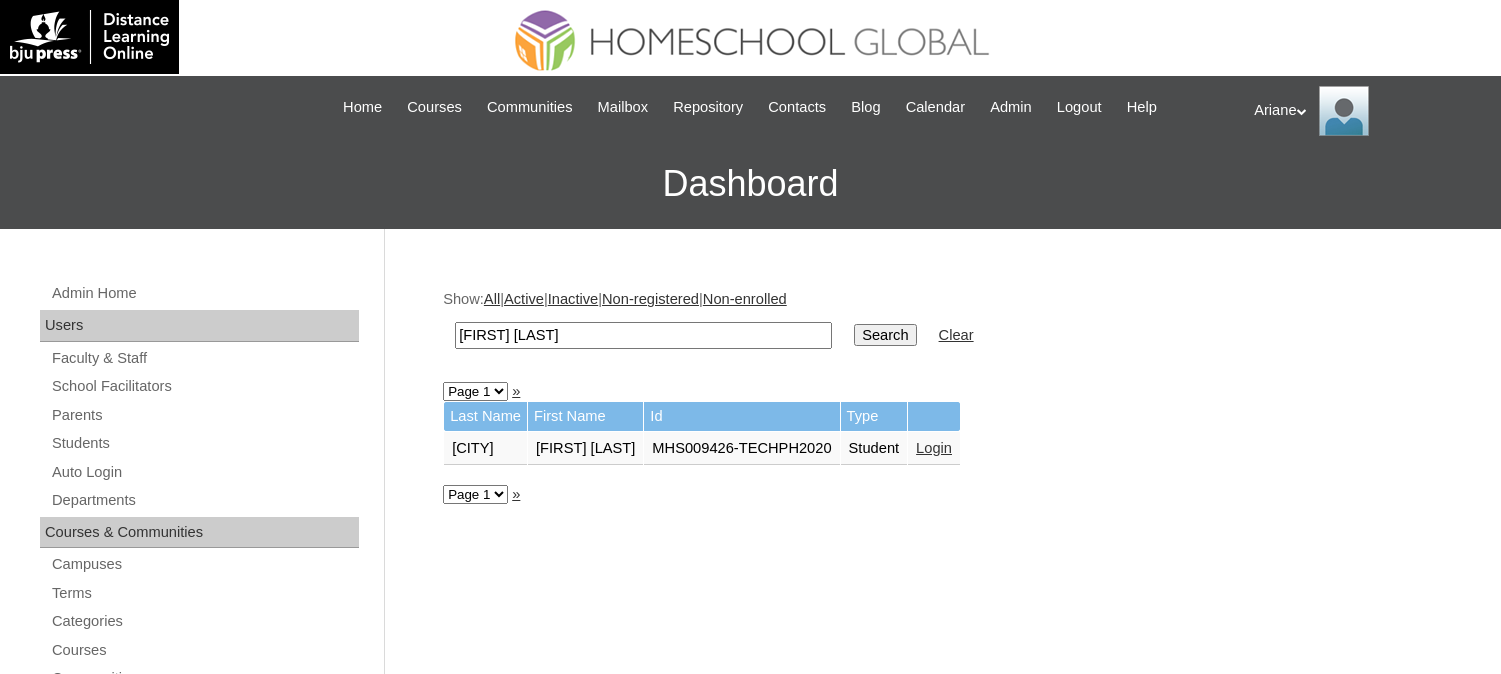 scroll, scrollTop: 0, scrollLeft: 0, axis: both 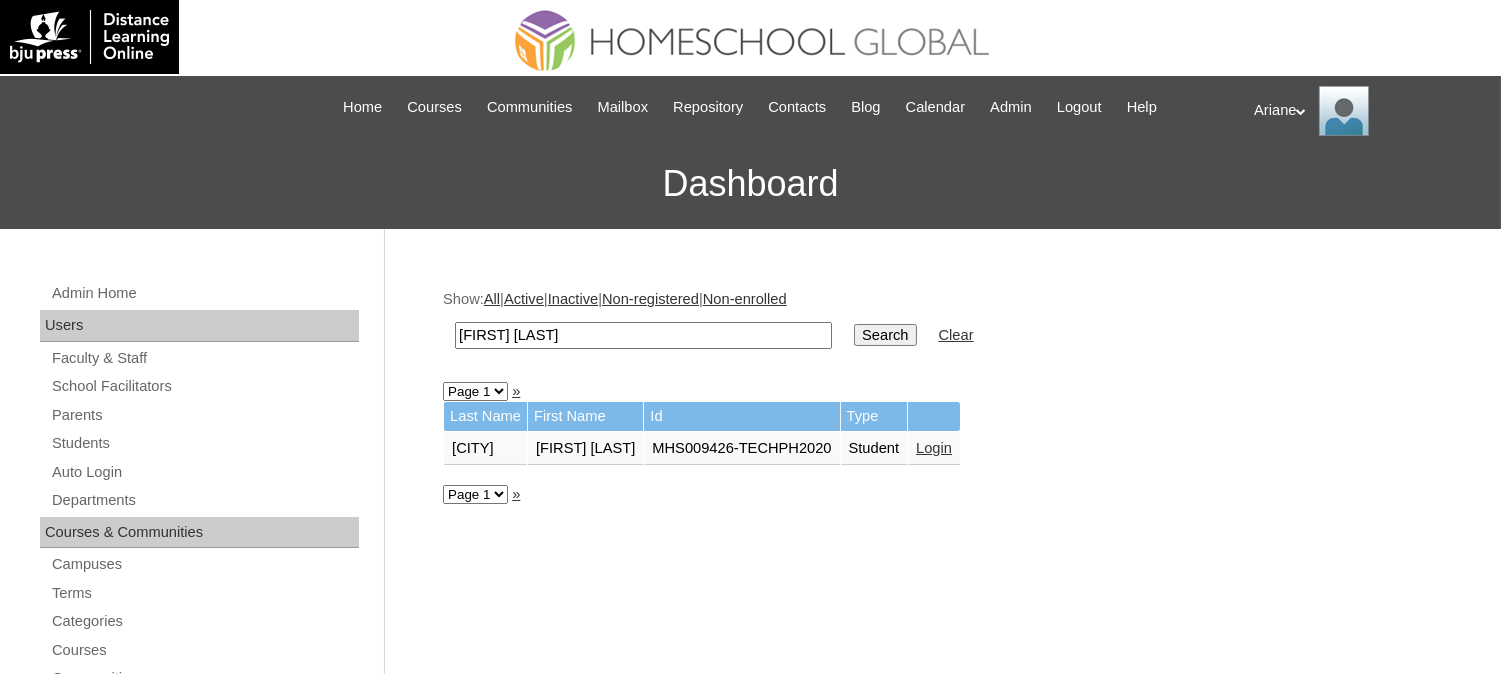 click on "Login" at bounding box center (934, 448) 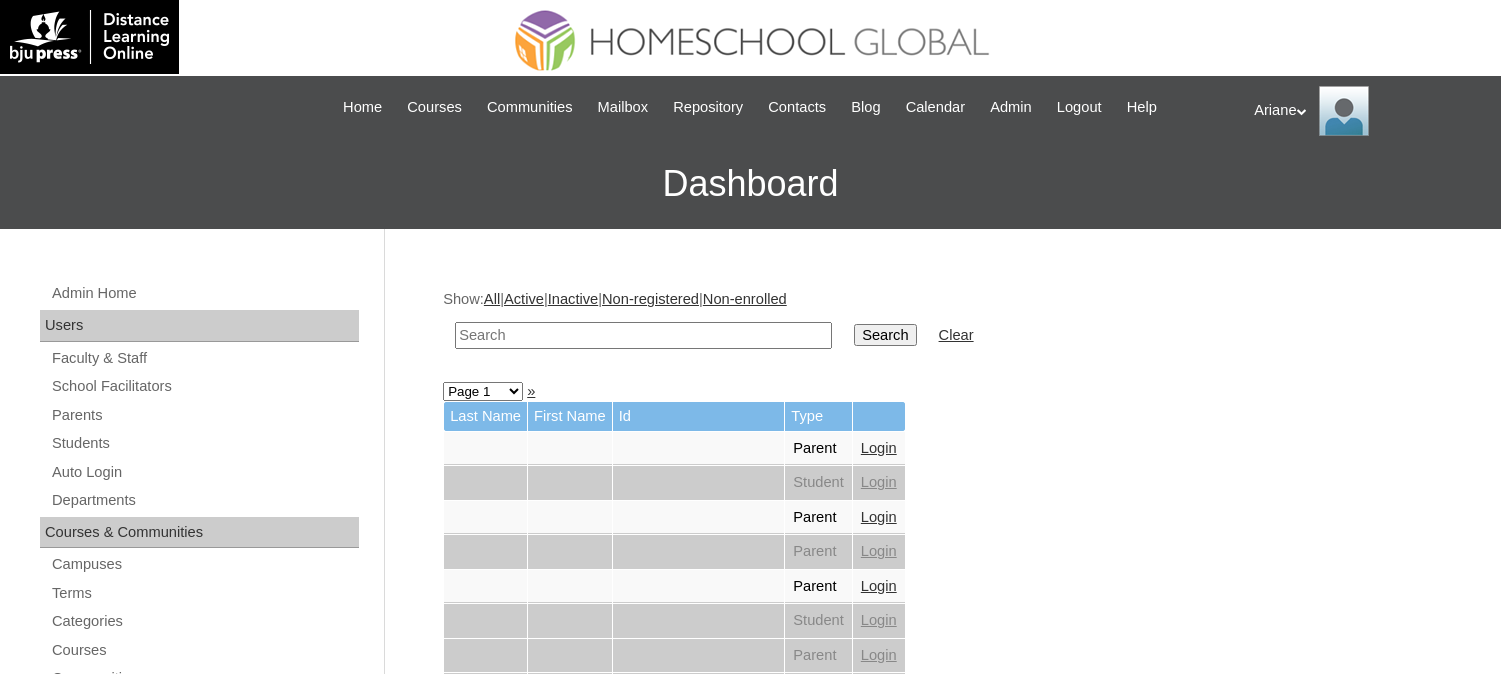 scroll, scrollTop: 0, scrollLeft: 0, axis: both 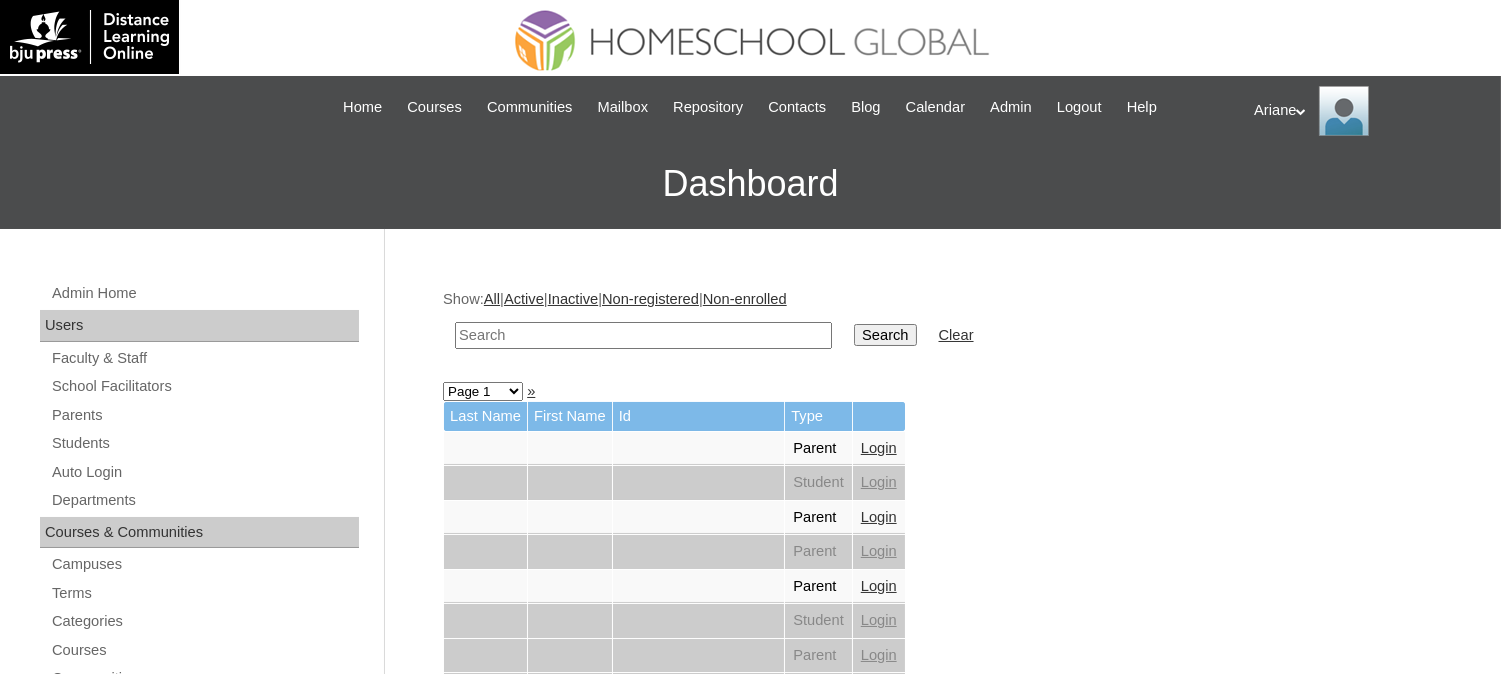 click at bounding box center (643, 335) 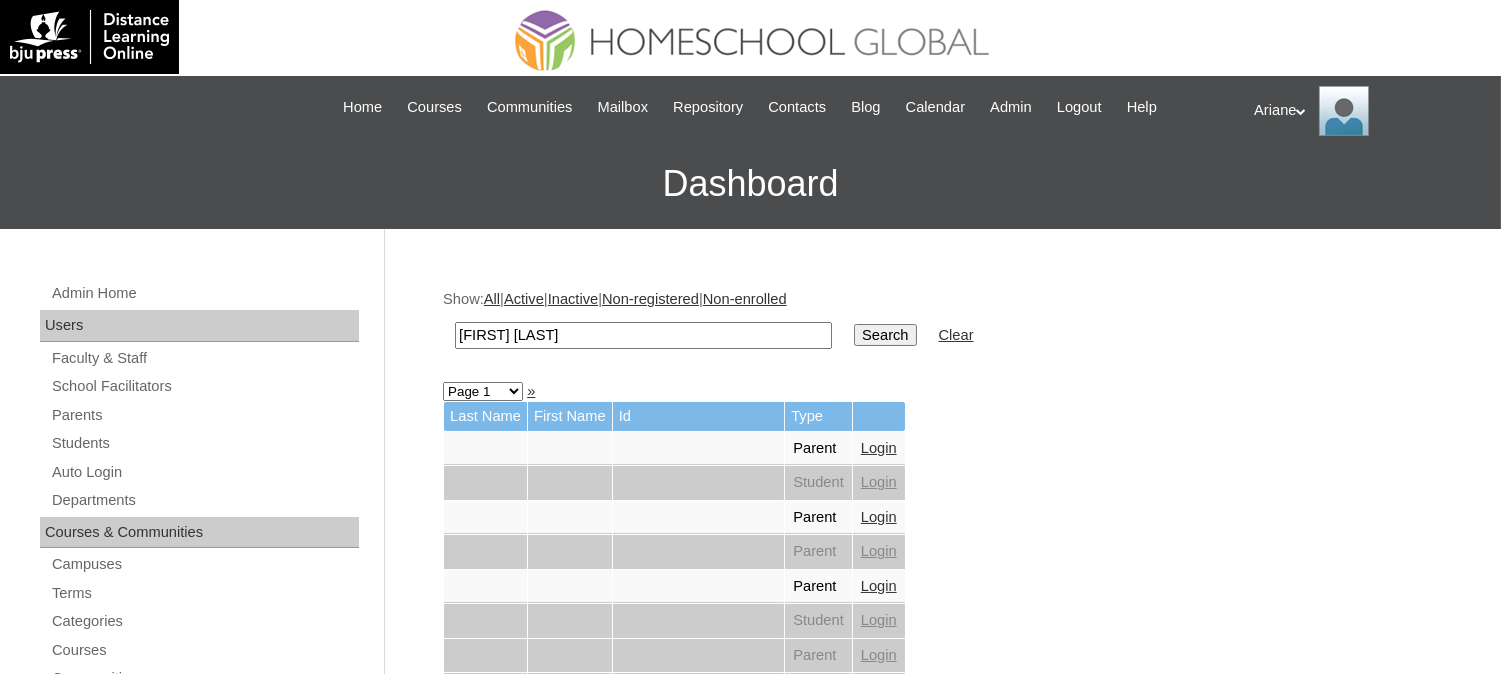 type on "Nicholas Jermaine" 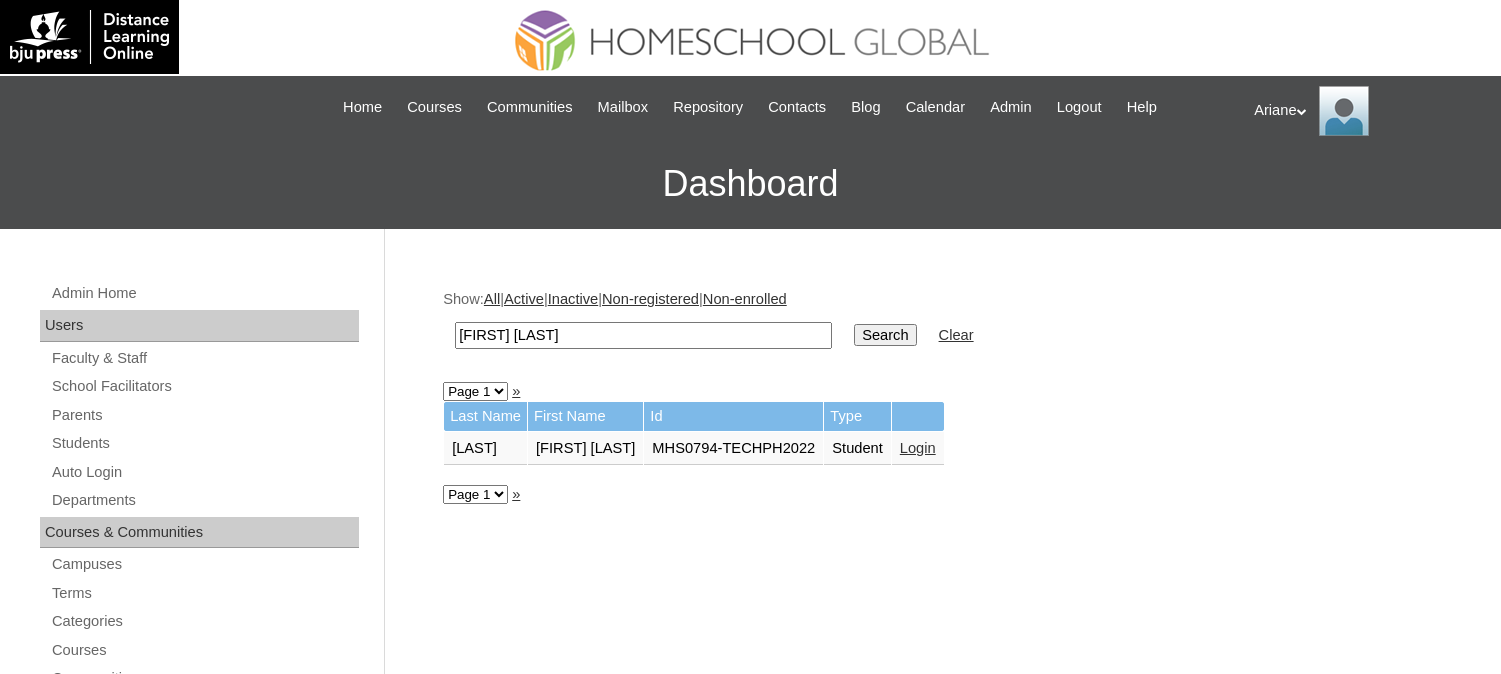 scroll, scrollTop: 0, scrollLeft: 0, axis: both 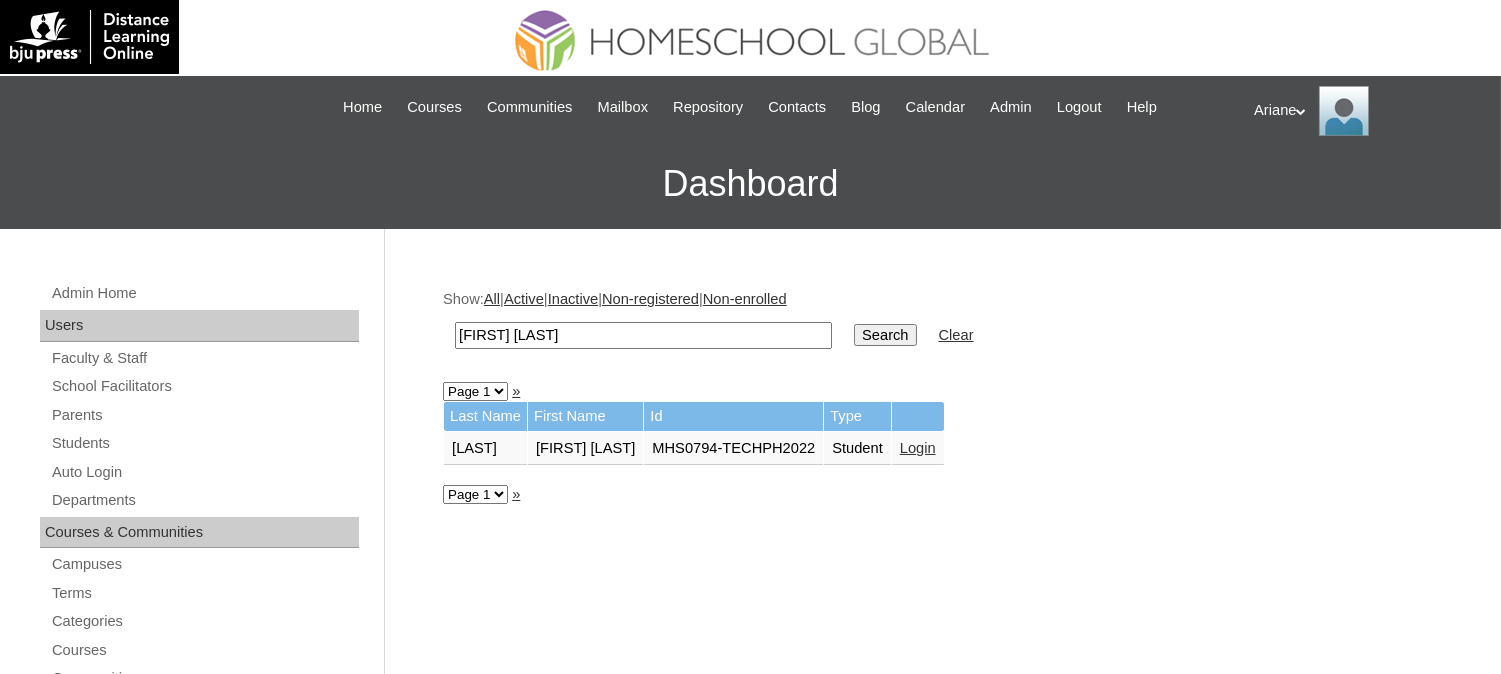 click on "Login" at bounding box center (918, 448) 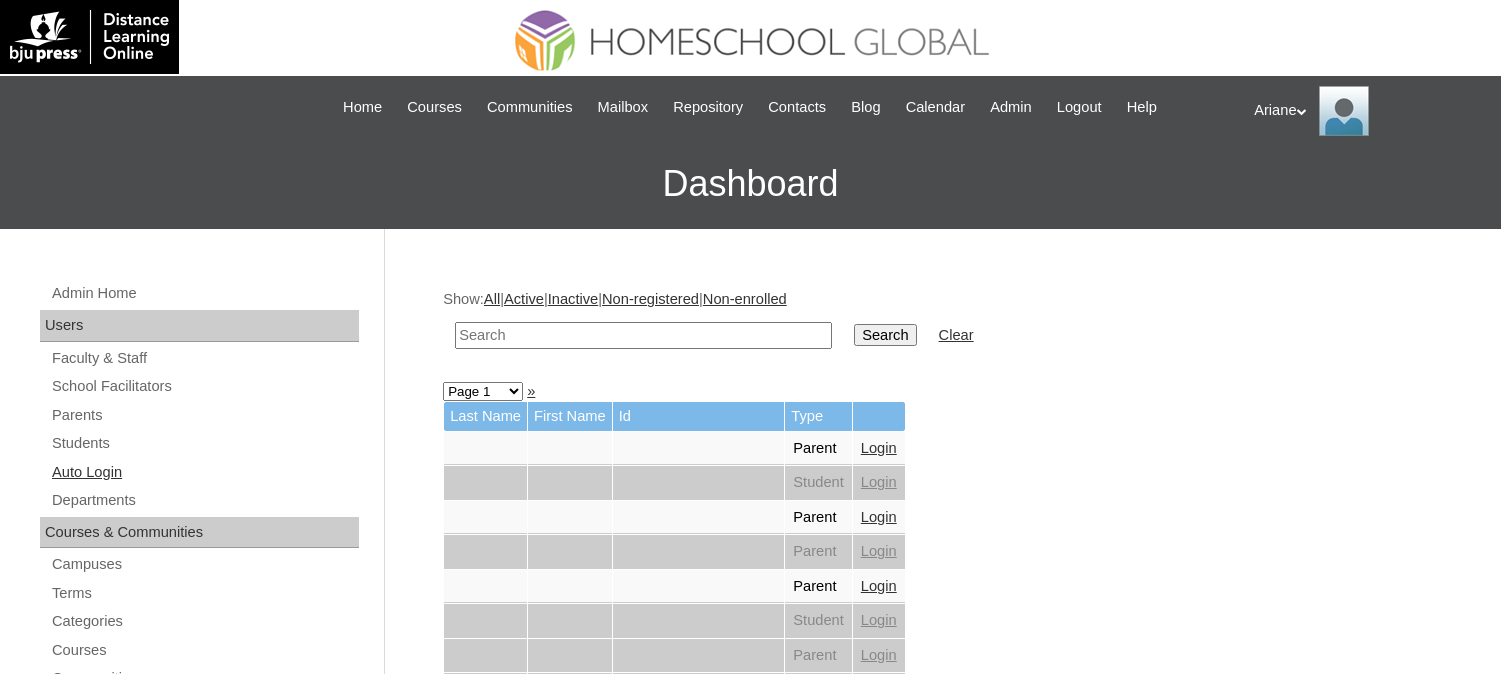 scroll, scrollTop: 0, scrollLeft: 0, axis: both 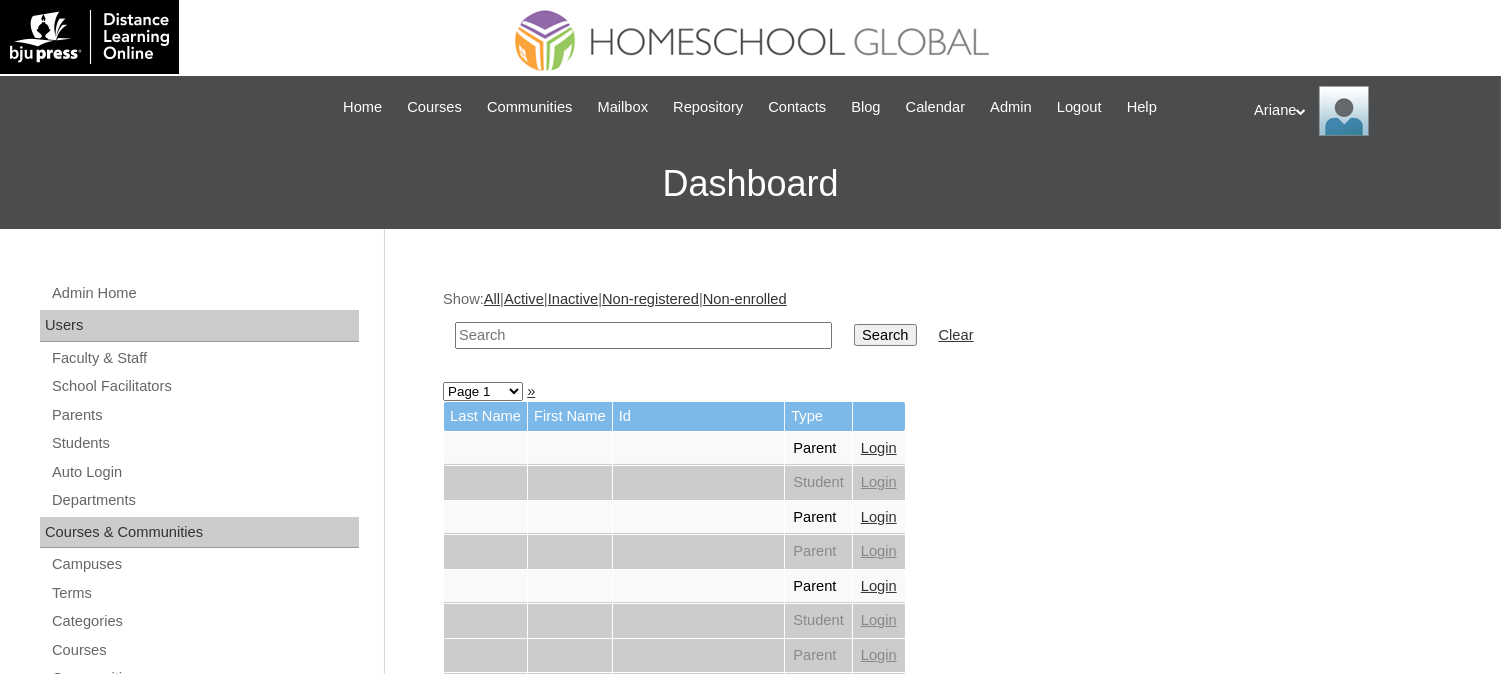 click at bounding box center [643, 335] 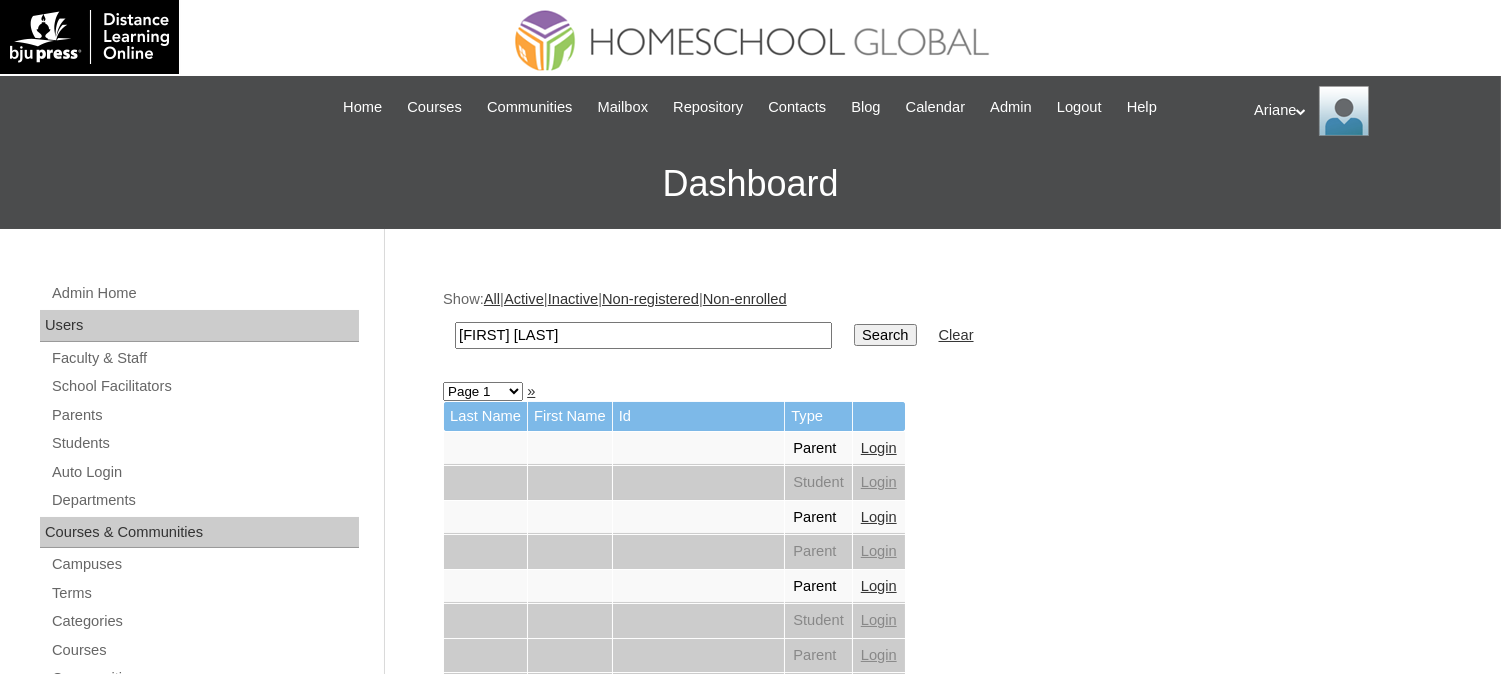 type on "[FIRST] [LAST]" 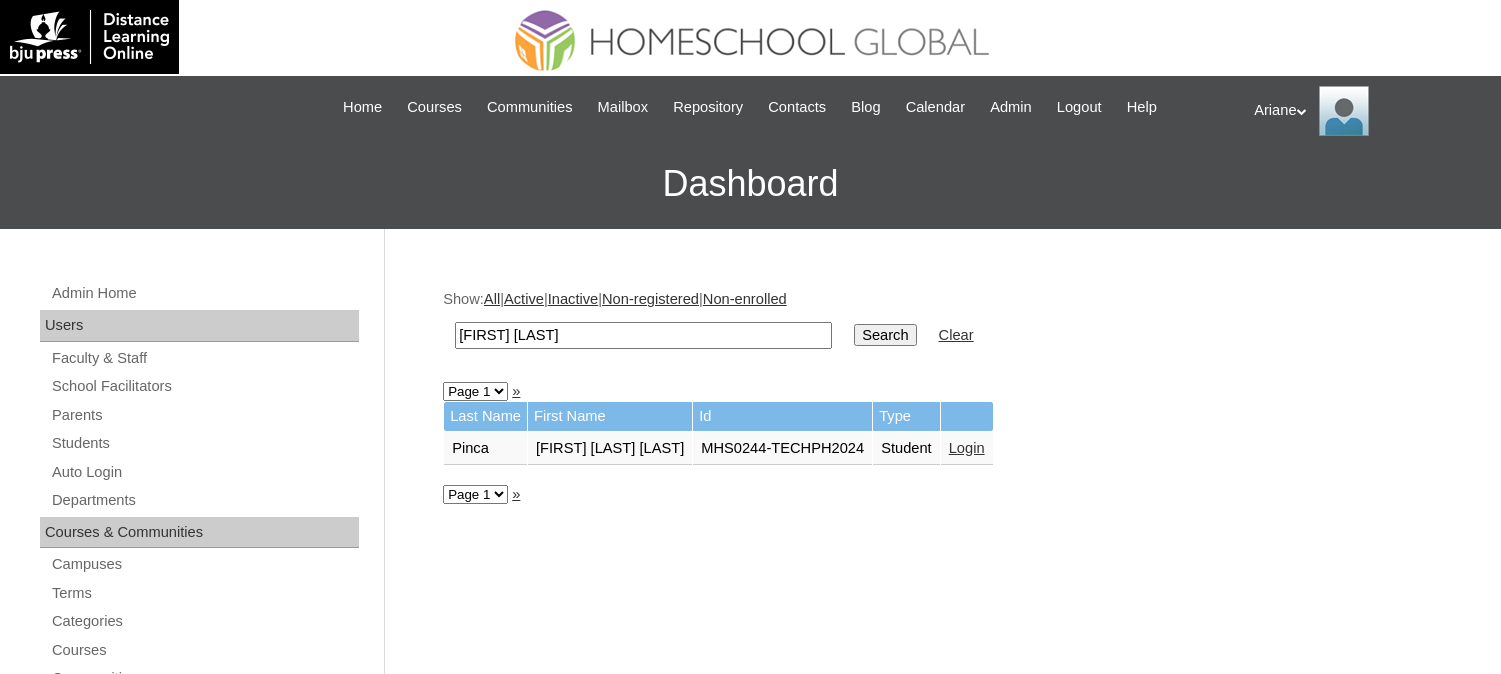 scroll, scrollTop: 0, scrollLeft: 0, axis: both 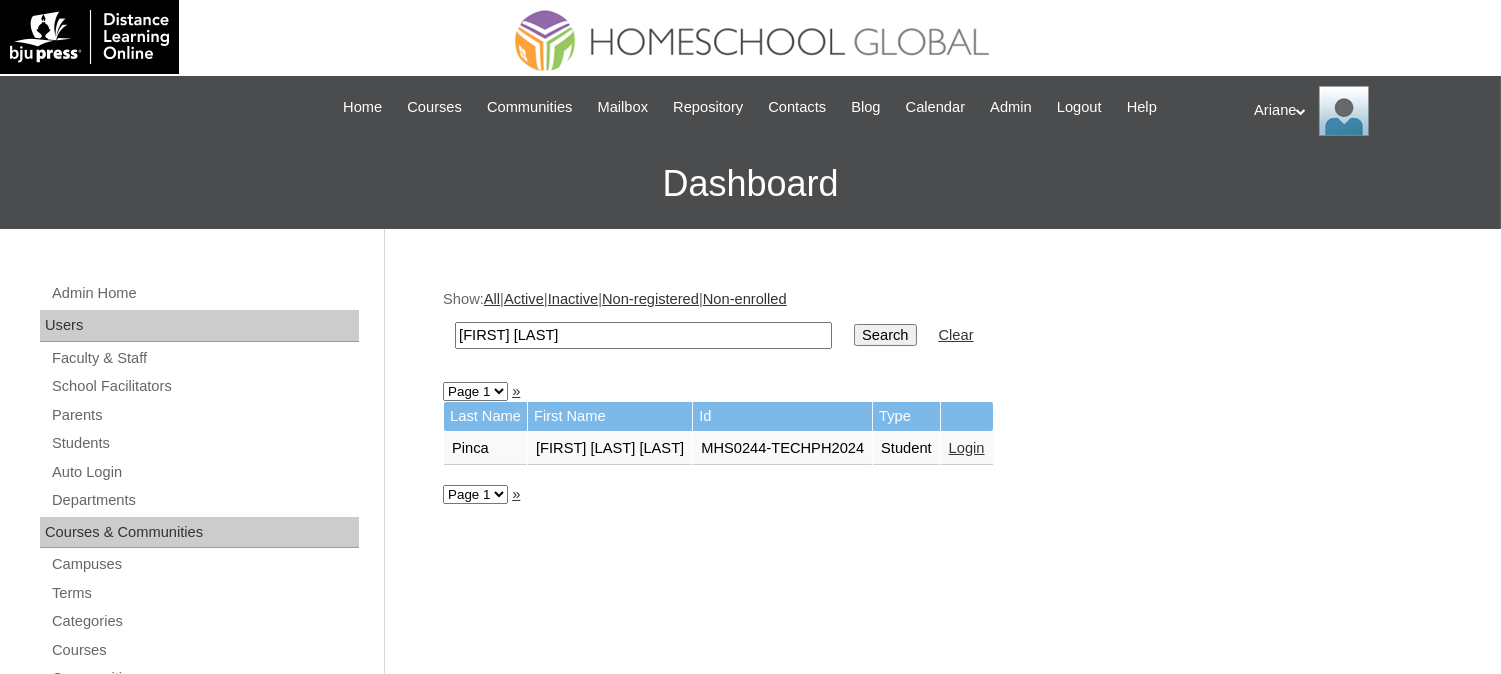 click on "Login" at bounding box center [967, 448] 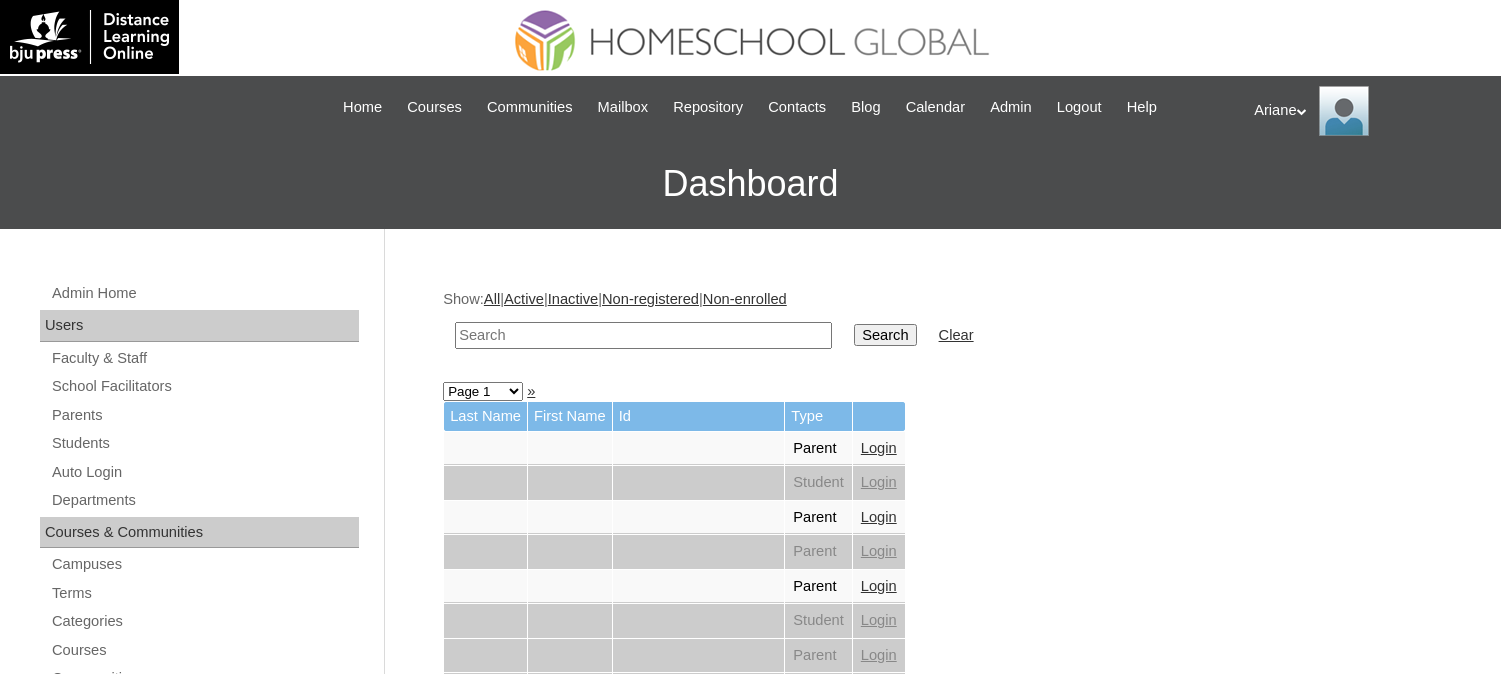 scroll, scrollTop: 0, scrollLeft: 0, axis: both 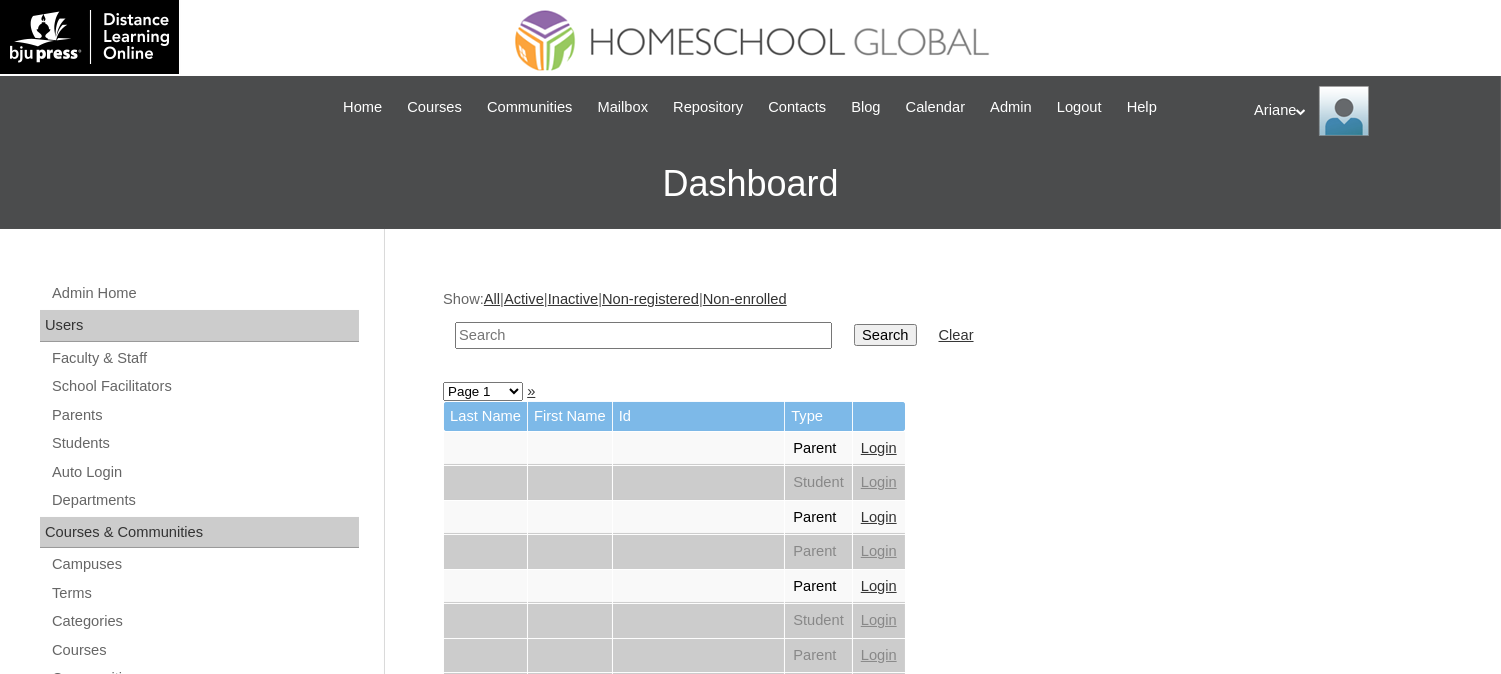 drag, startPoint x: 686, startPoint y: 337, endPoint x: 632, endPoint y: 334, distance: 54.08327 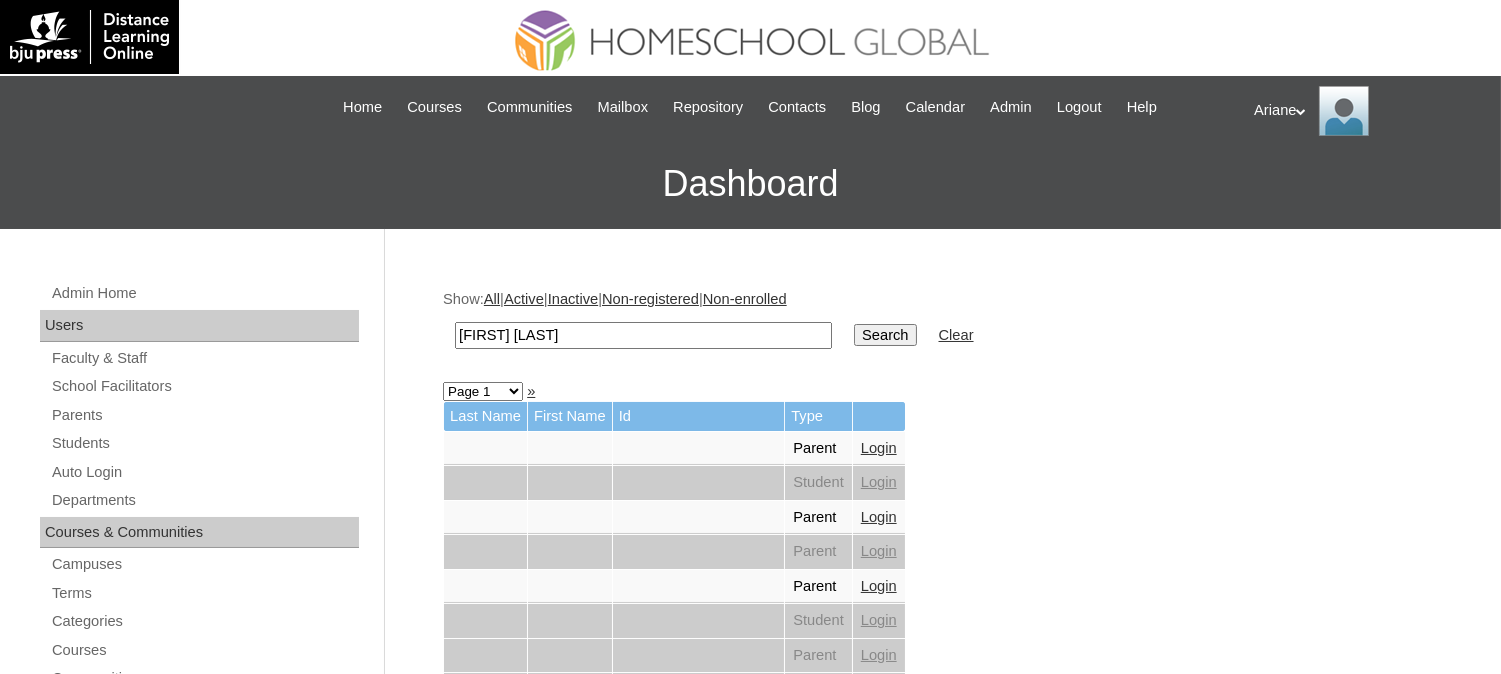type on "[FIRST] [LAST]" 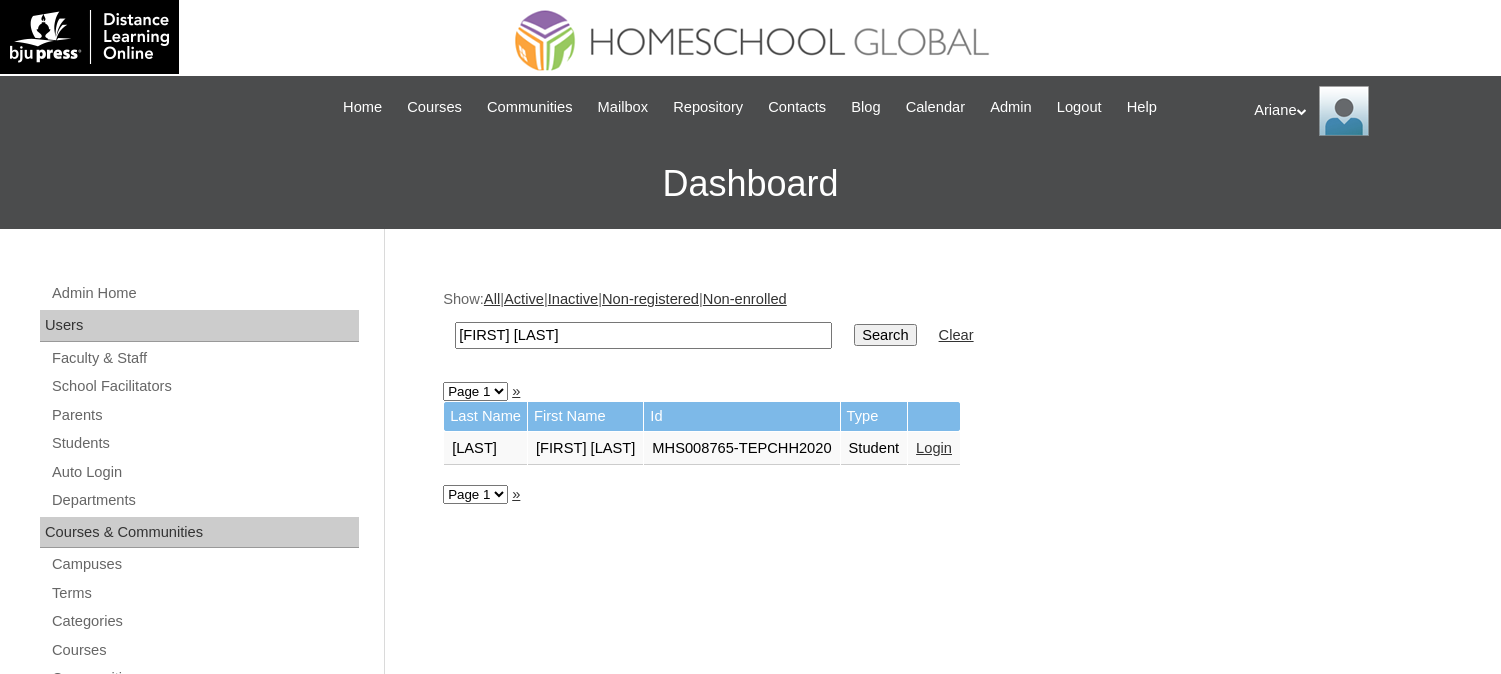 scroll, scrollTop: 0, scrollLeft: 0, axis: both 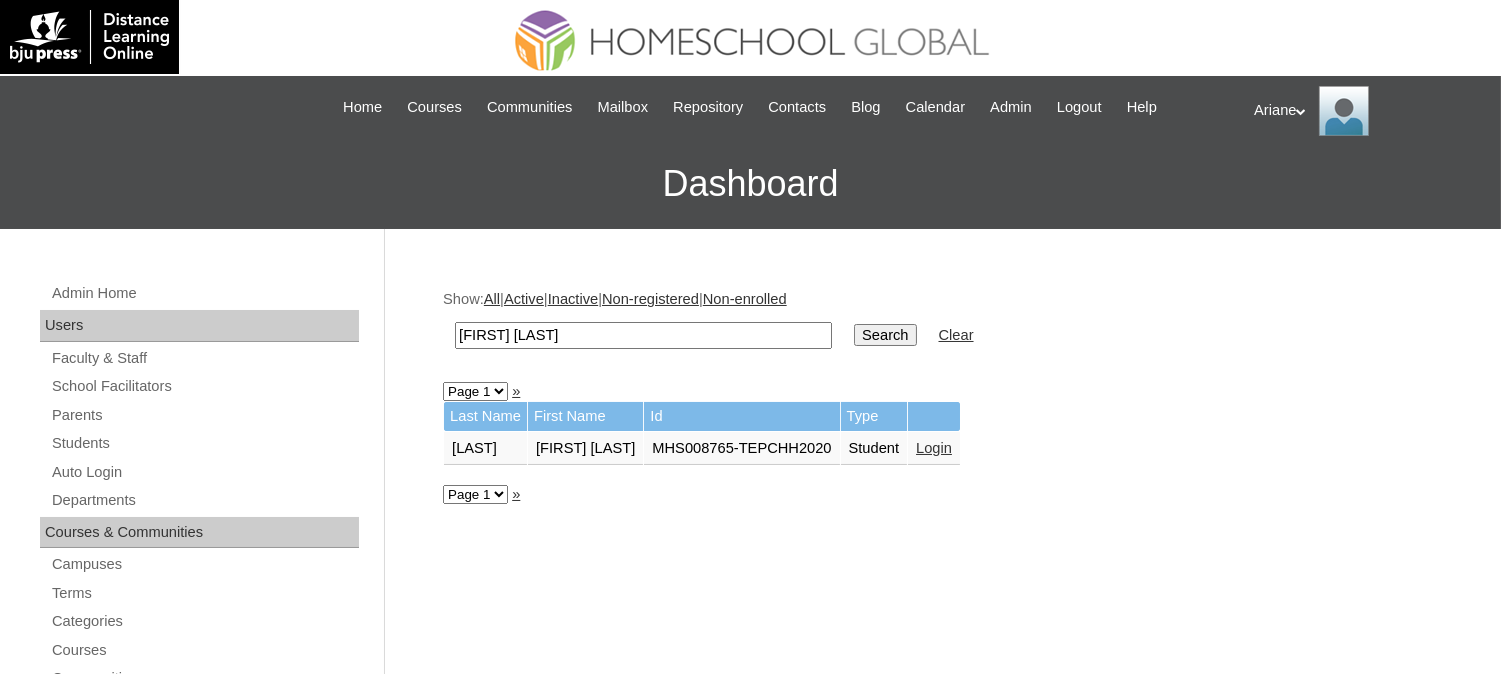 click on "Login" at bounding box center (934, 448) 